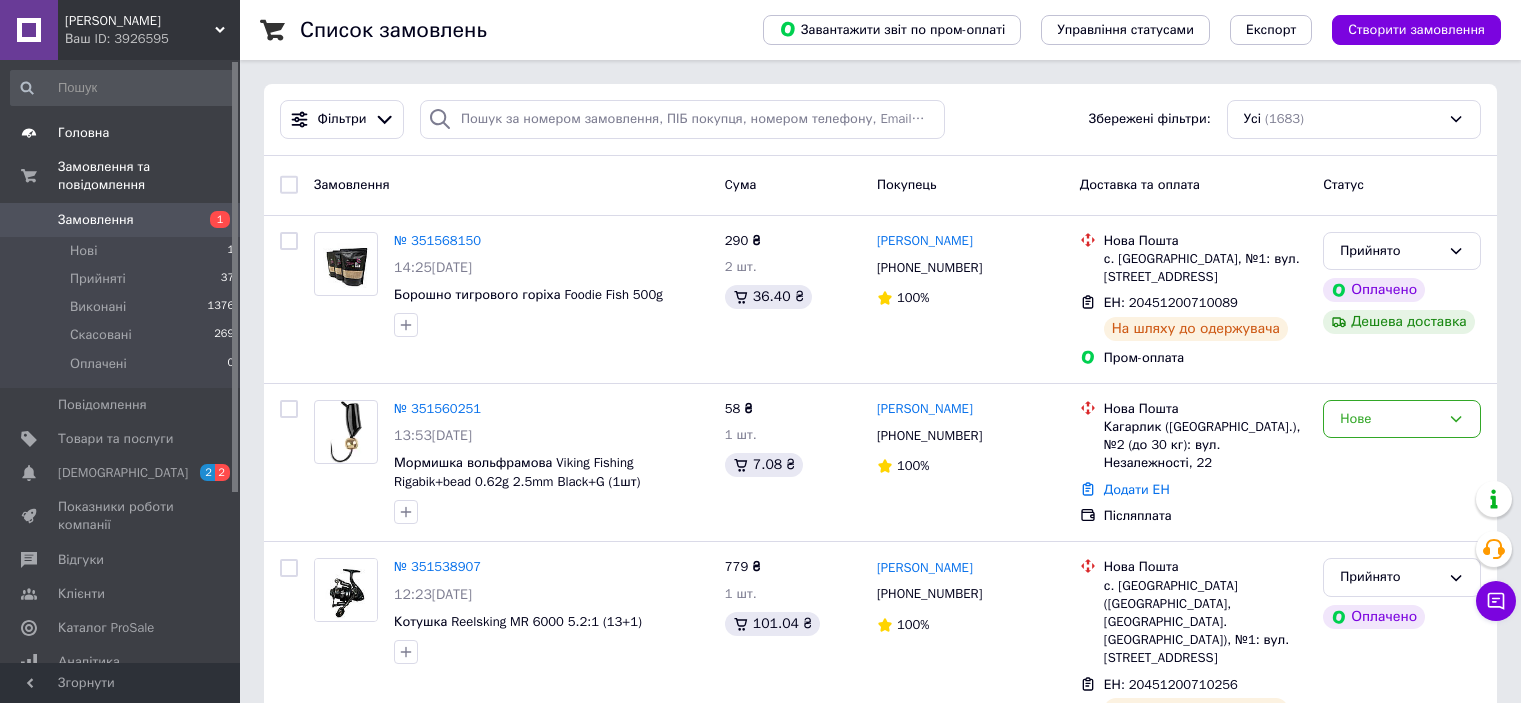 scroll, scrollTop: 0, scrollLeft: 0, axis: both 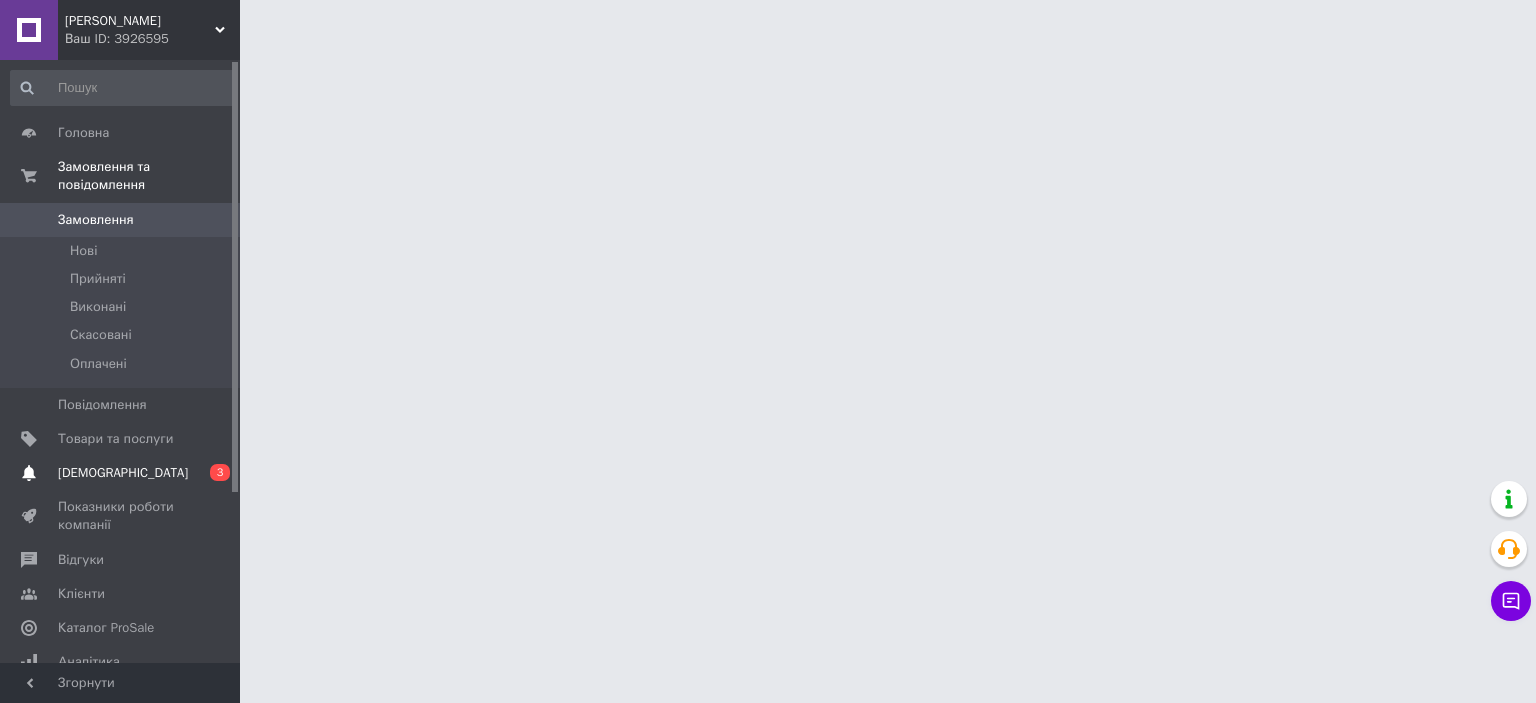 click on "[DEMOGRAPHIC_DATA]" at bounding box center [123, 473] 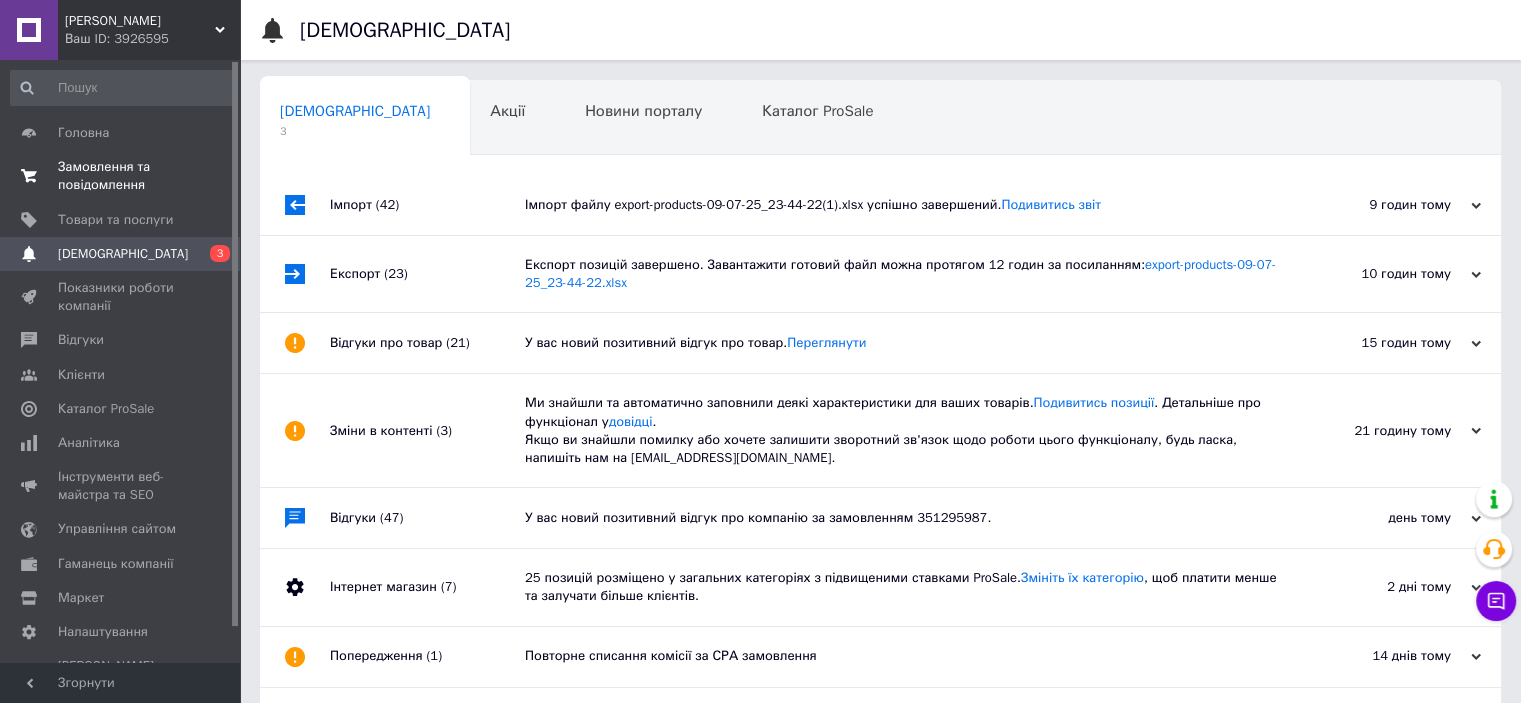 click on "Замовлення та повідомлення" at bounding box center [121, 176] 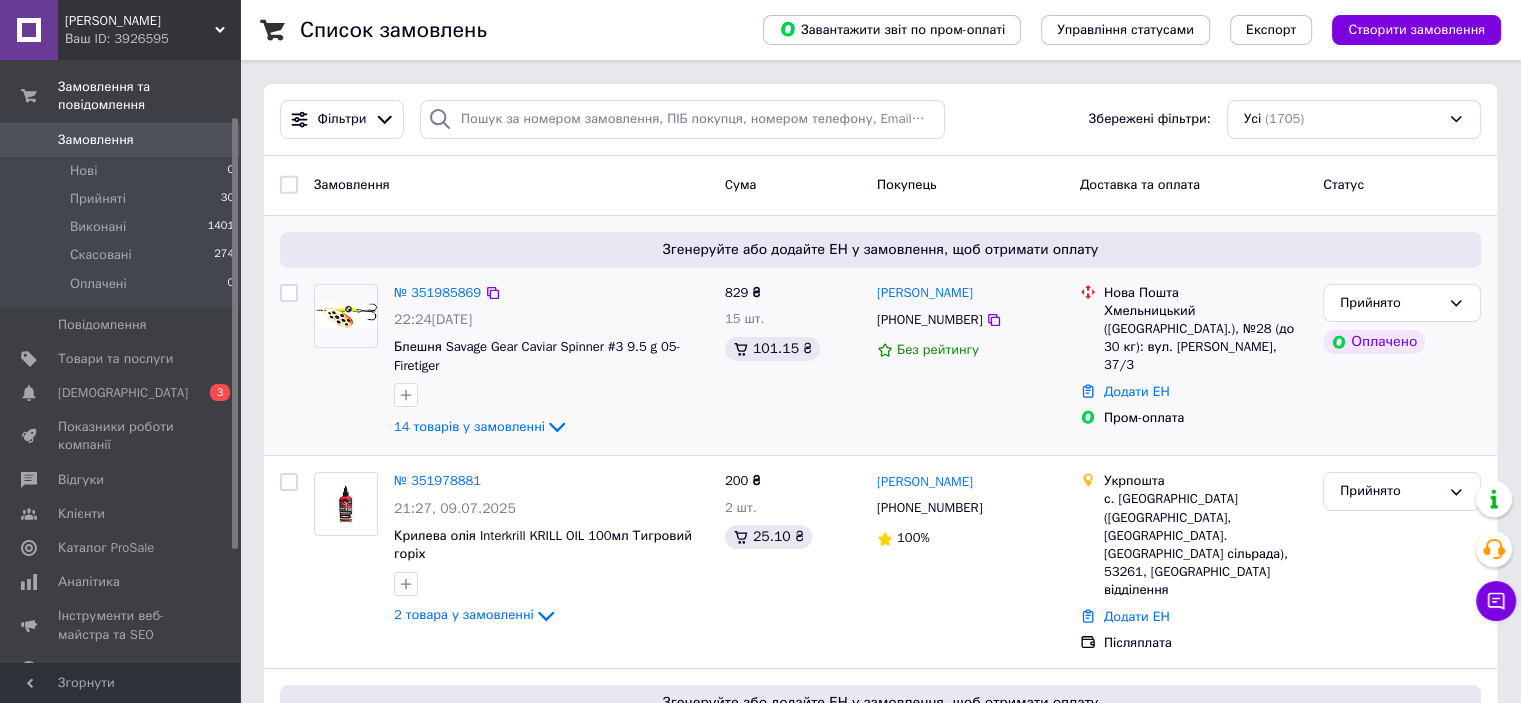scroll, scrollTop: 120, scrollLeft: 0, axis: vertical 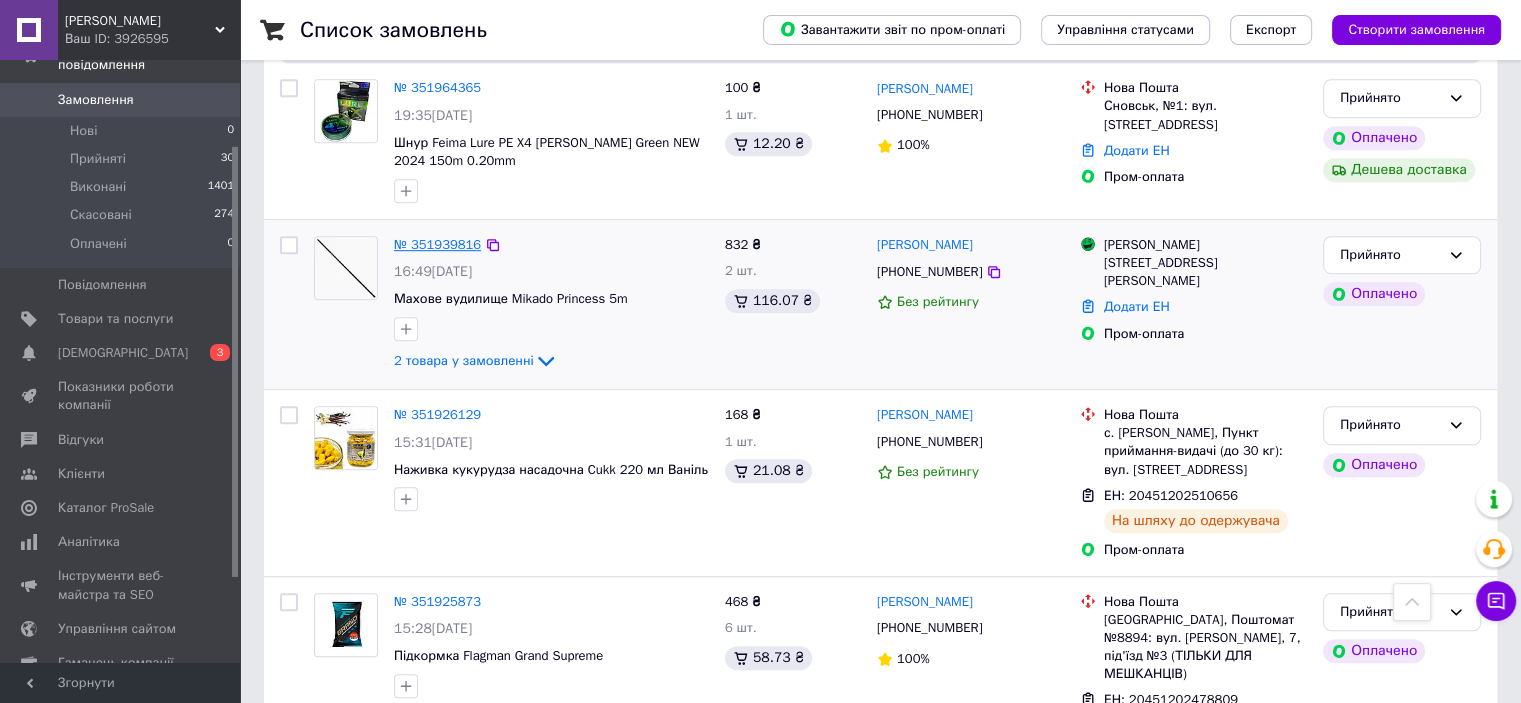 click on "№ 351939816" at bounding box center [437, 244] 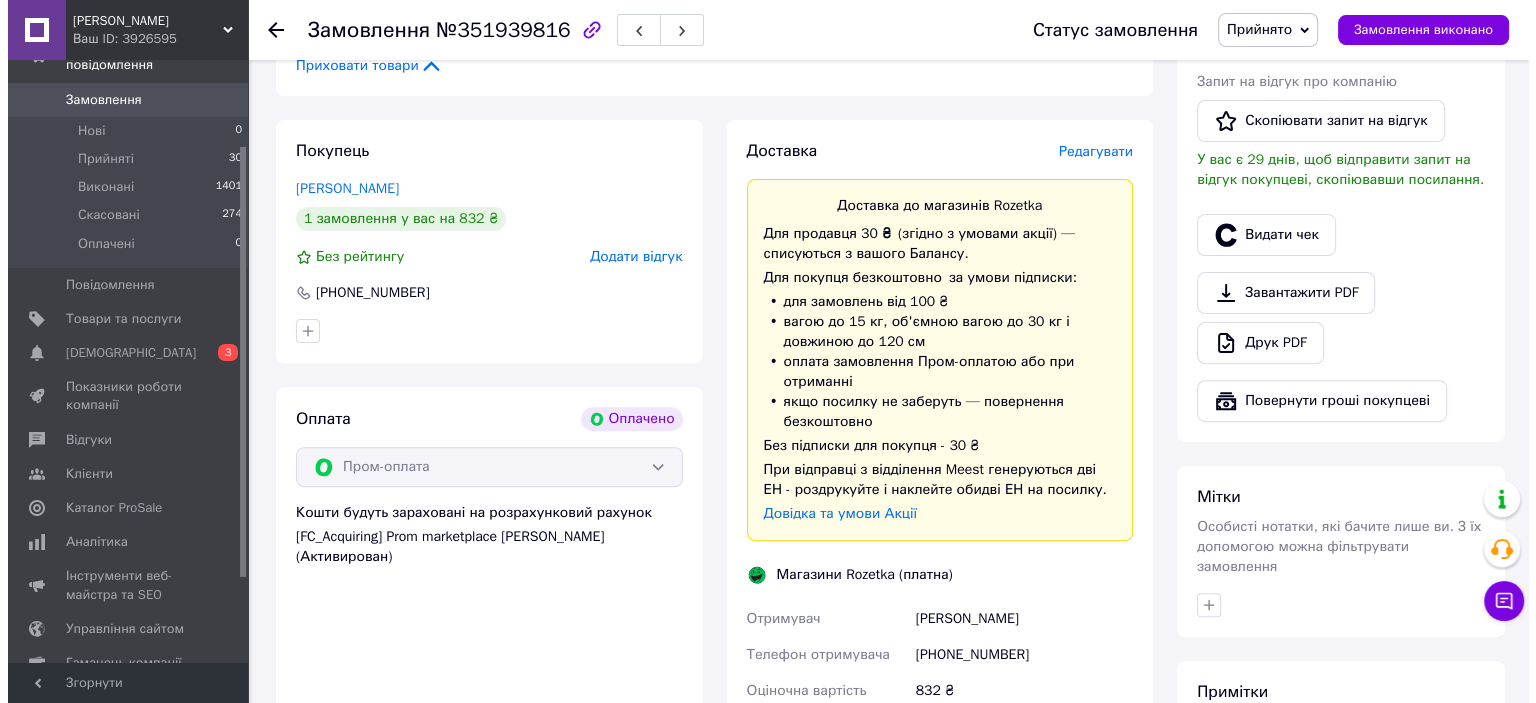 scroll, scrollTop: 600, scrollLeft: 0, axis: vertical 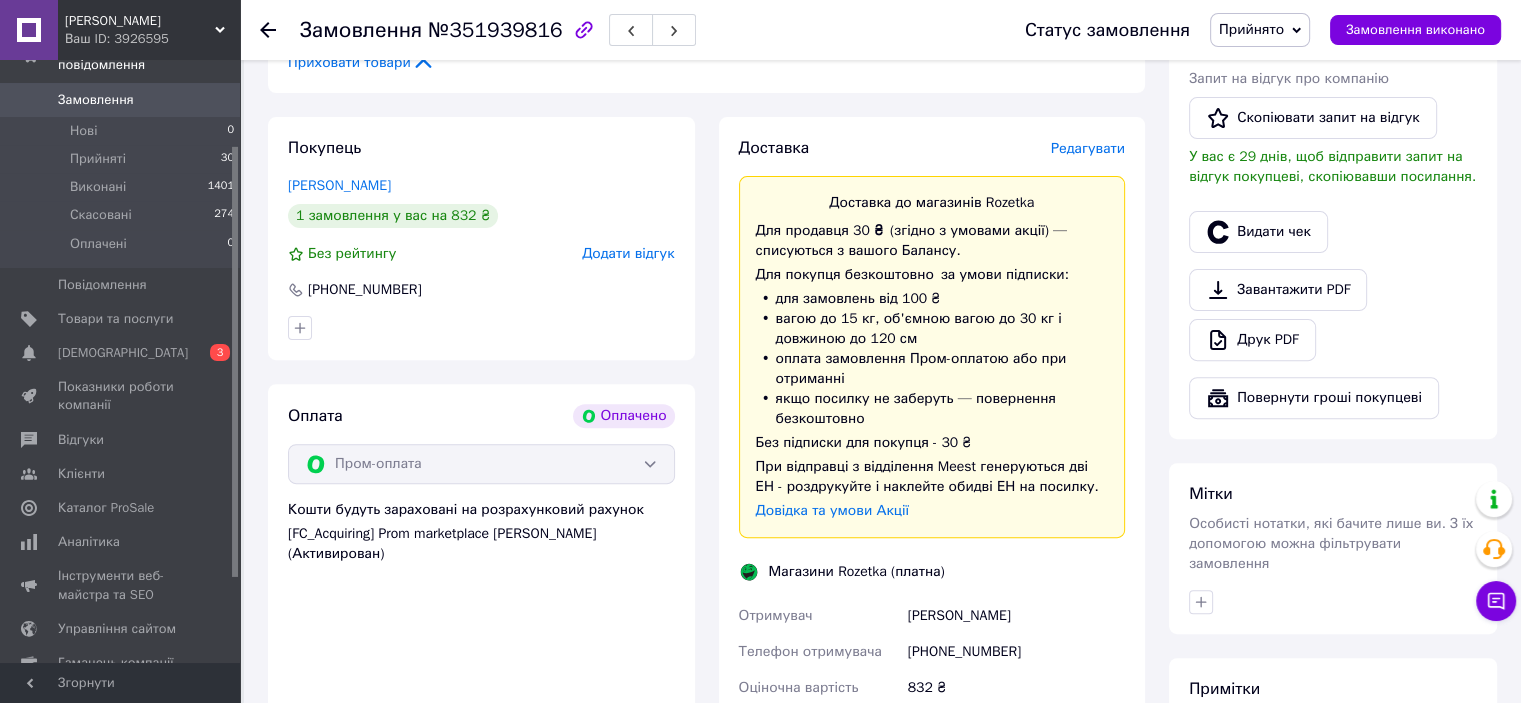 click on "Редагувати" at bounding box center [1088, 148] 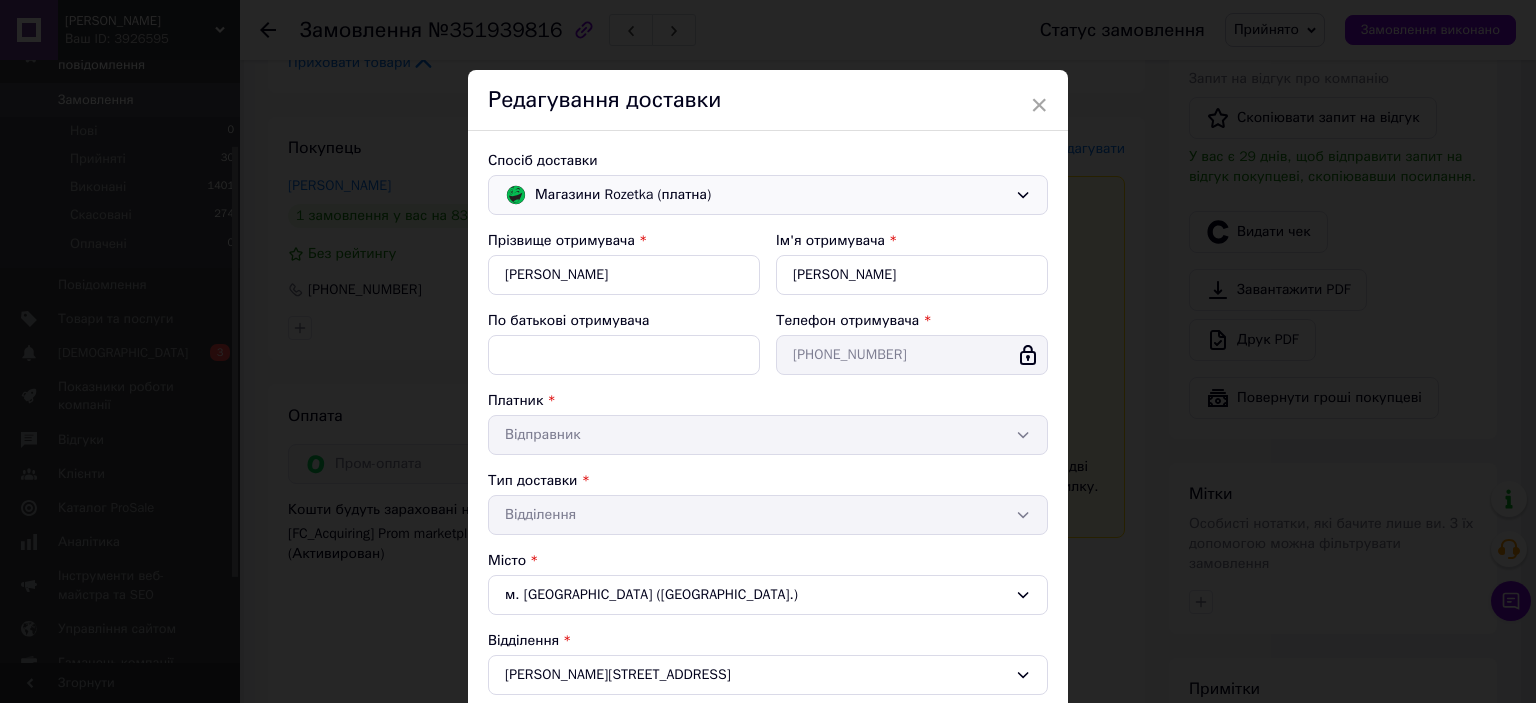 click on "Магазини Rozetka (платна)" at bounding box center (768, 195) 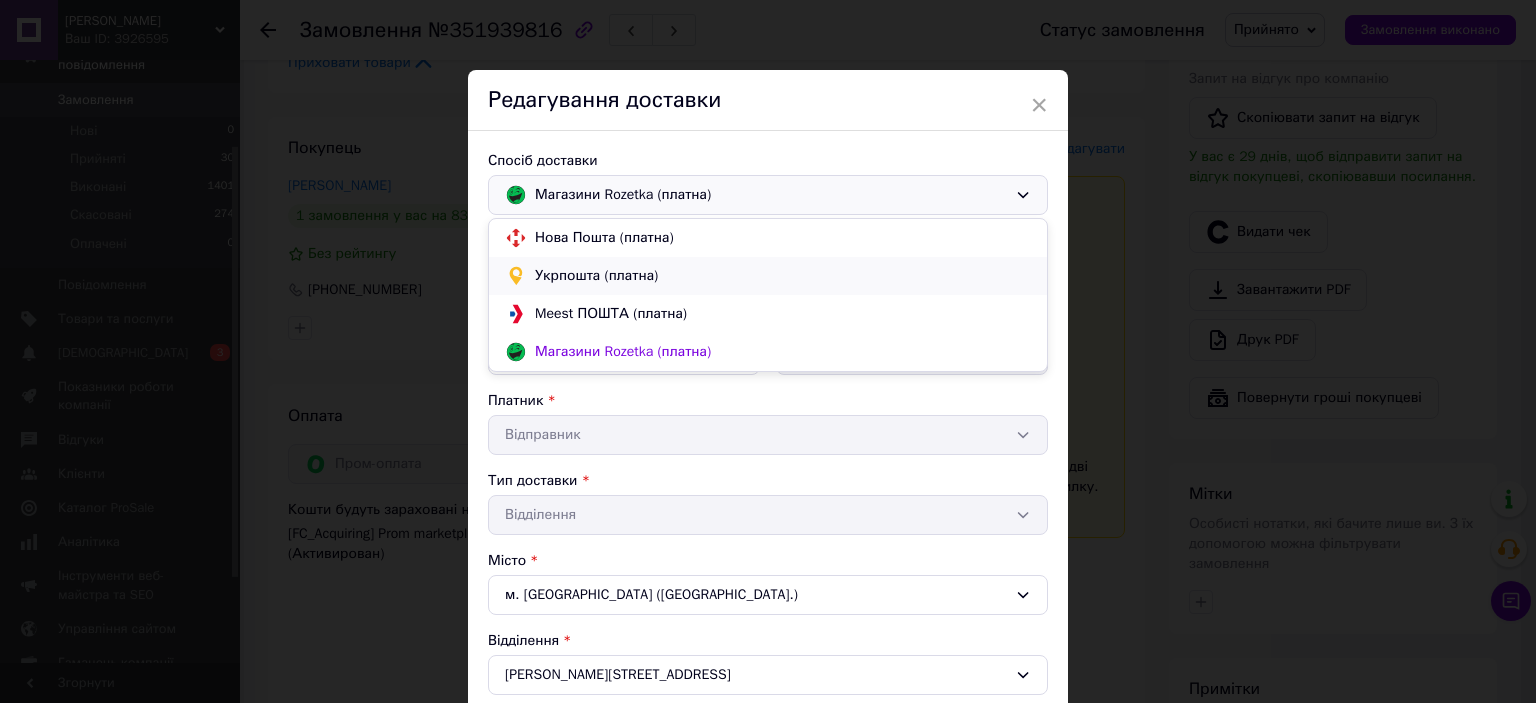 click on "Укрпошта (платна)" at bounding box center (783, 276) 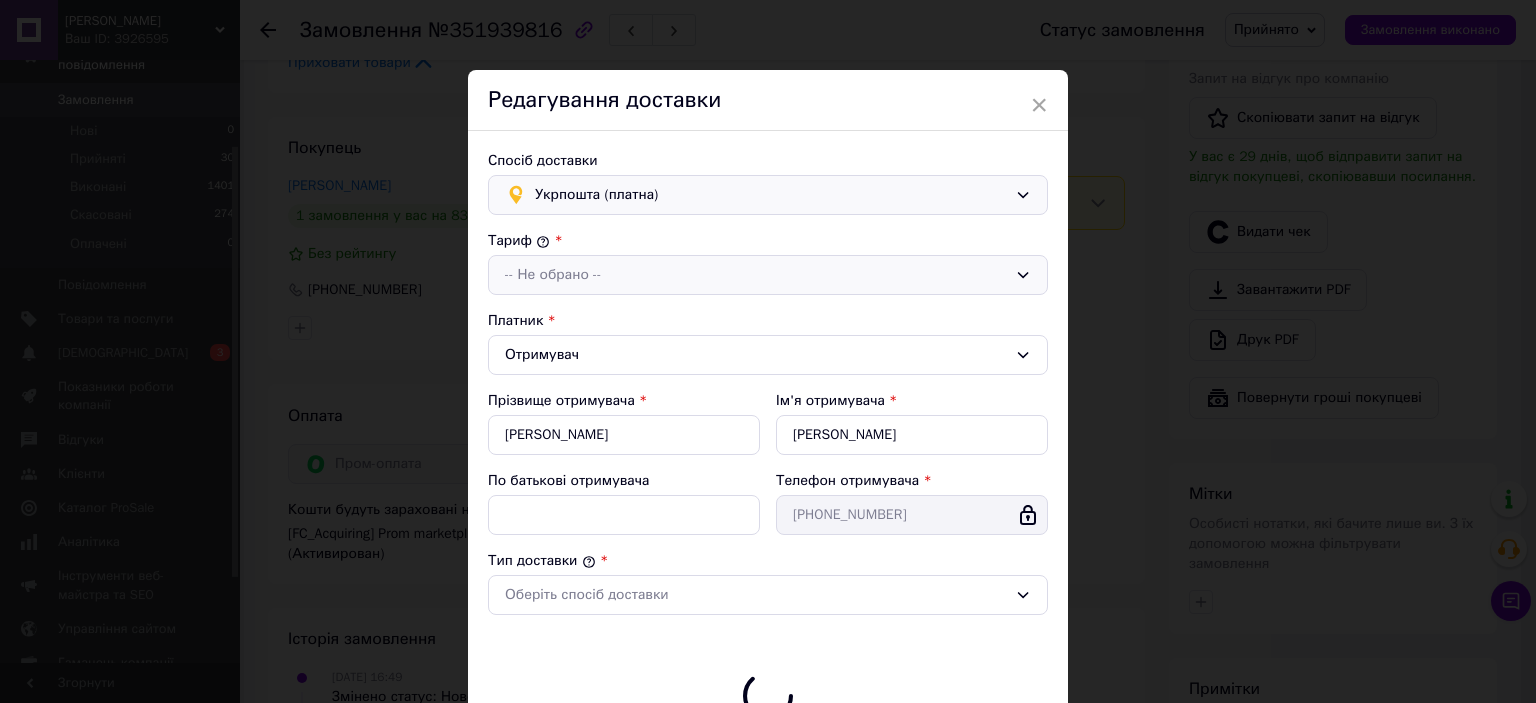 type on "832" 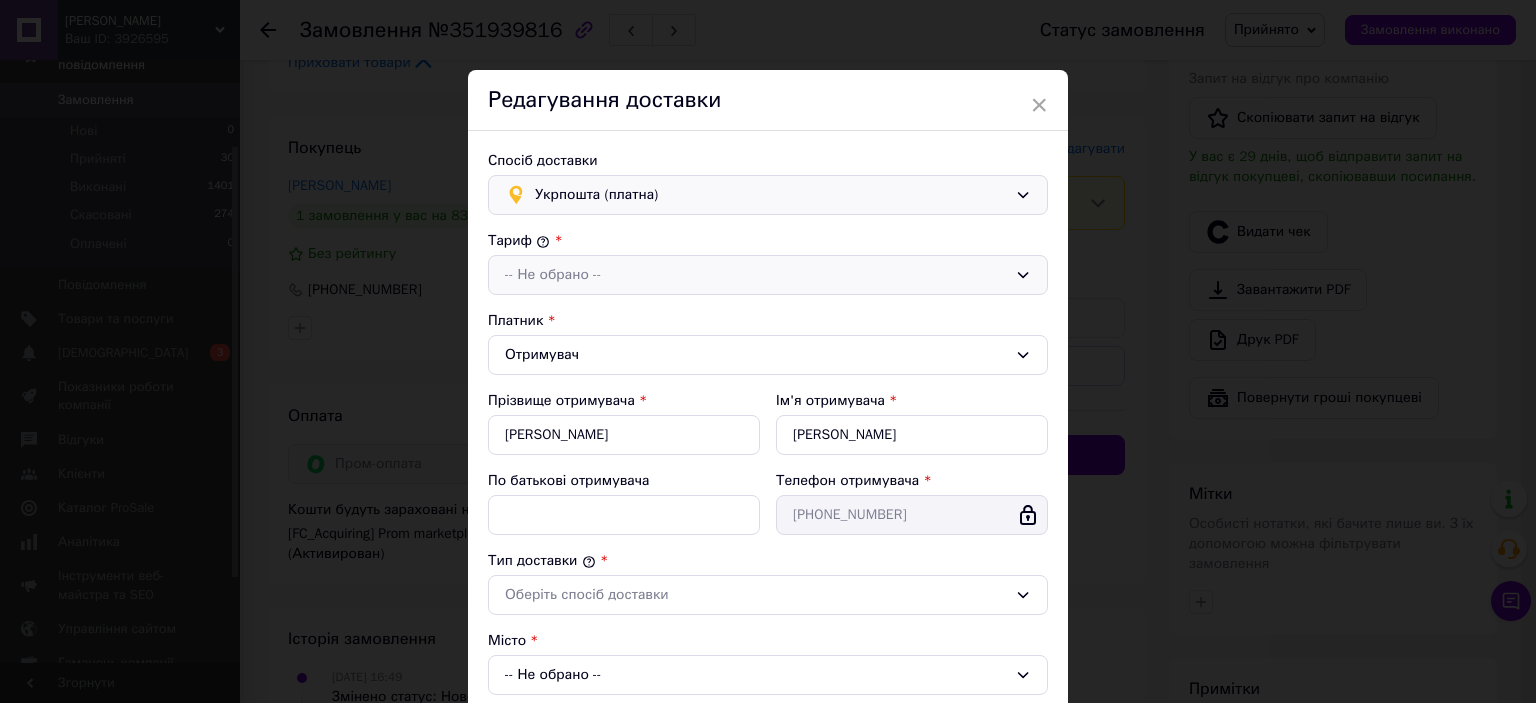 click on "-- Не обрано --" at bounding box center [756, 275] 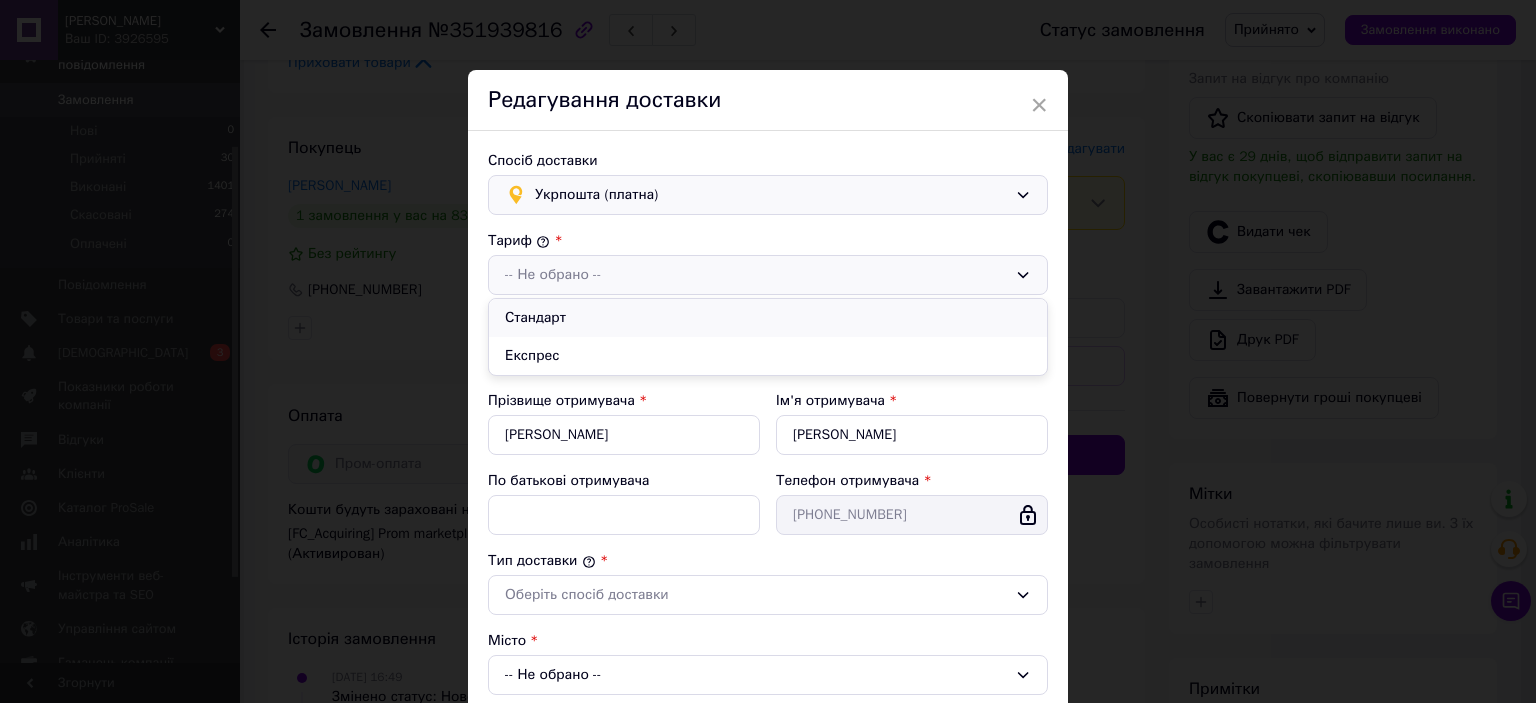 click on "Стандарт" at bounding box center (768, 318) 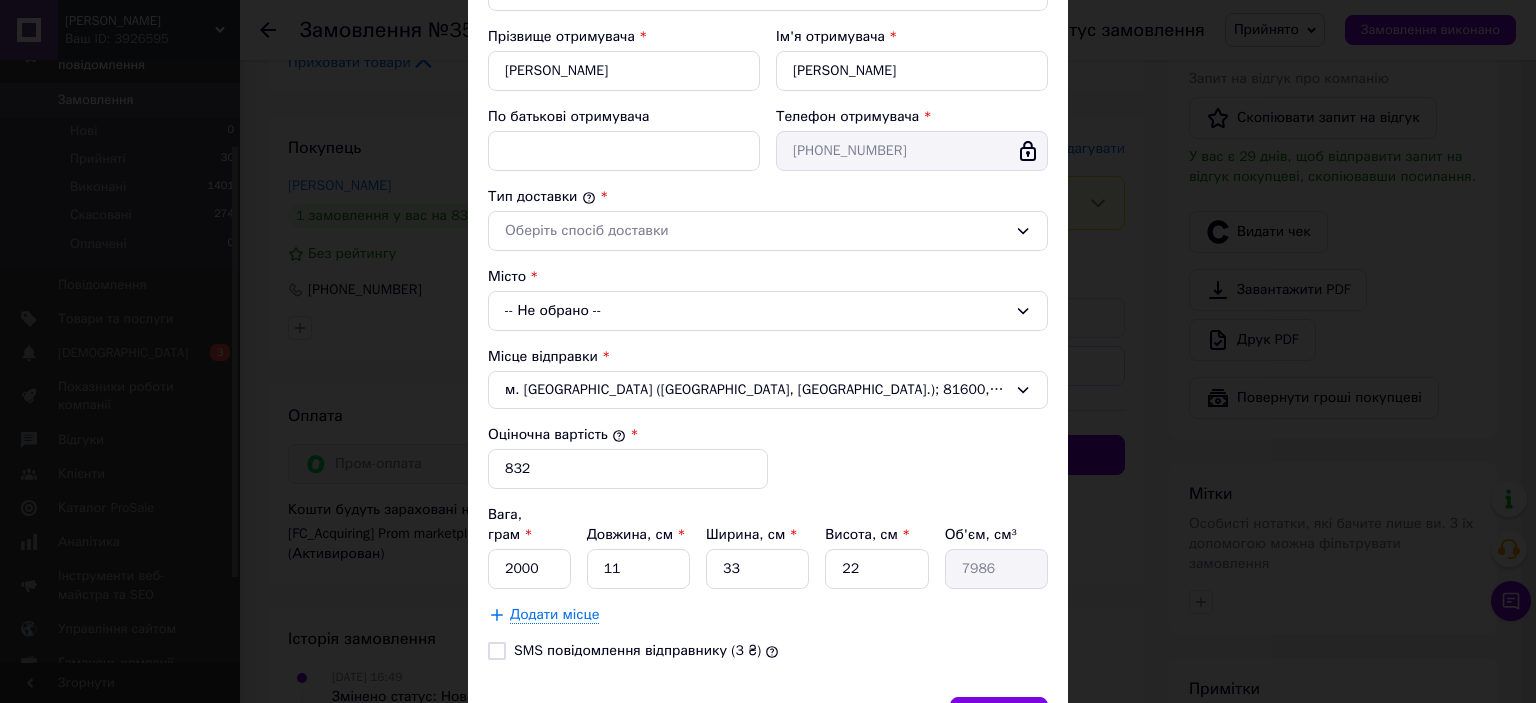 scroll, scrollTop: 400, scrollLeft: 0, axis: vertical 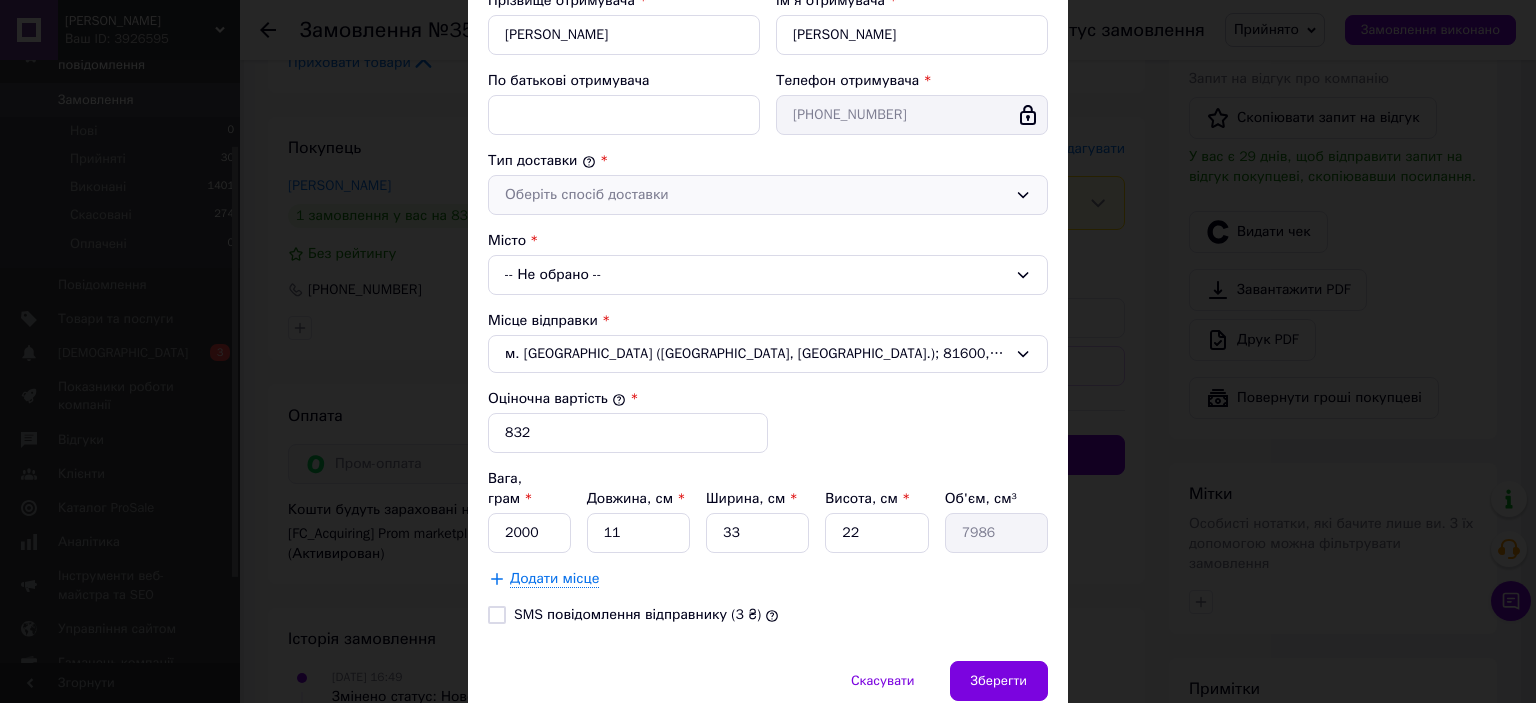 click on "Оберіть спосіб доставки" at bounding box center (756, 195) 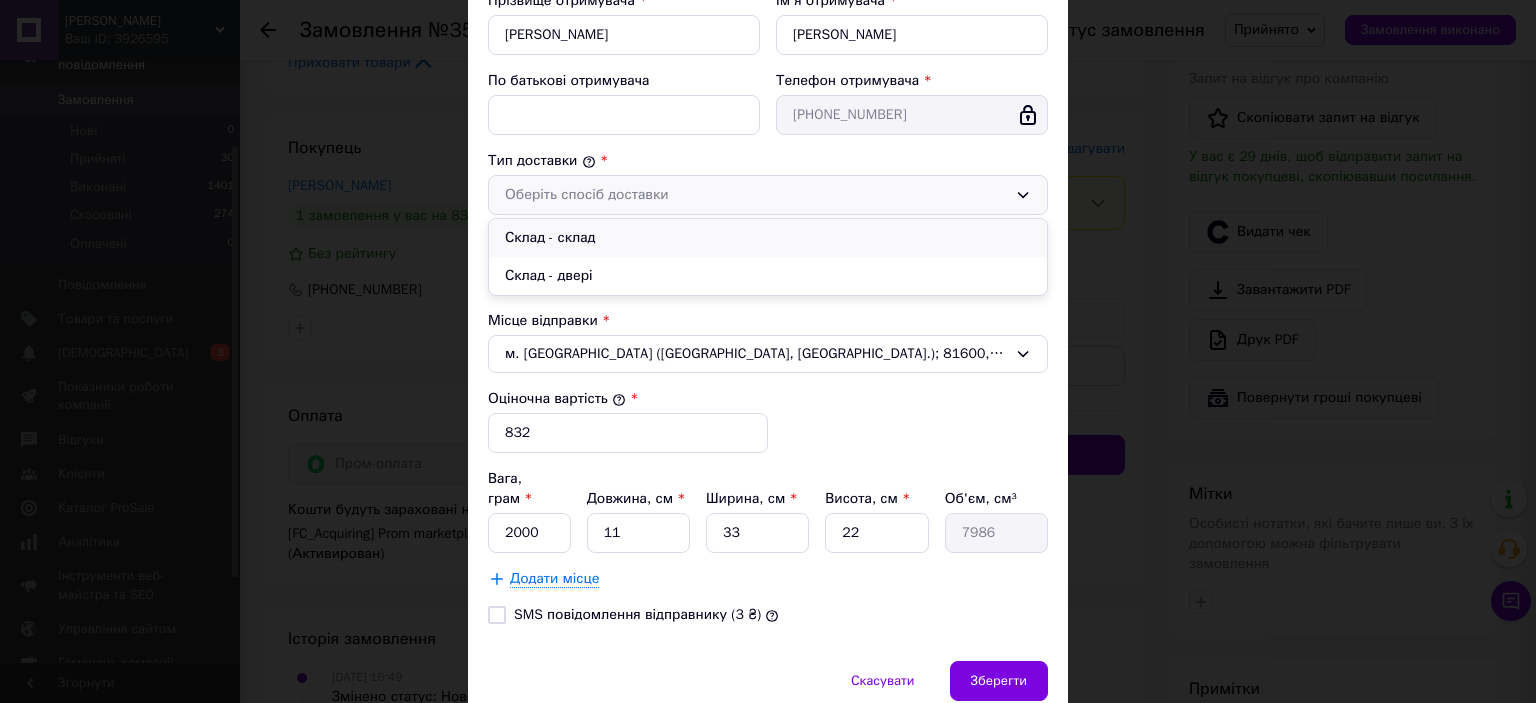 click on "Склад - склад" at bounding box center (768, 238) 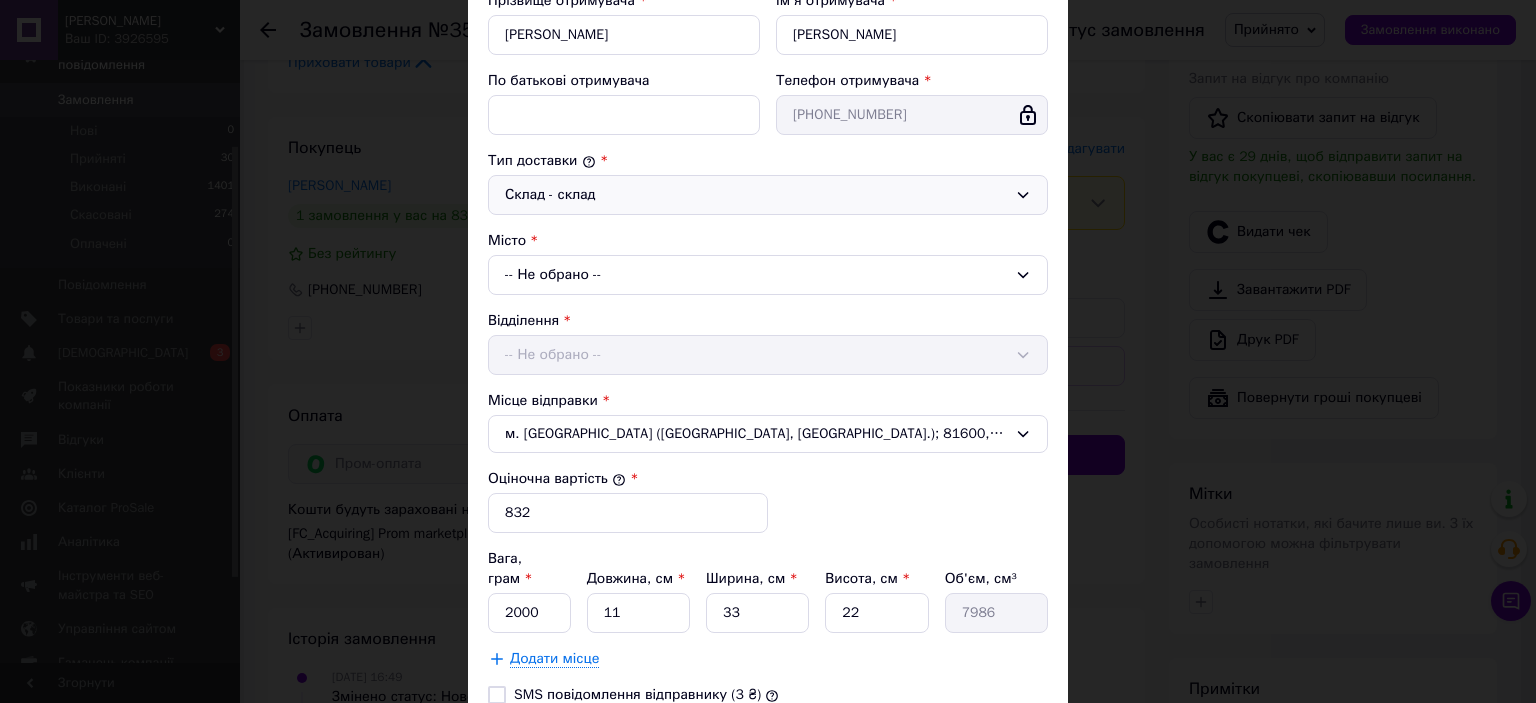 click on "-- Не обрано --" at bounding box center [768, 275] 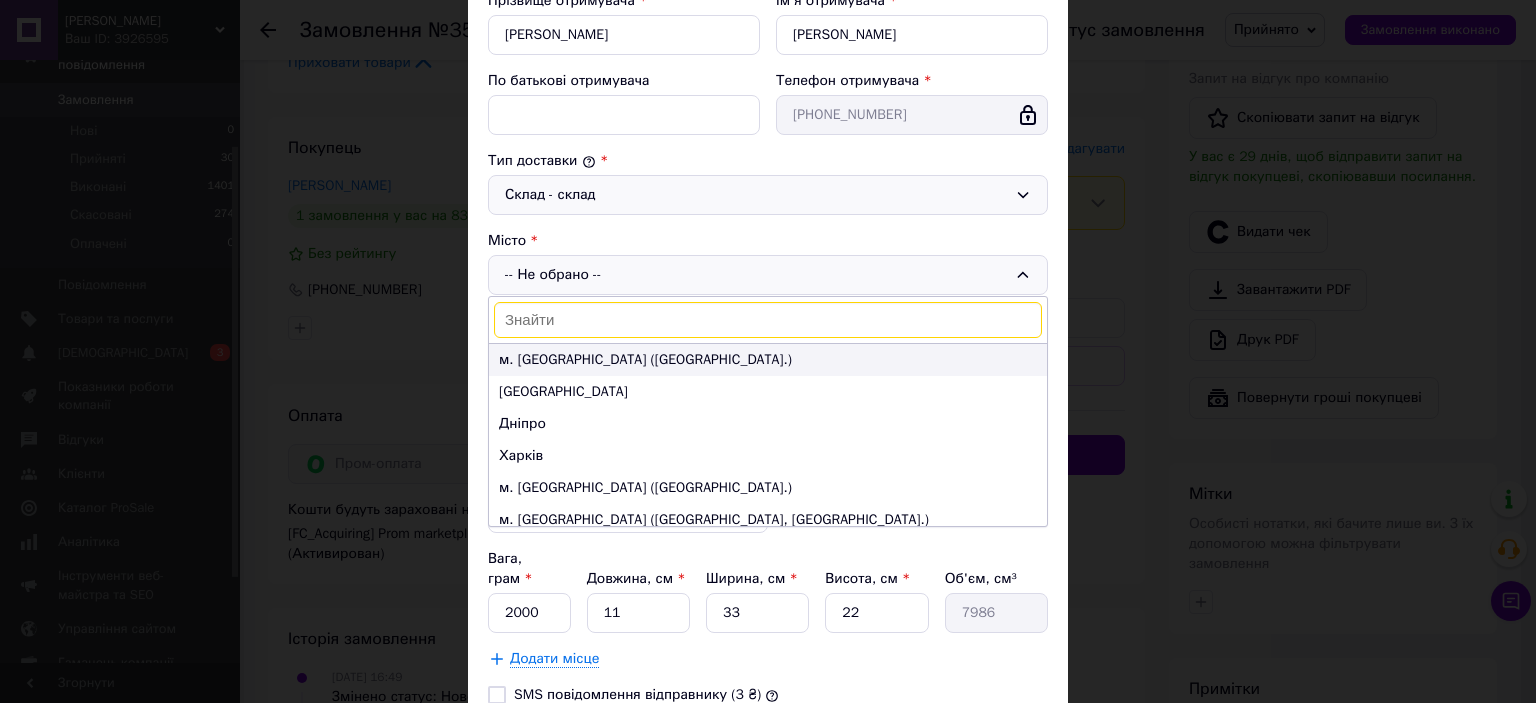 click on "м. Київ (Київська обл.)" at bounding box center (768, 360) 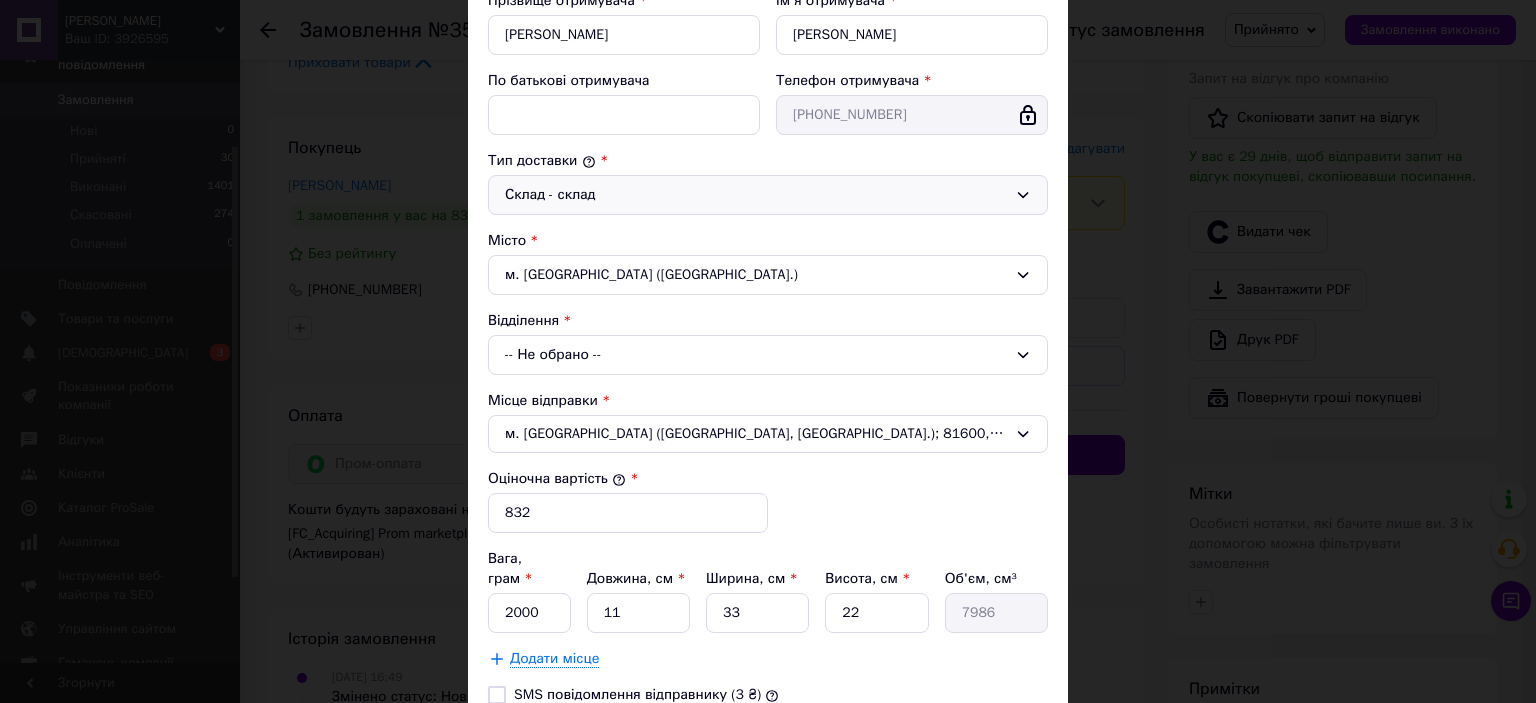 scroll, scrollTop: 500, scrollLeft: 0, axis: vertical 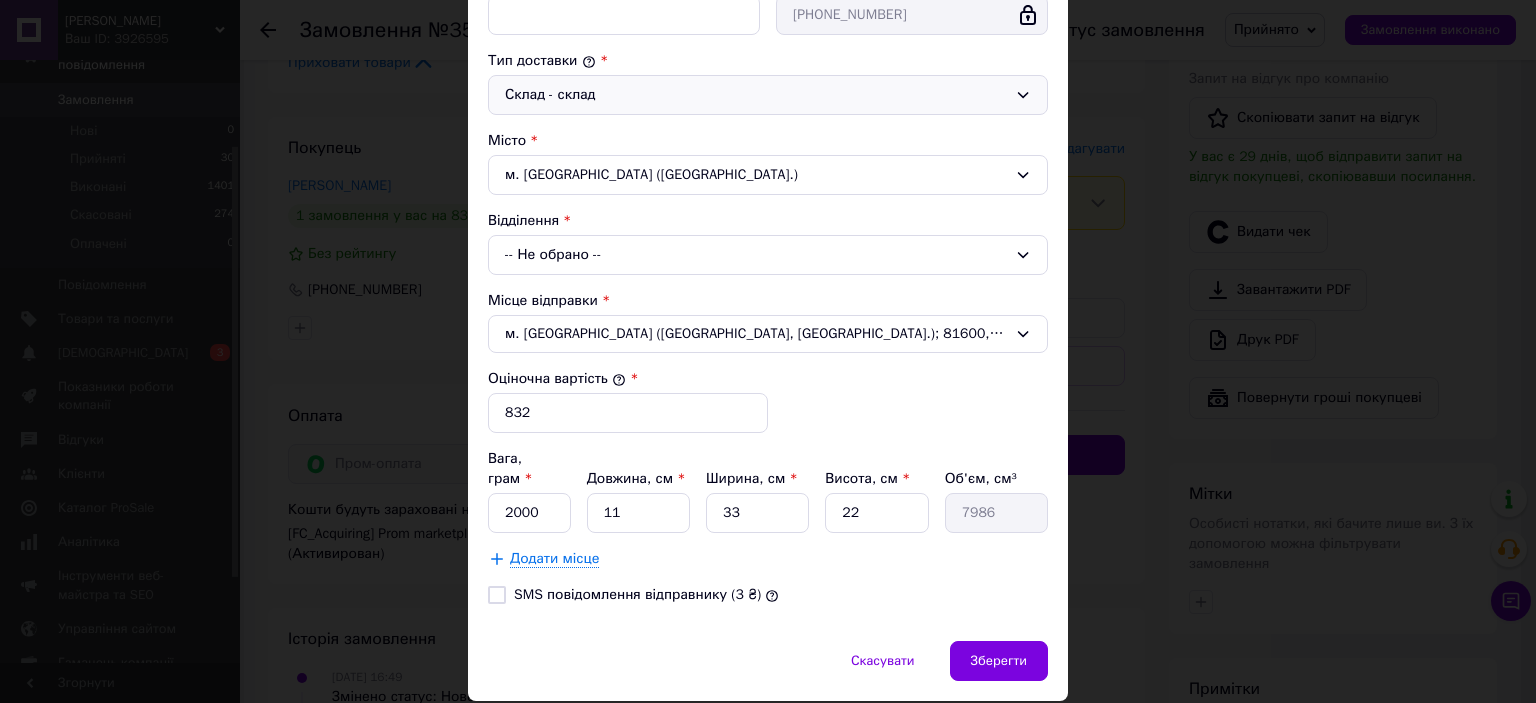 click on "-- Не обрано --" at bounding box center [768, 255] 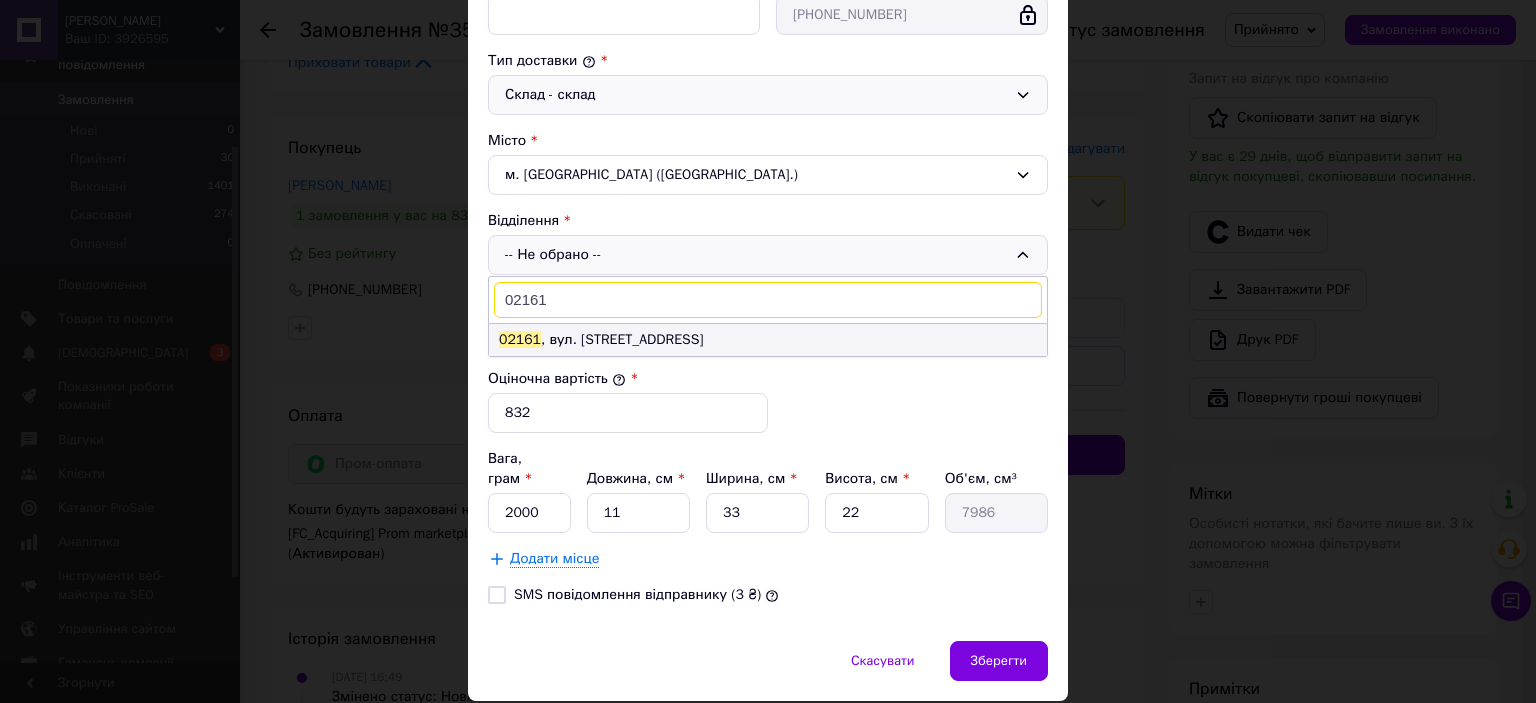 type on "02161" 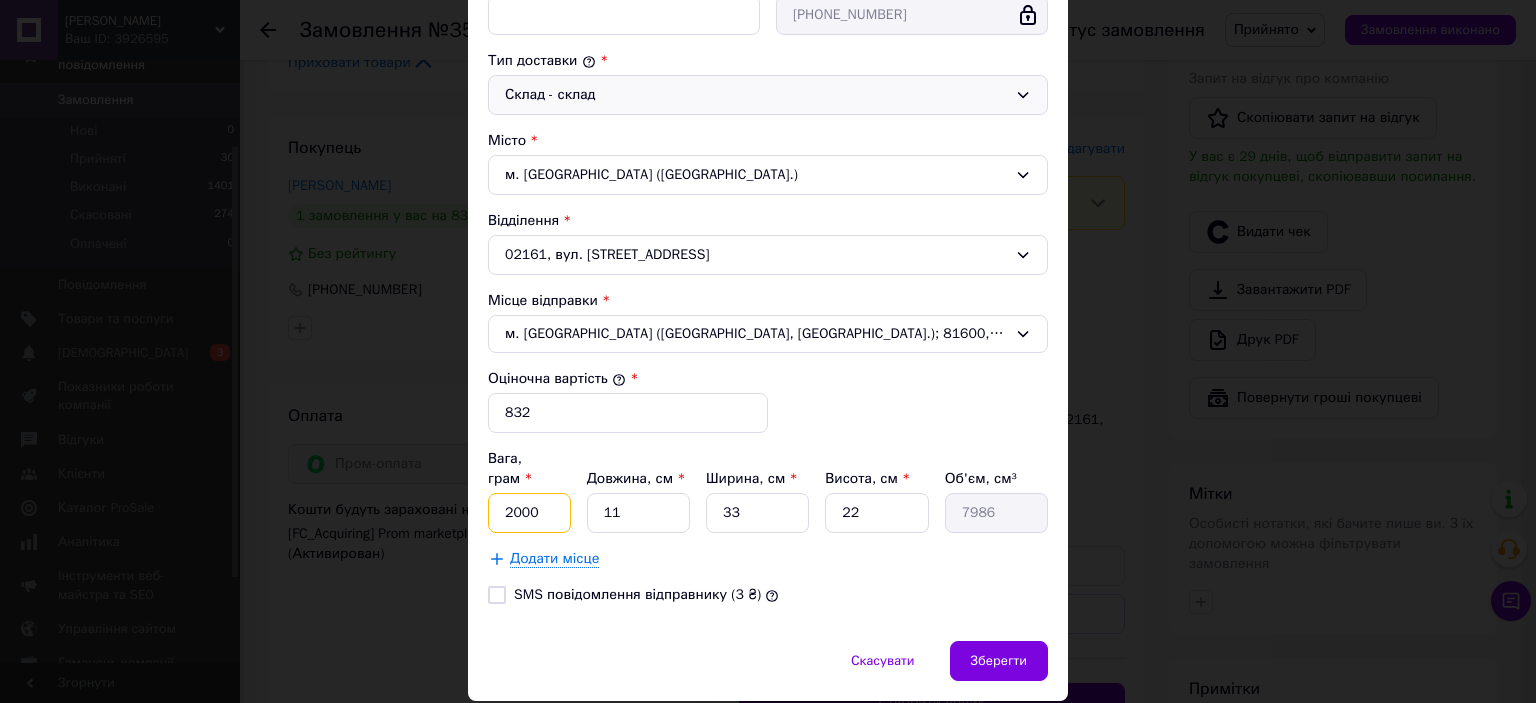 drag, startPoint x: 546, startPoint y: 497, endPoint x: 459, endPoint y: 522, distance: 90.52071 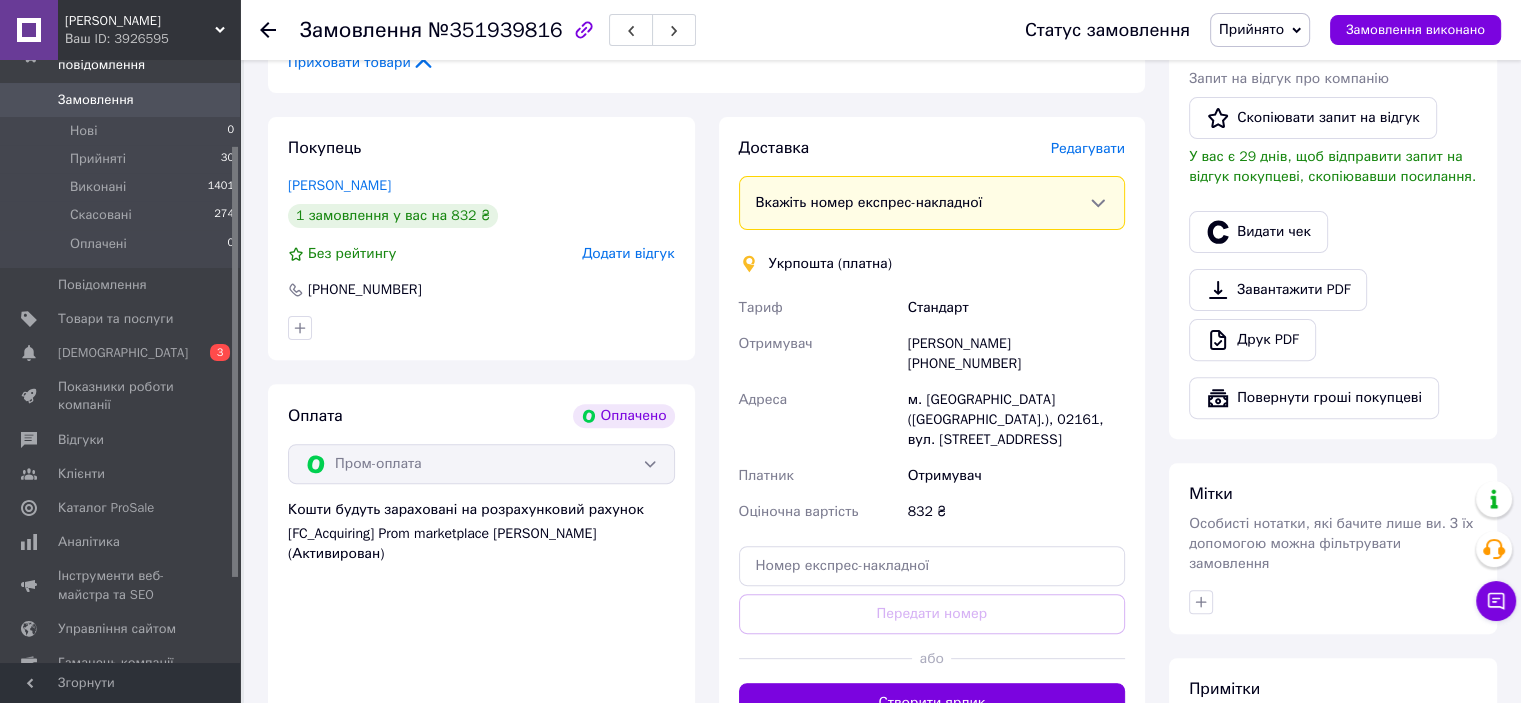 click on "Редагувати" at bounding box center [1088, 148] 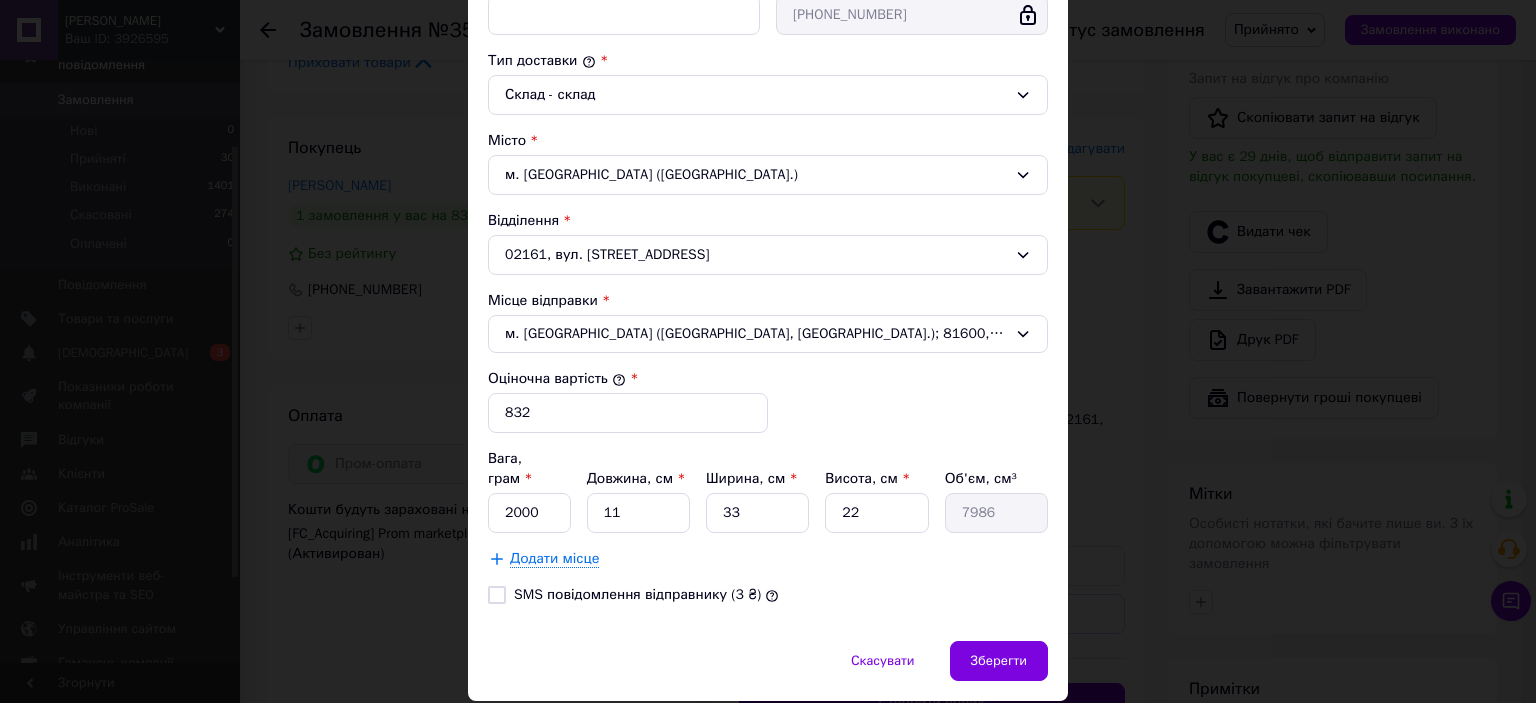 scroll, scrollTop: 543, scrollLeft: 0, axis: vertical 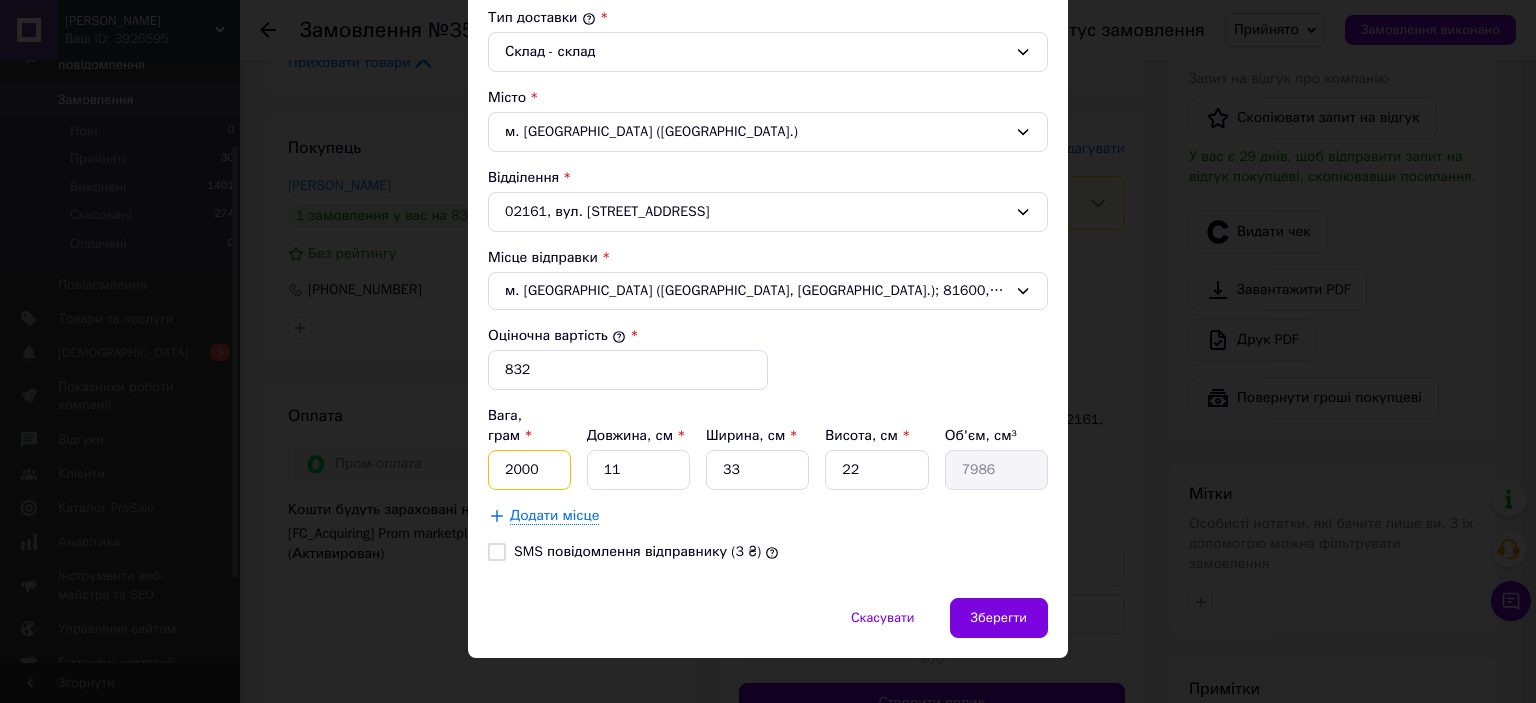 click on "2000" at bounding box center [529, 470] 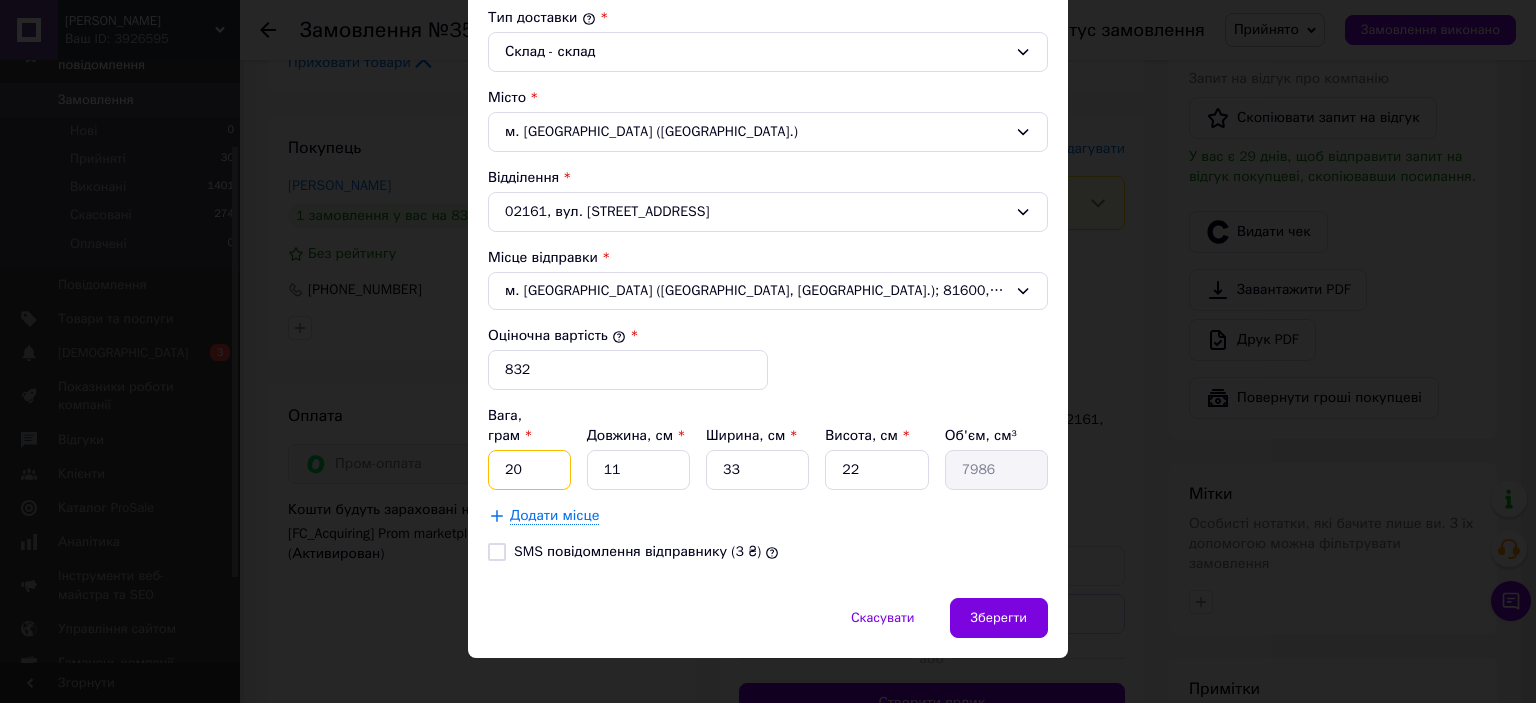 type on "2" 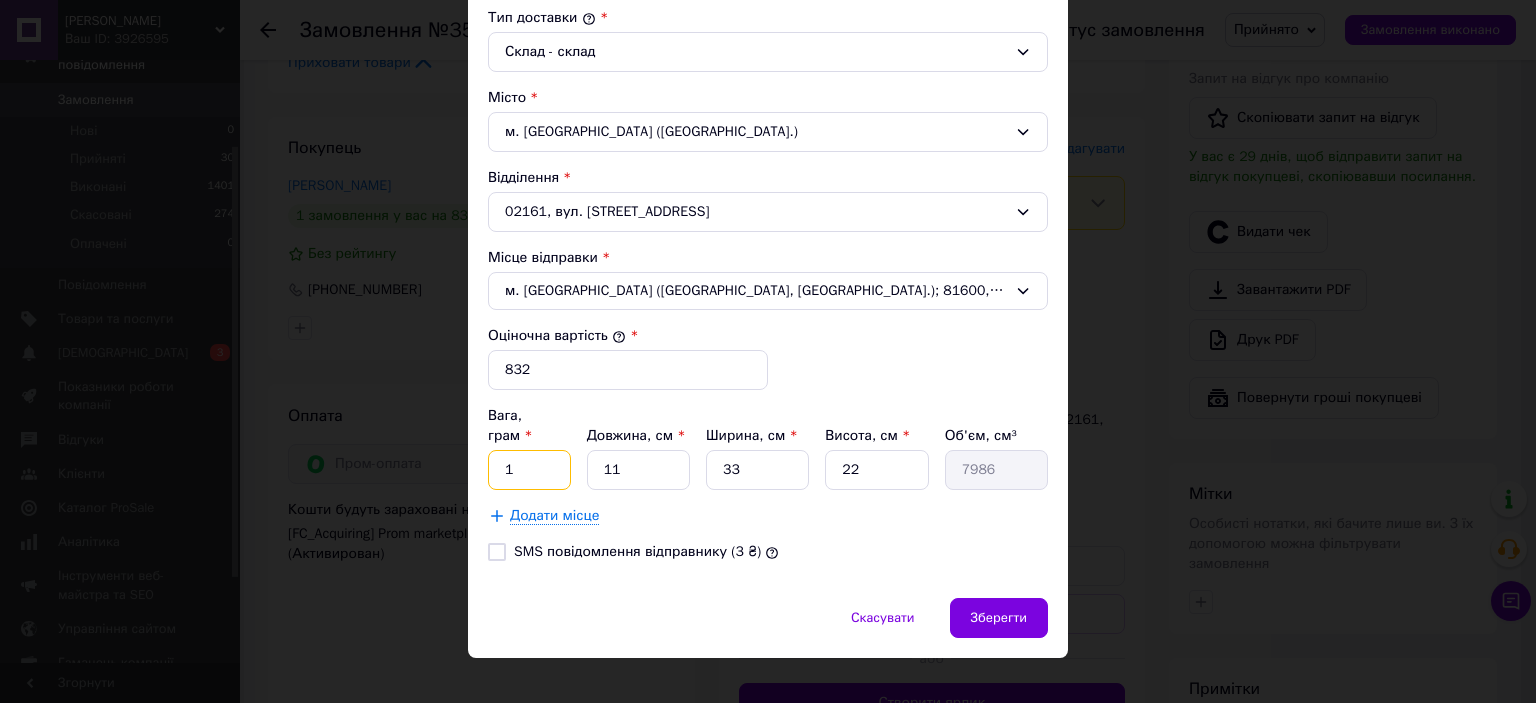 type on "1" 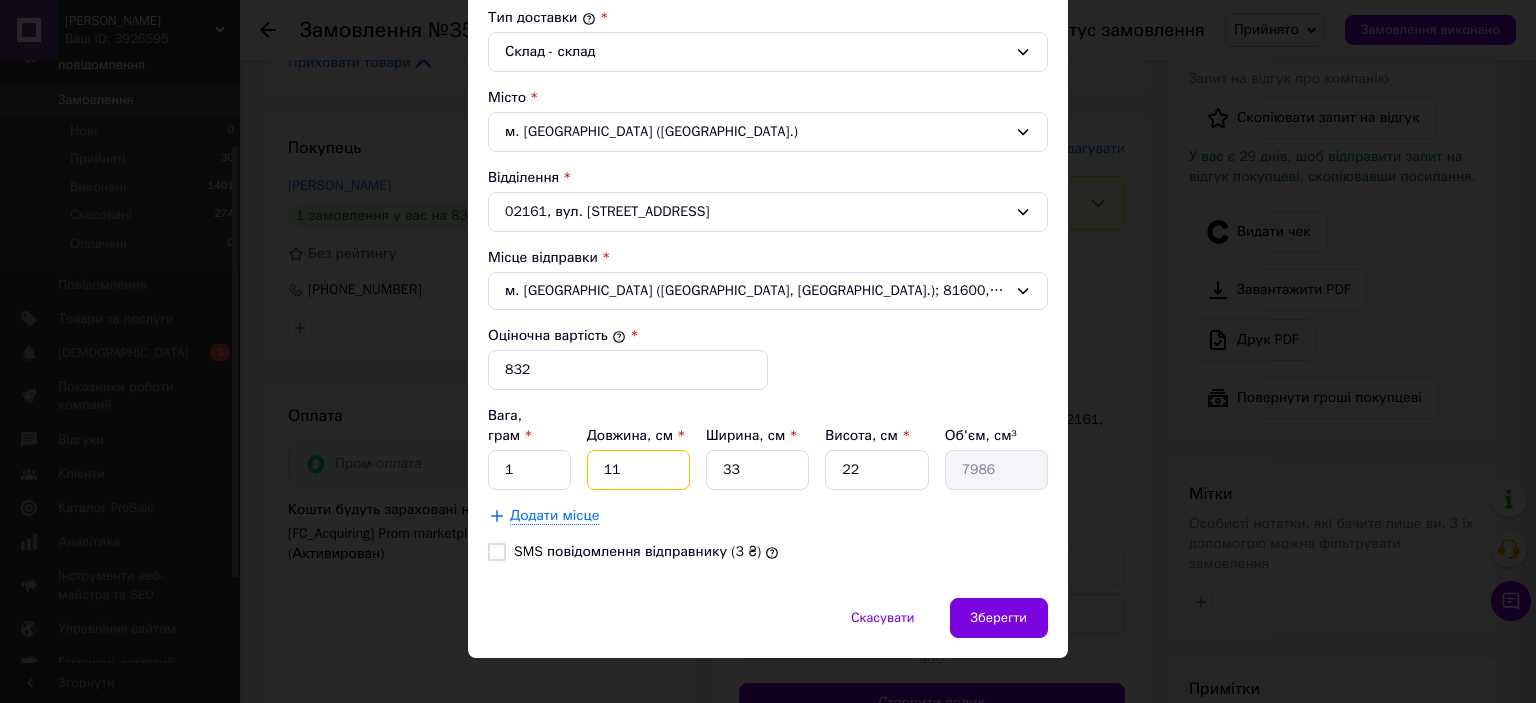 click on "11" at bounding box center (638, 470) 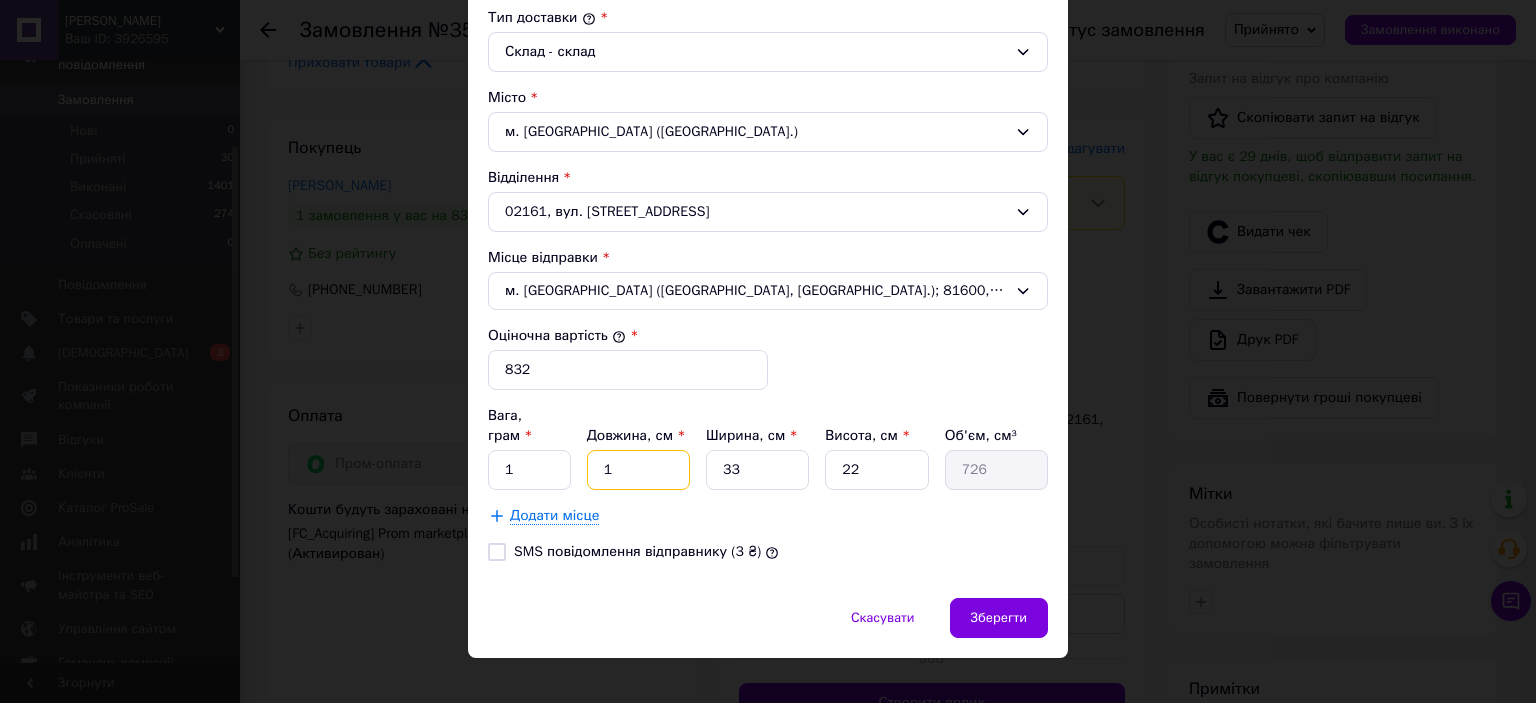 type on "12" 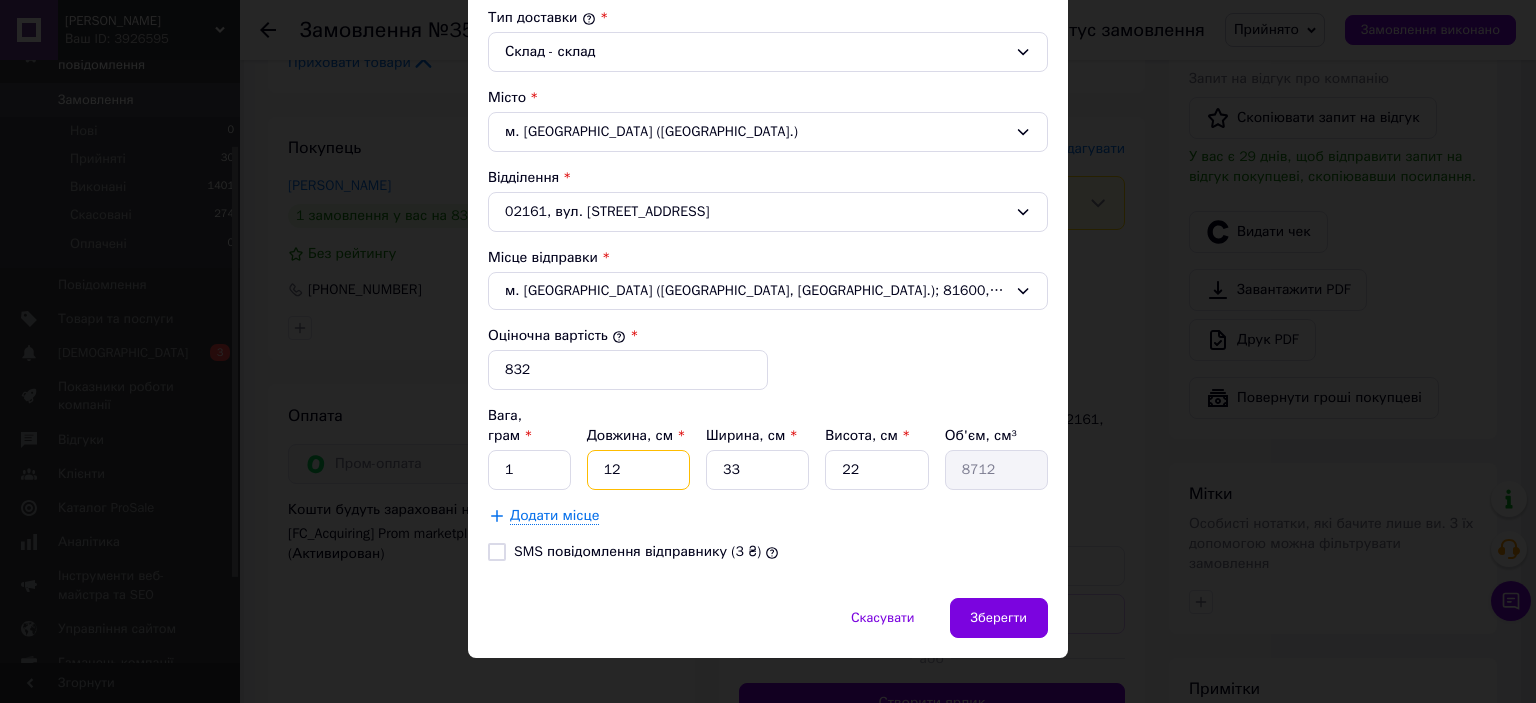 type on "121" 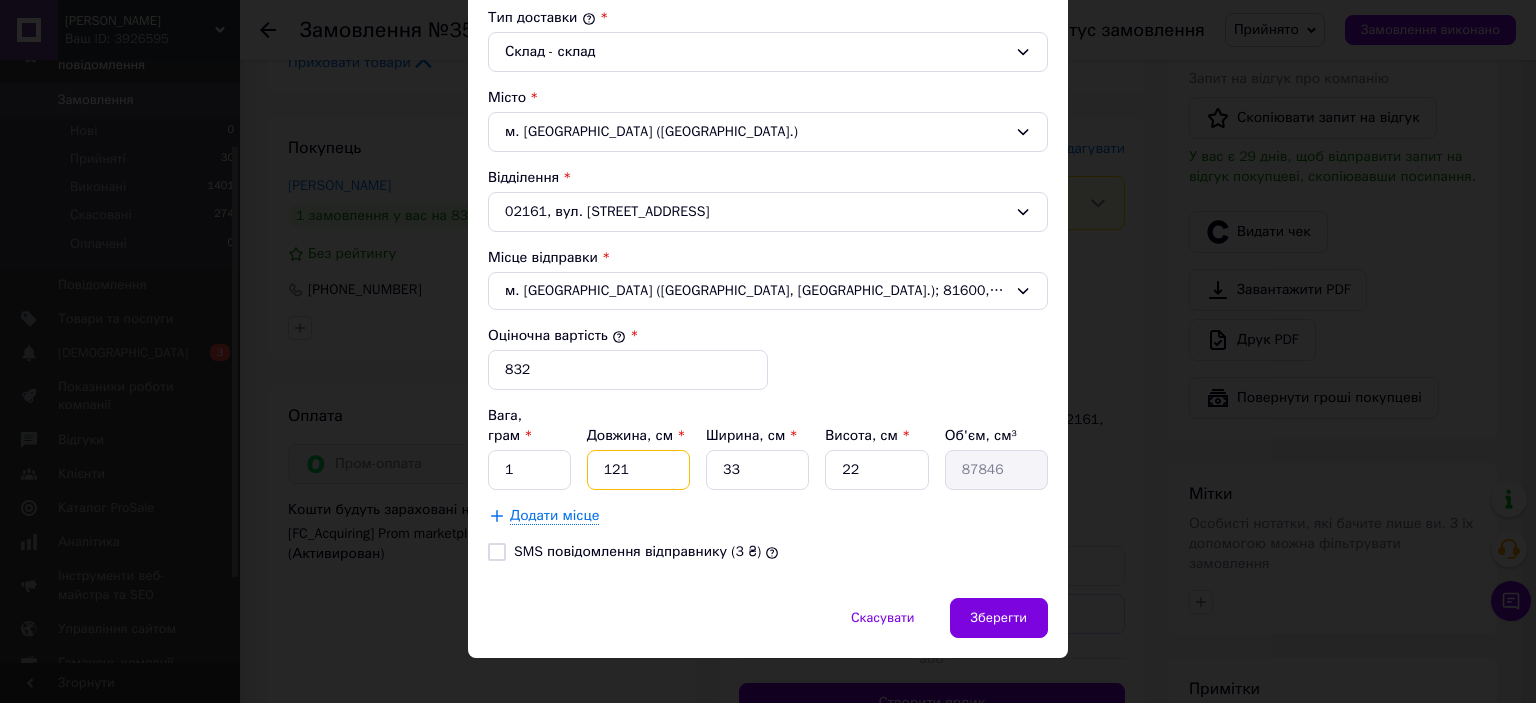 type on "121" 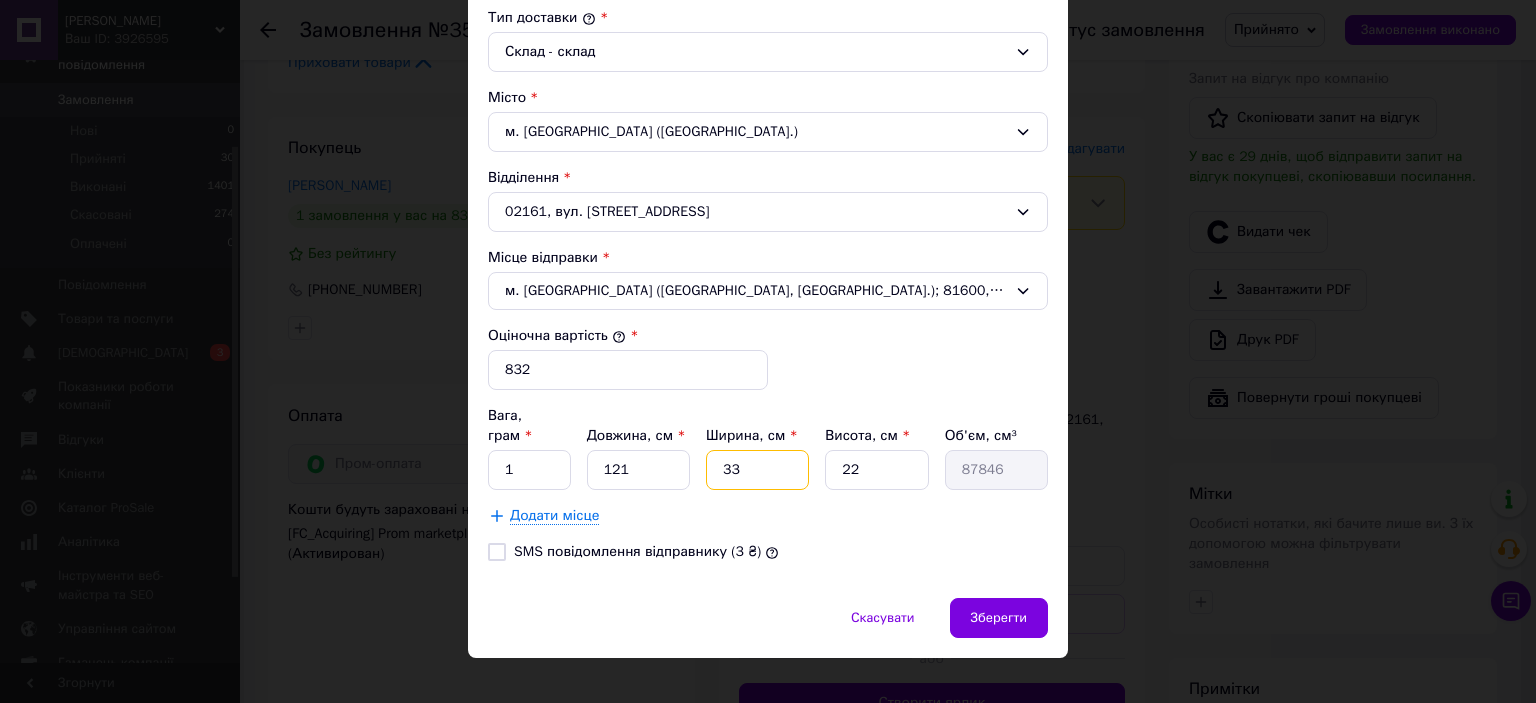 click on "33" at bounding box center [757, 470] 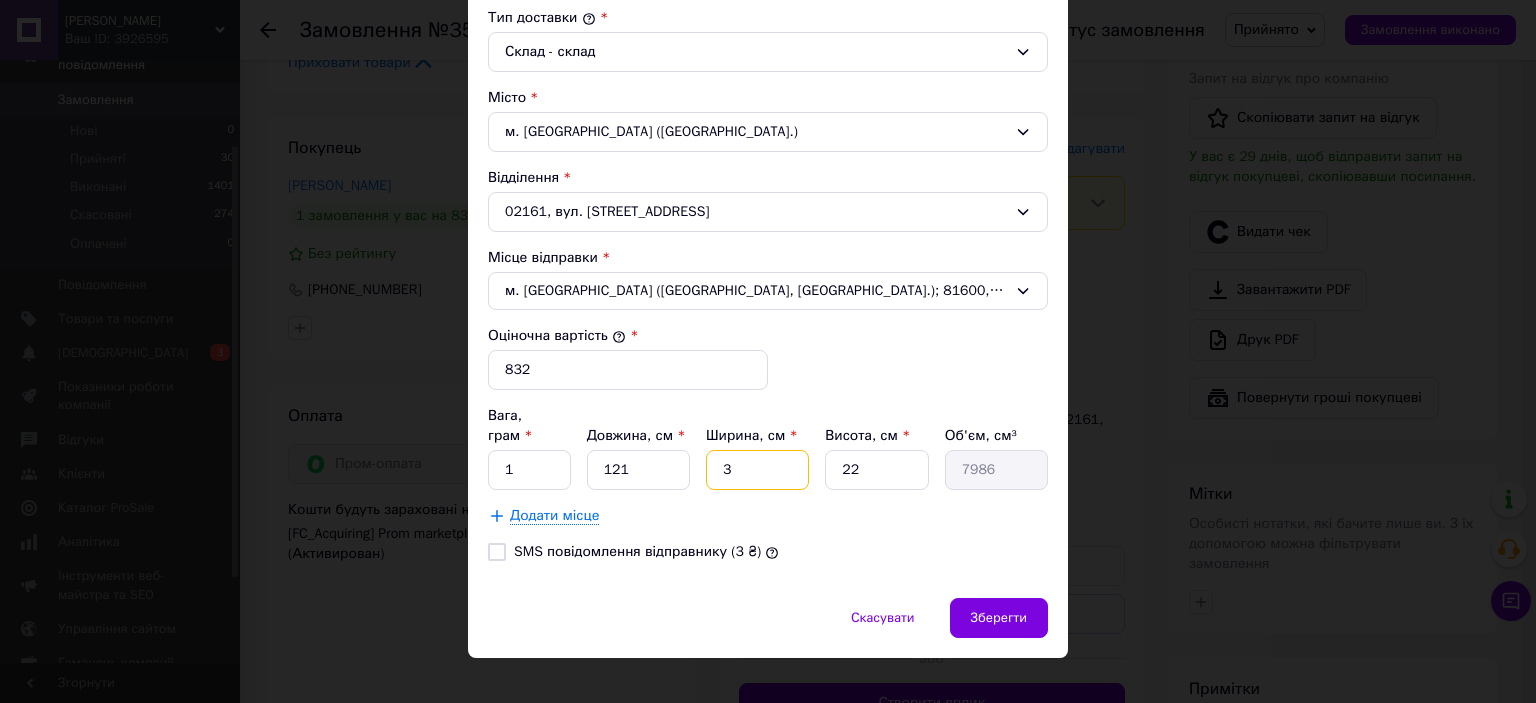 type 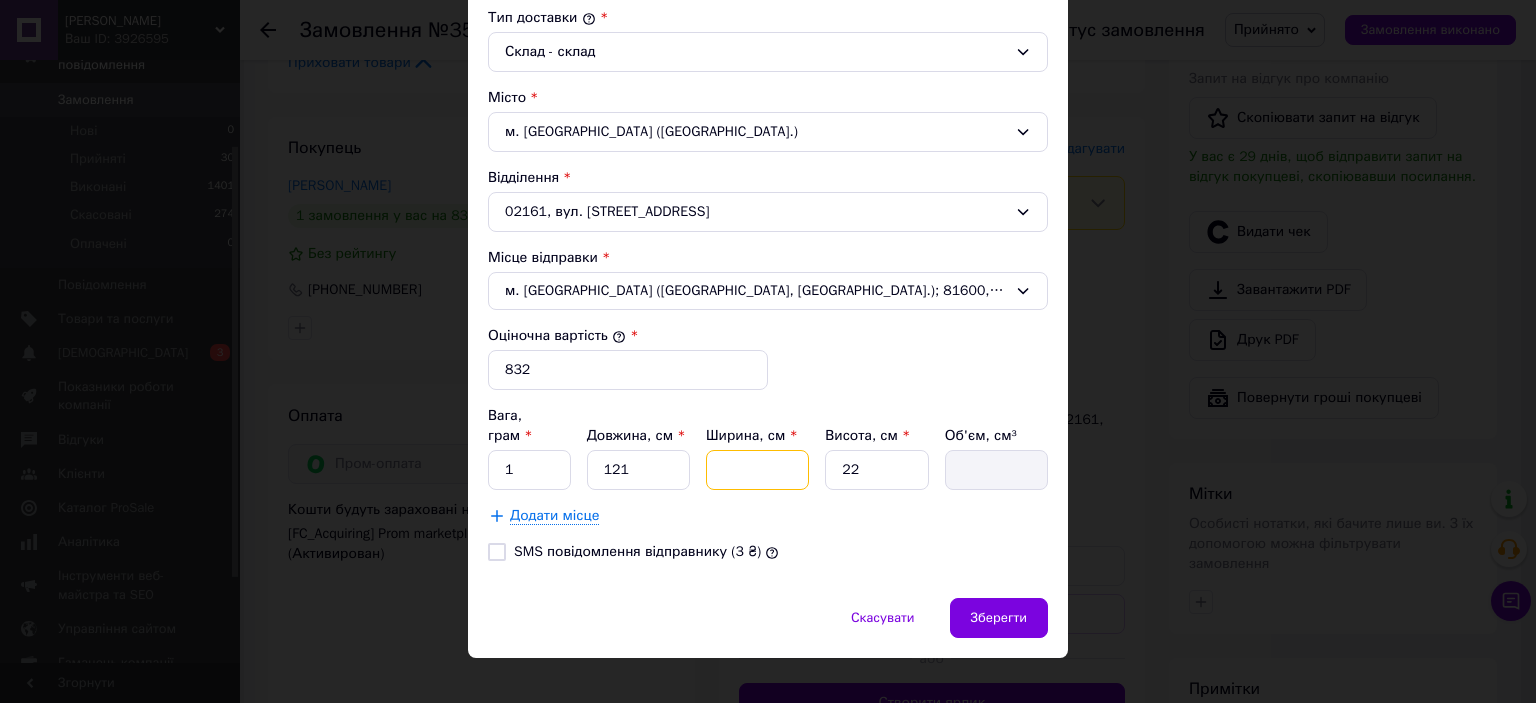 type on "1" 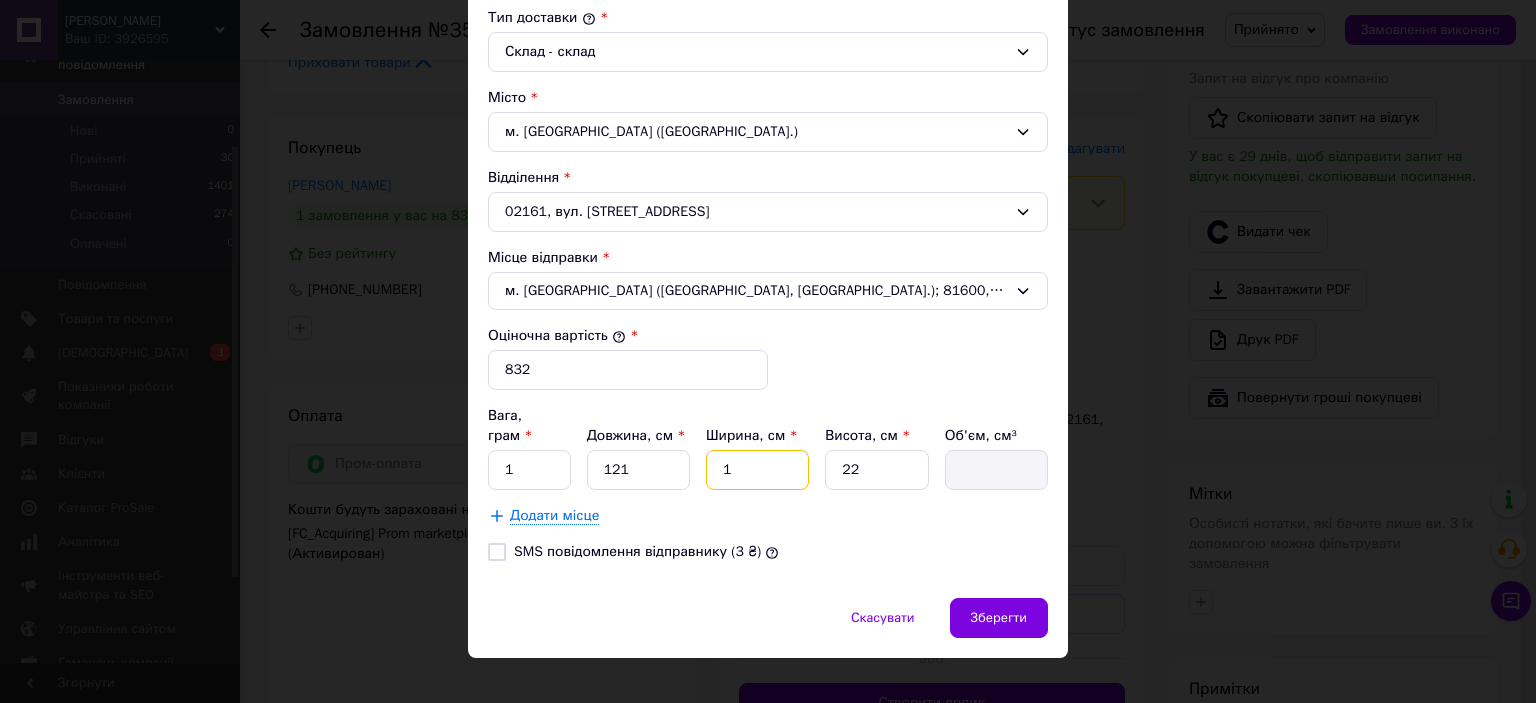 type on "2662" 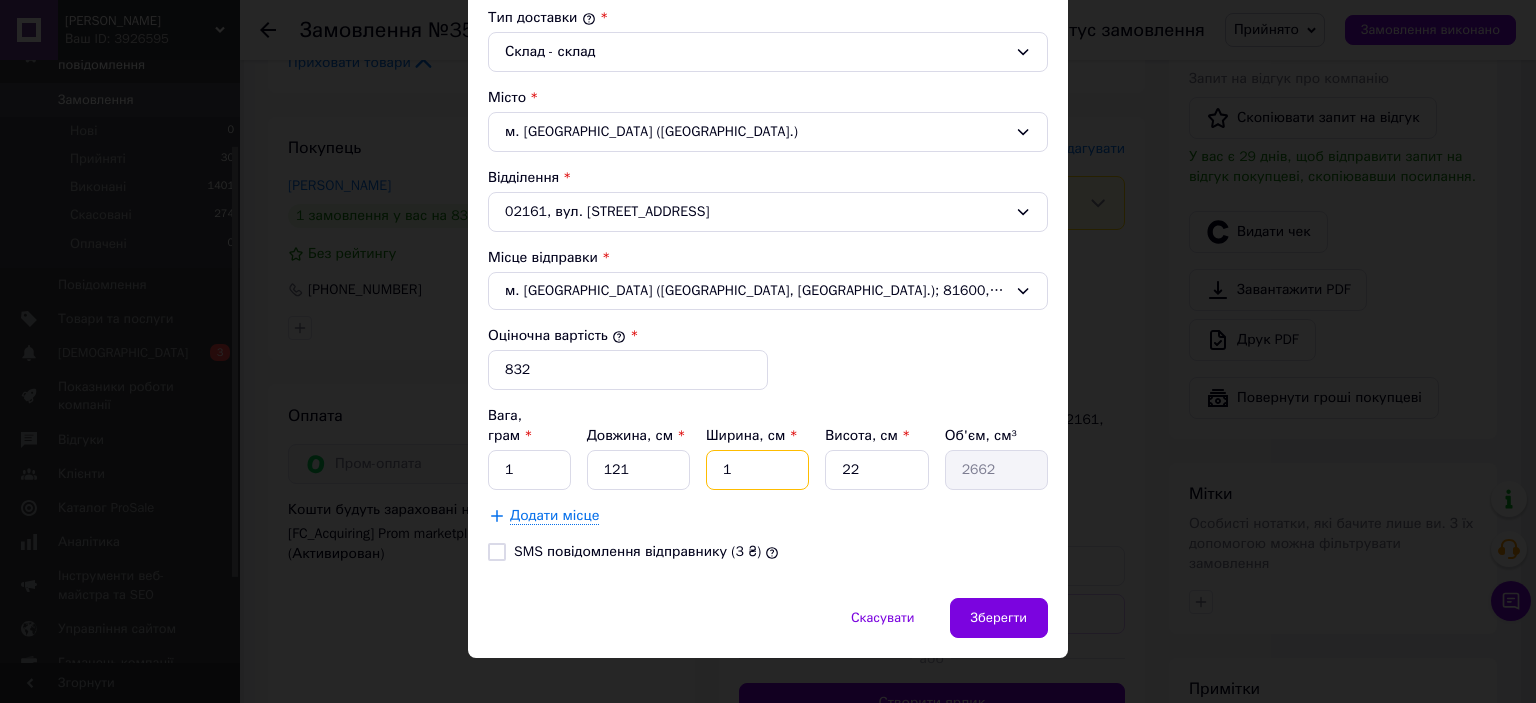 type on "15" 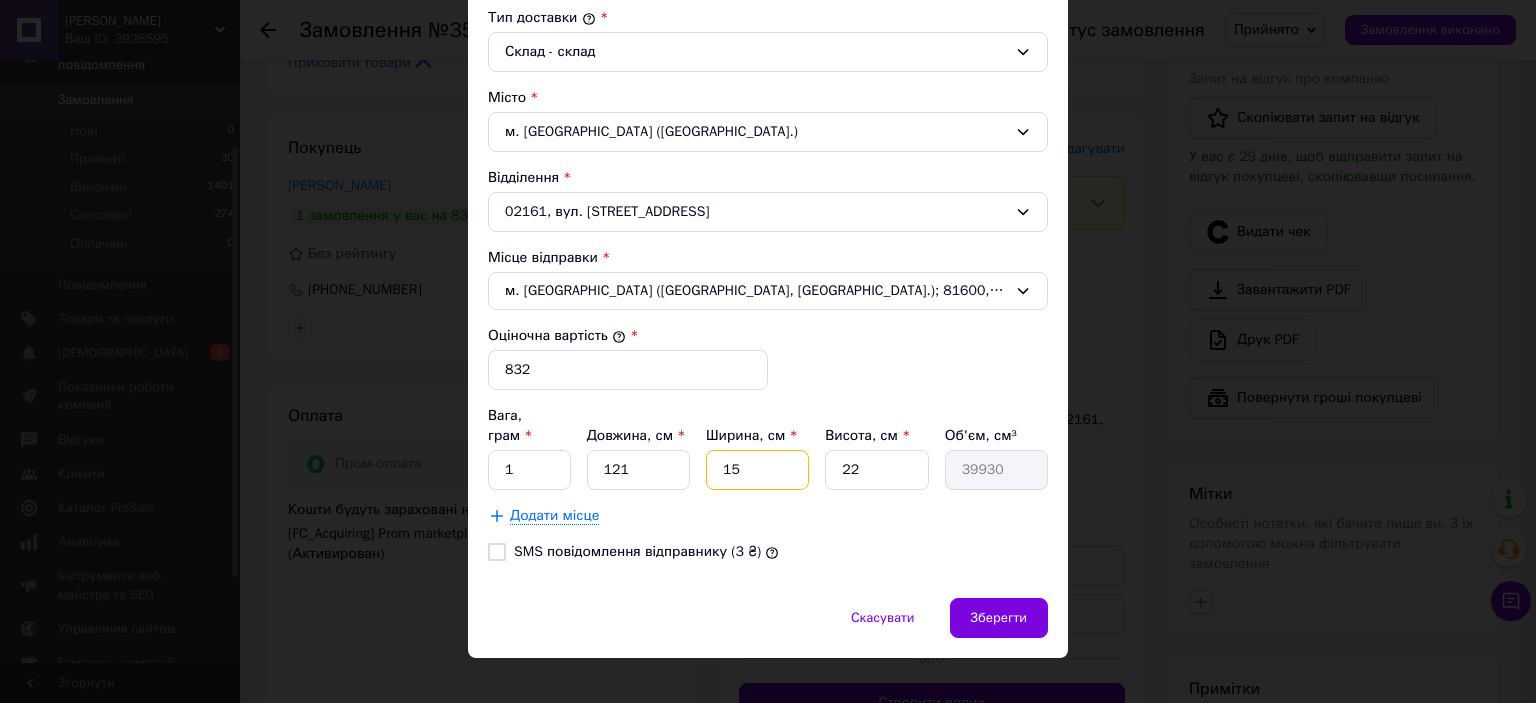 type on "15" 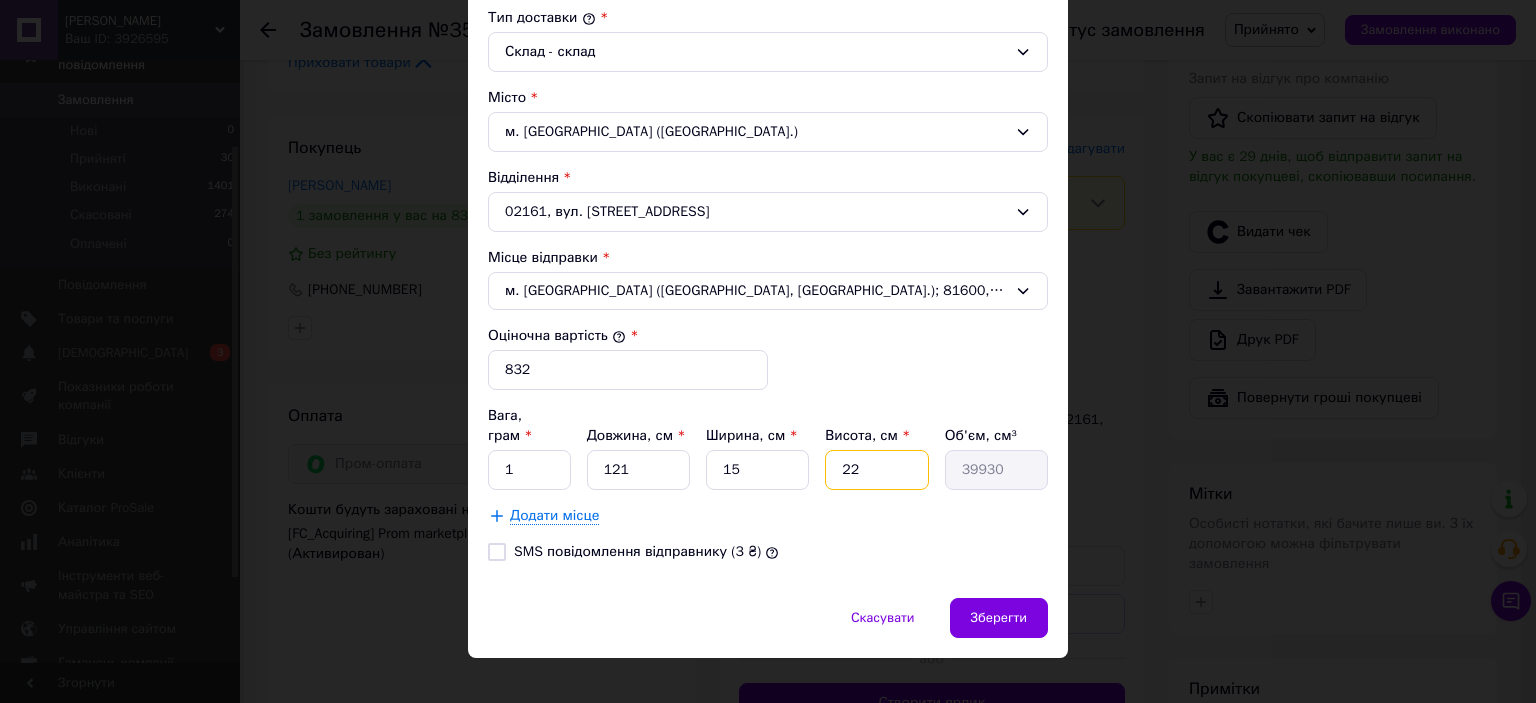click on "22" at bounding box center [876, 470] 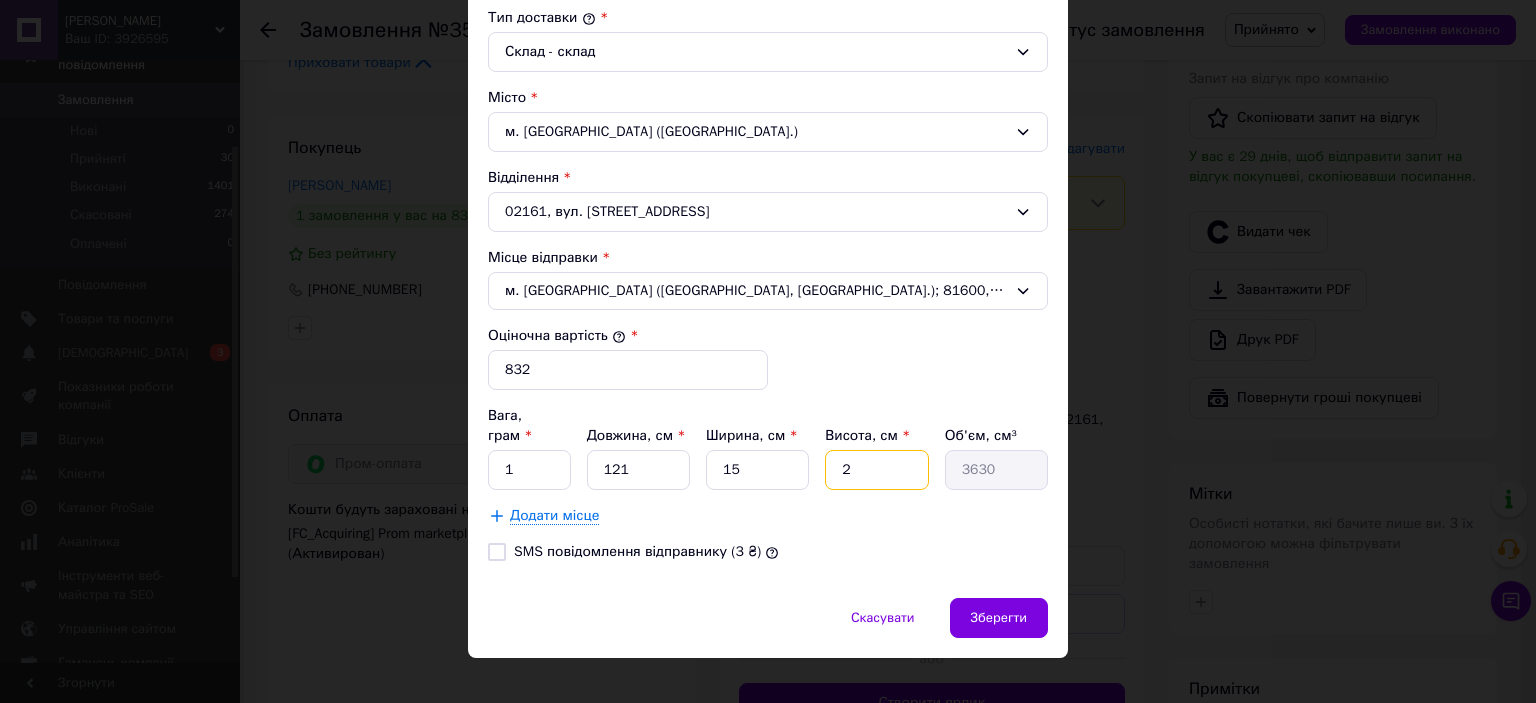 type 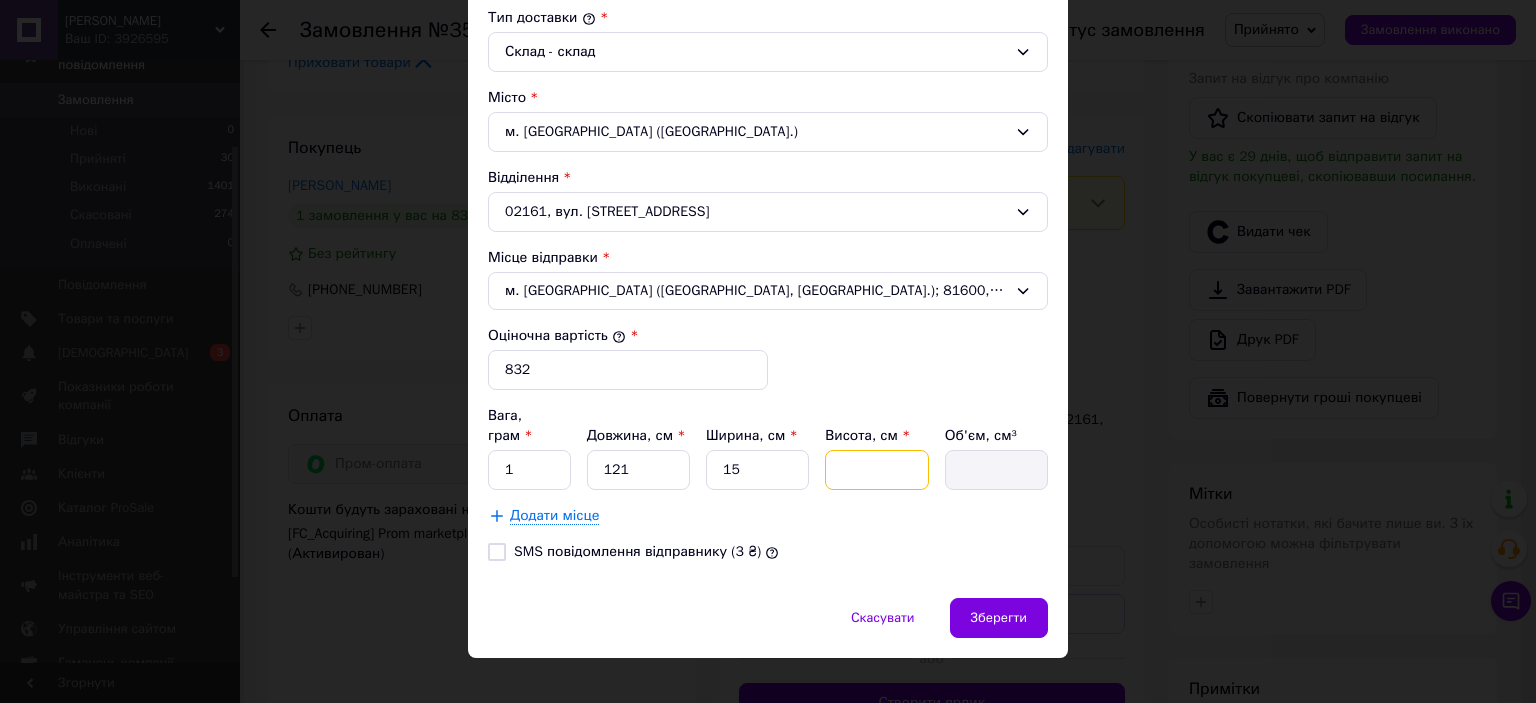 type on "1" 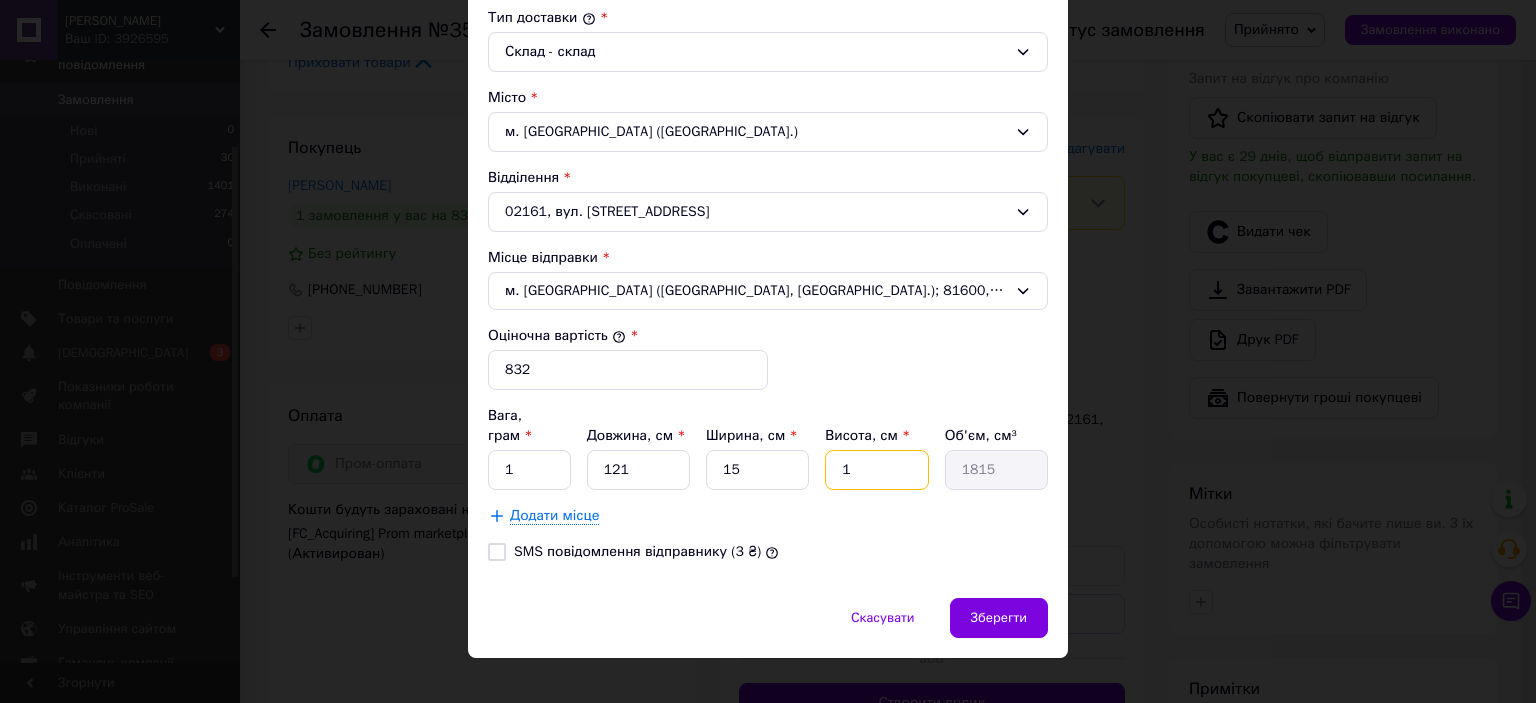 type on "10" 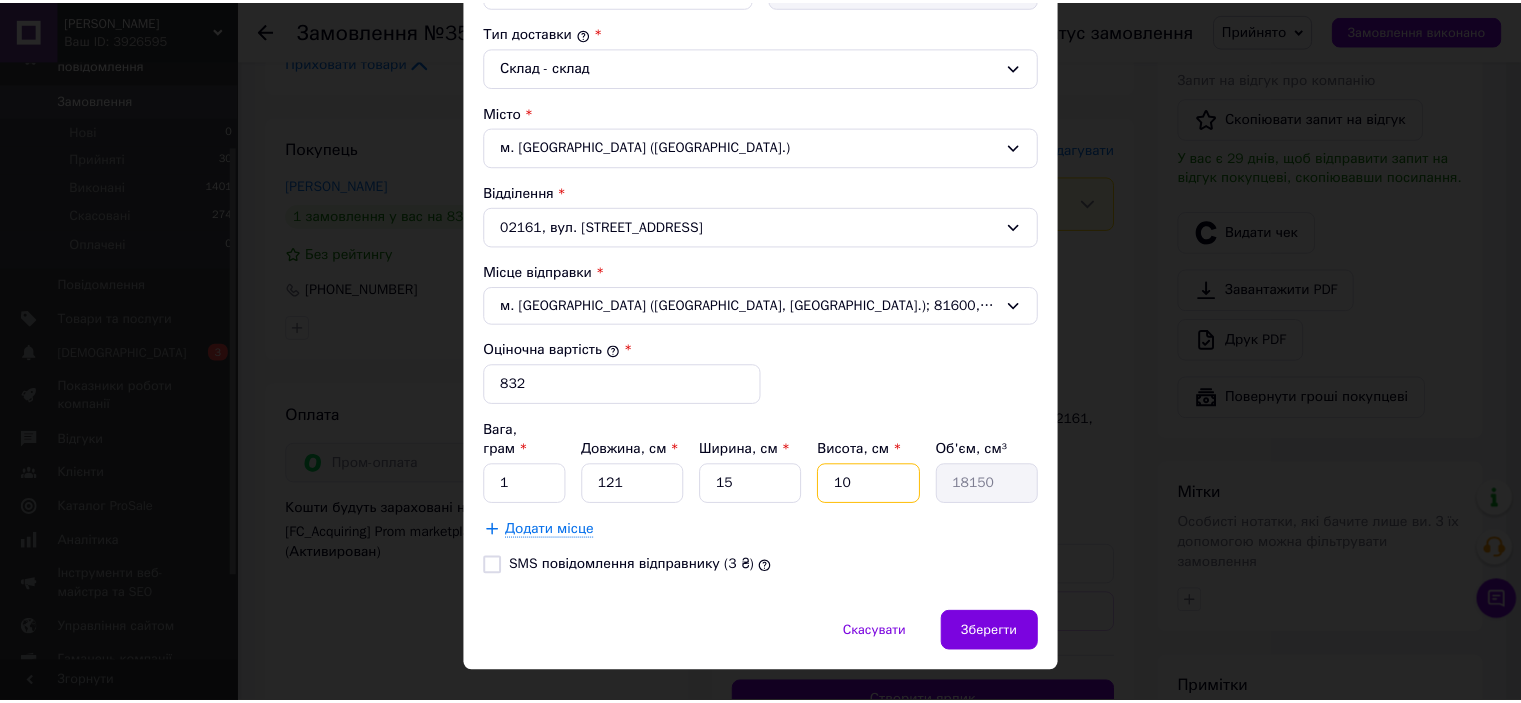 scroll, scrollTop: 543, scrollLeft: 0, axis: vertical 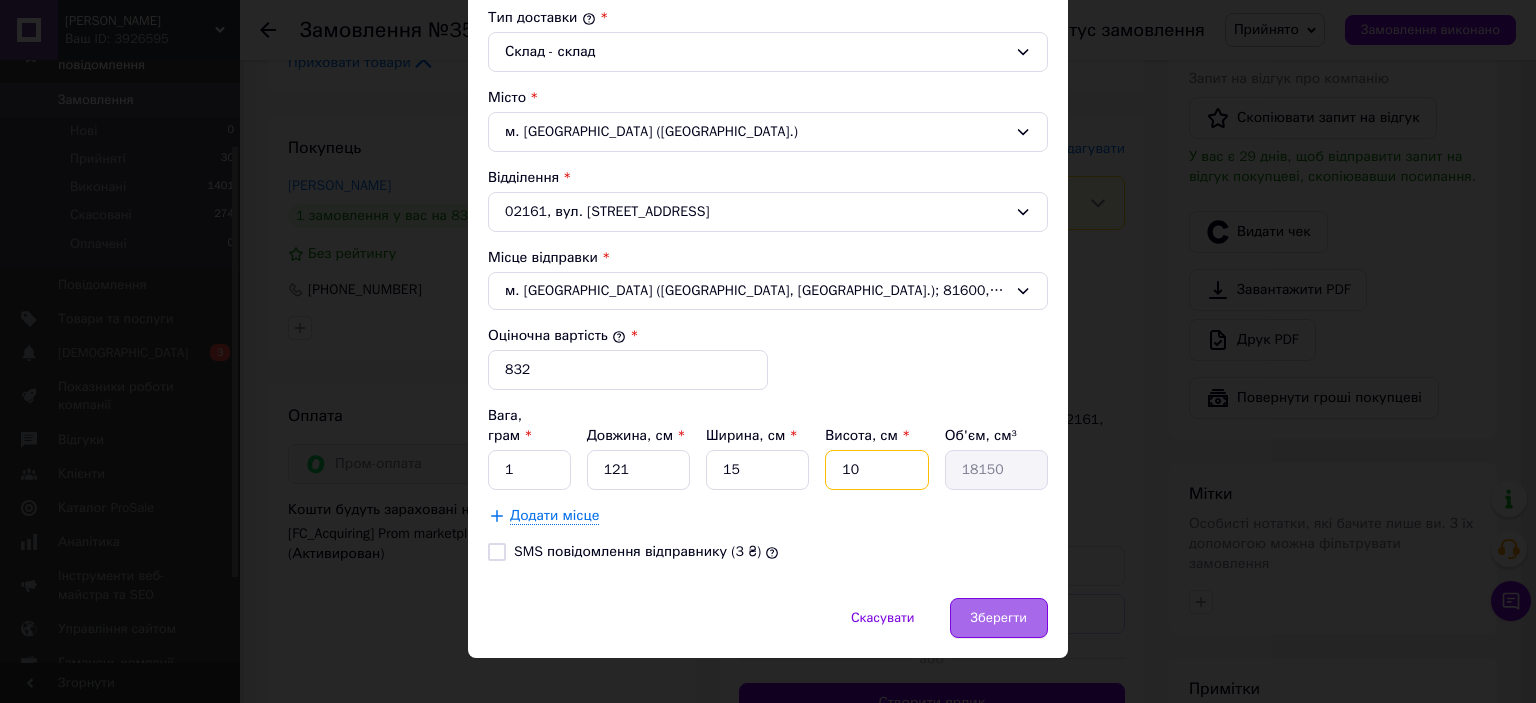 type on "10" 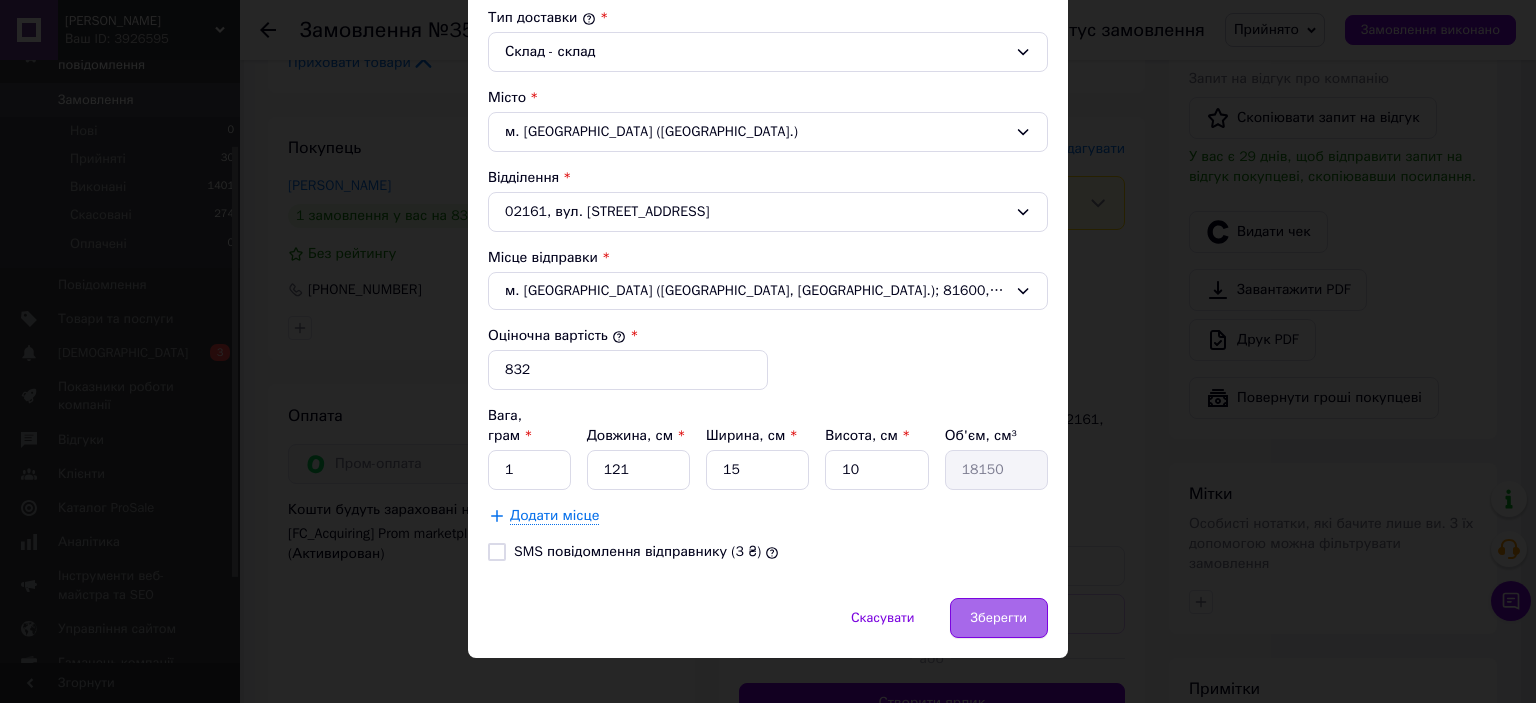 click on "Зберегти" at bounding box center (999, 618) 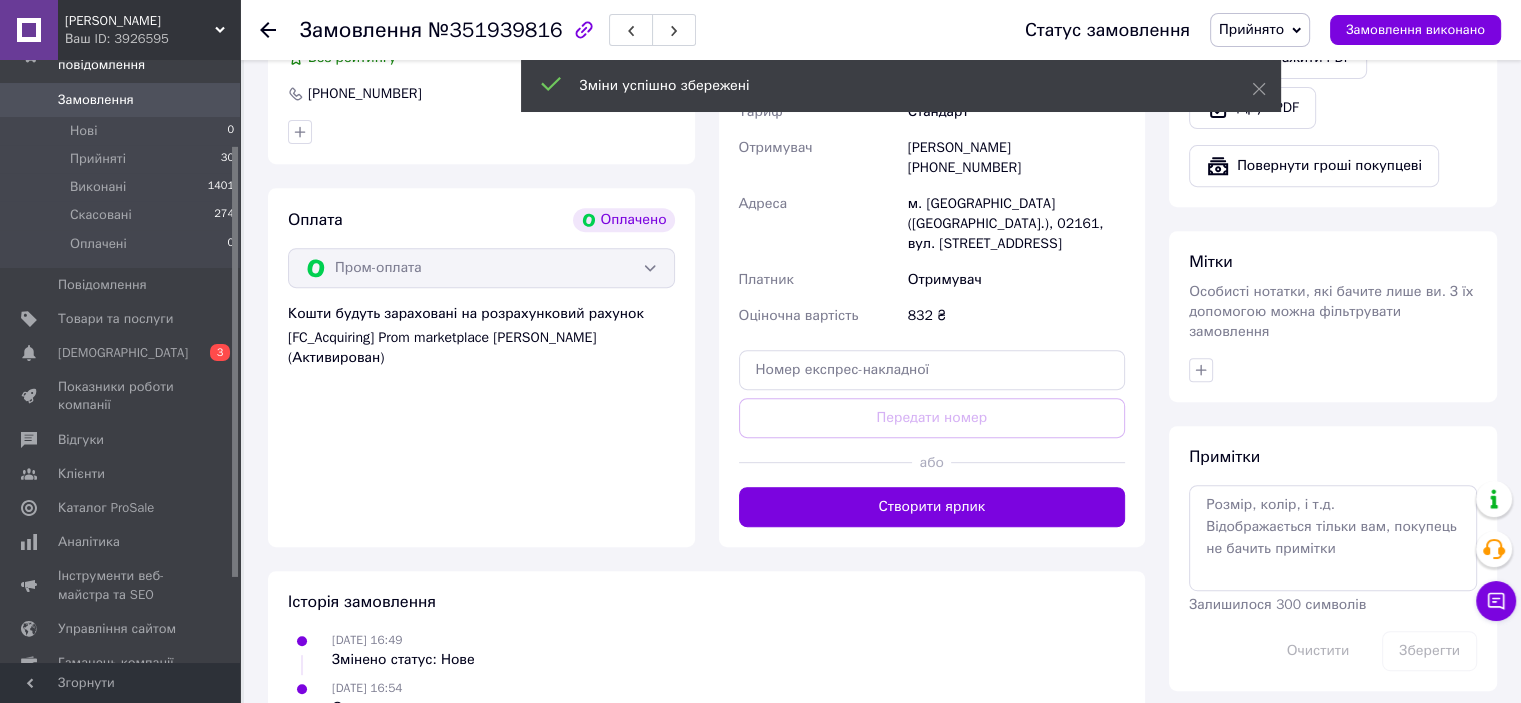 scroll, scrollTop: 800, scrollLeft: 0, axis: vertical 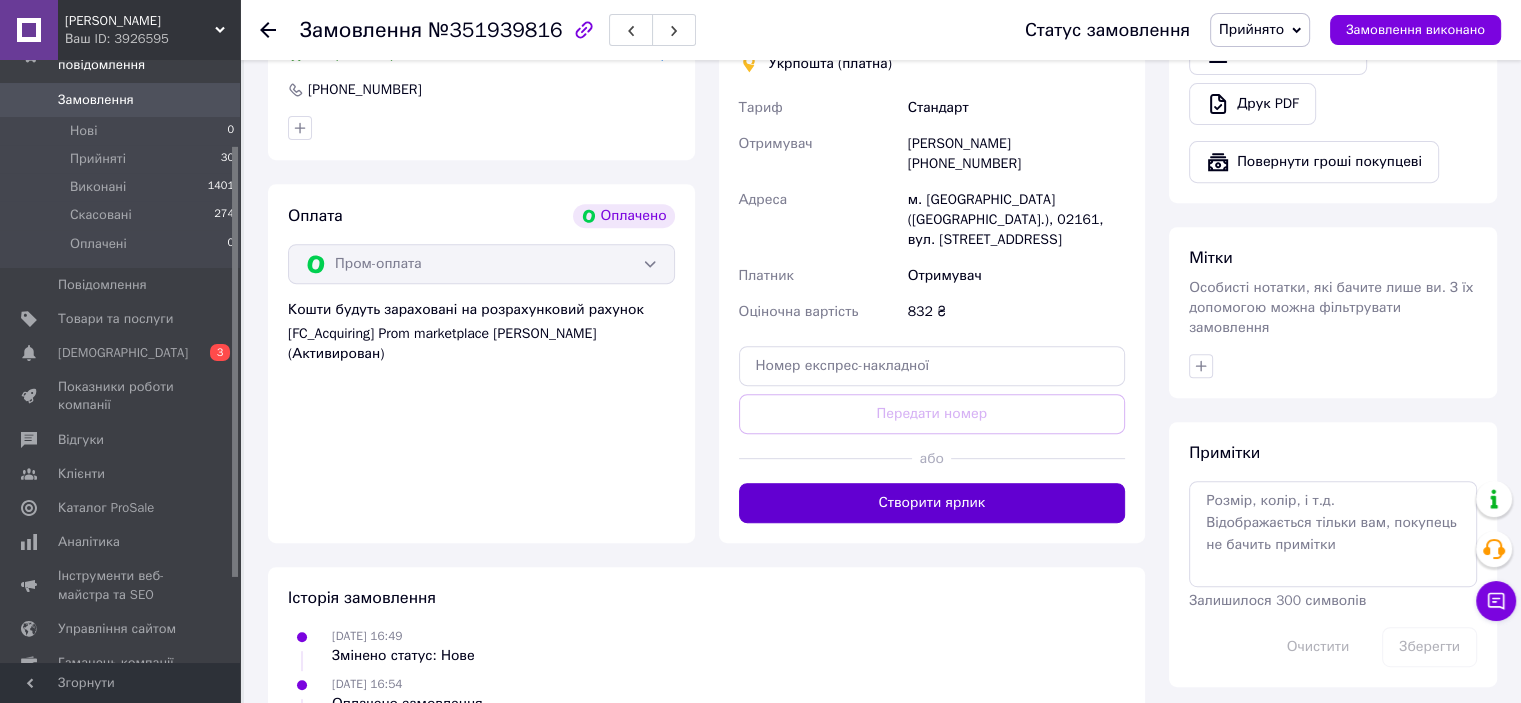 click on "Створити ярлик" at bounding box center [932, 503] 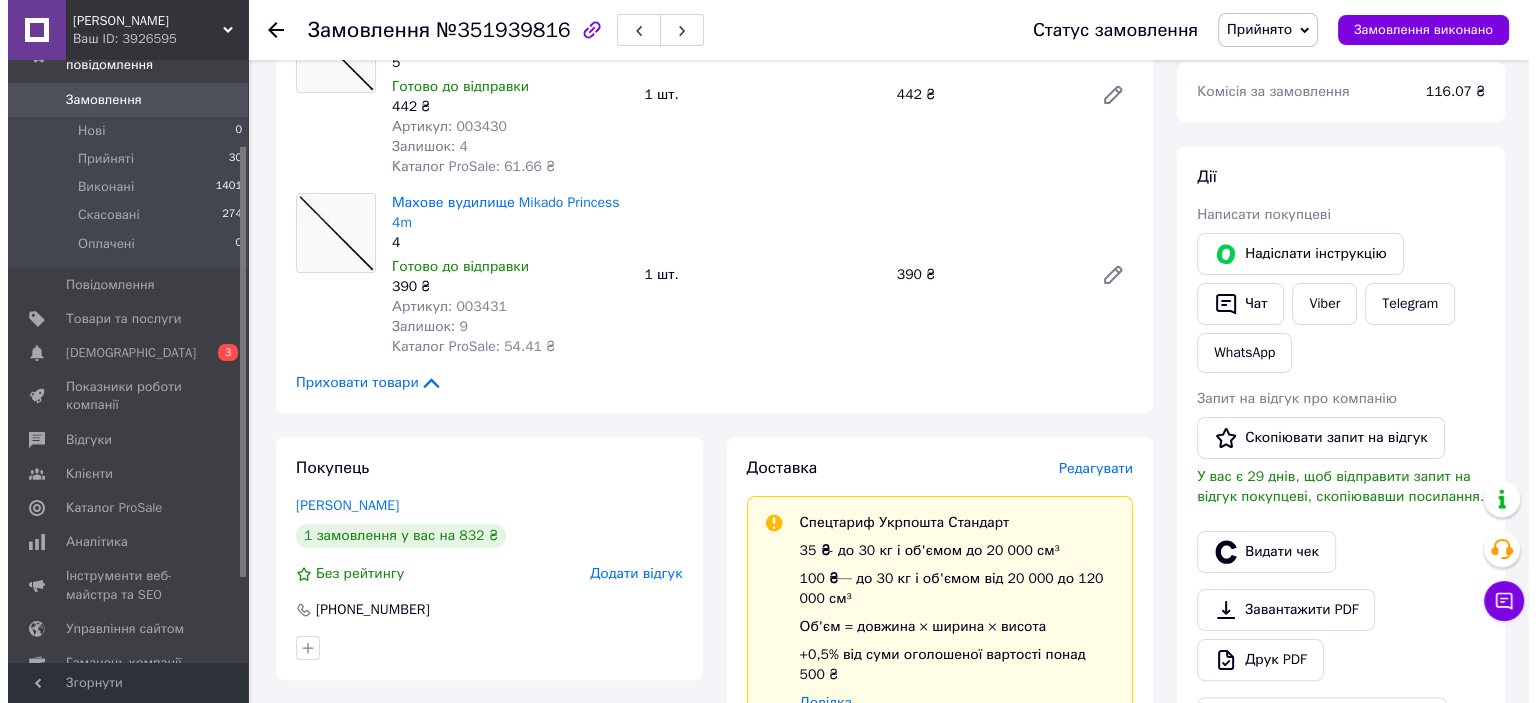 scroll, scrollTop: 0, scrollLeft: 0, axis: both 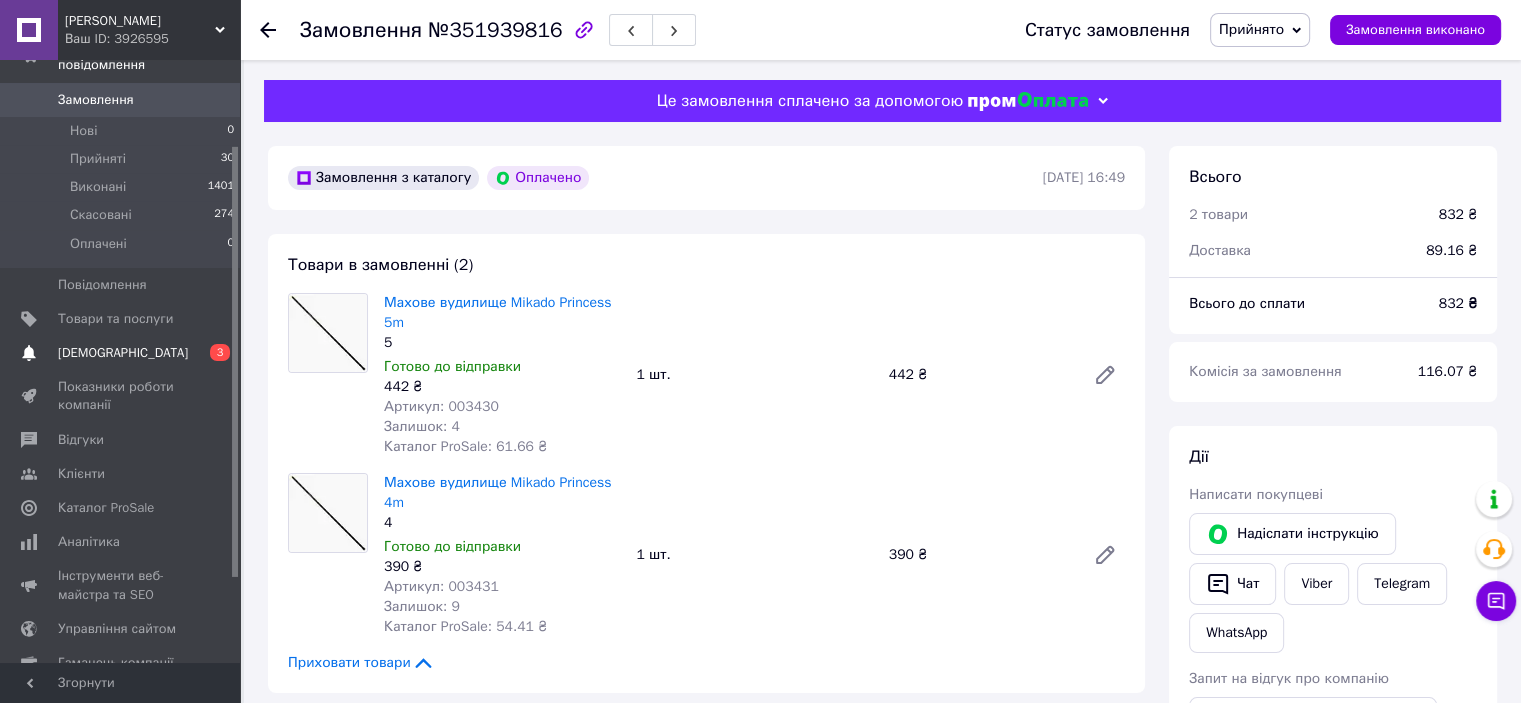 click on "Сповіщення 0 3" at bounding box center [123, 353] 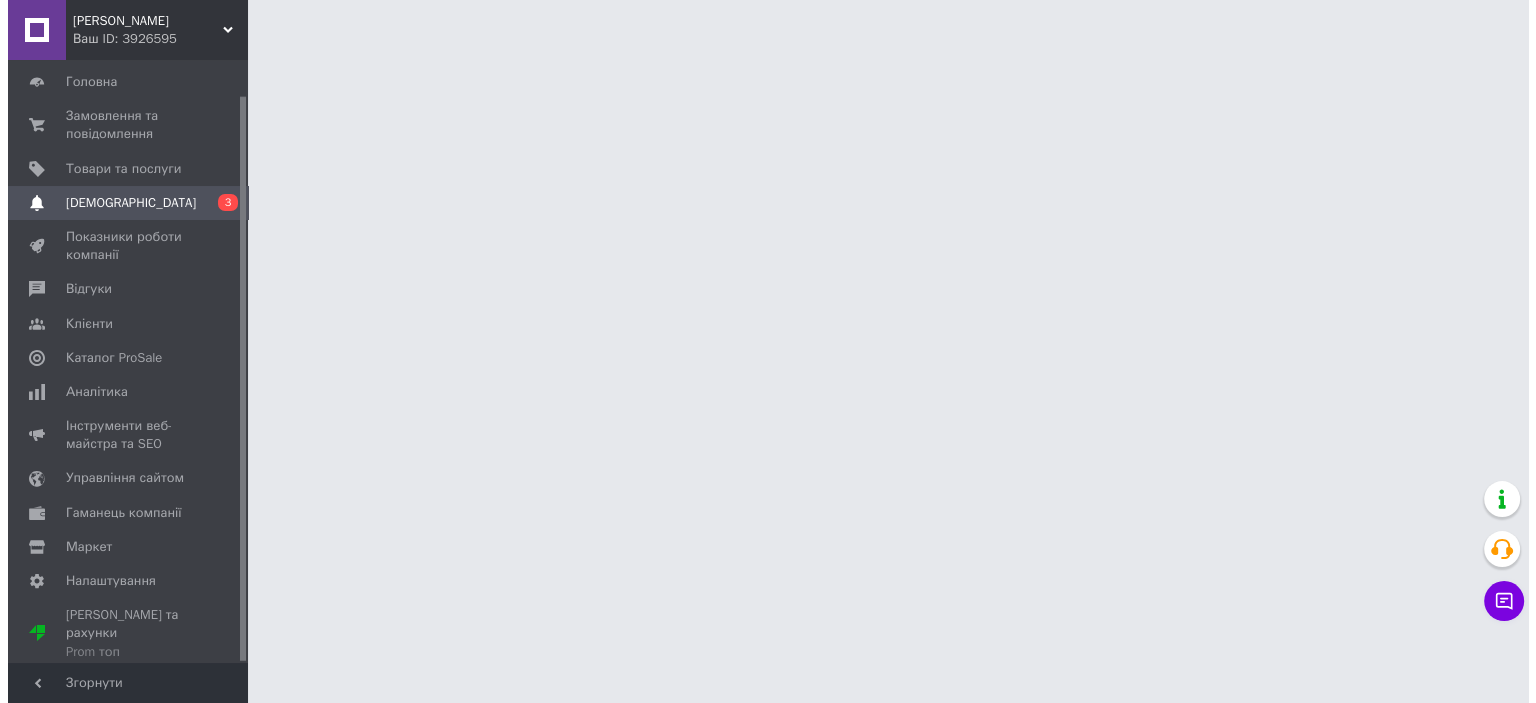 scroll, scrollTop: 37, scrollLeft: 0, axis: vertical 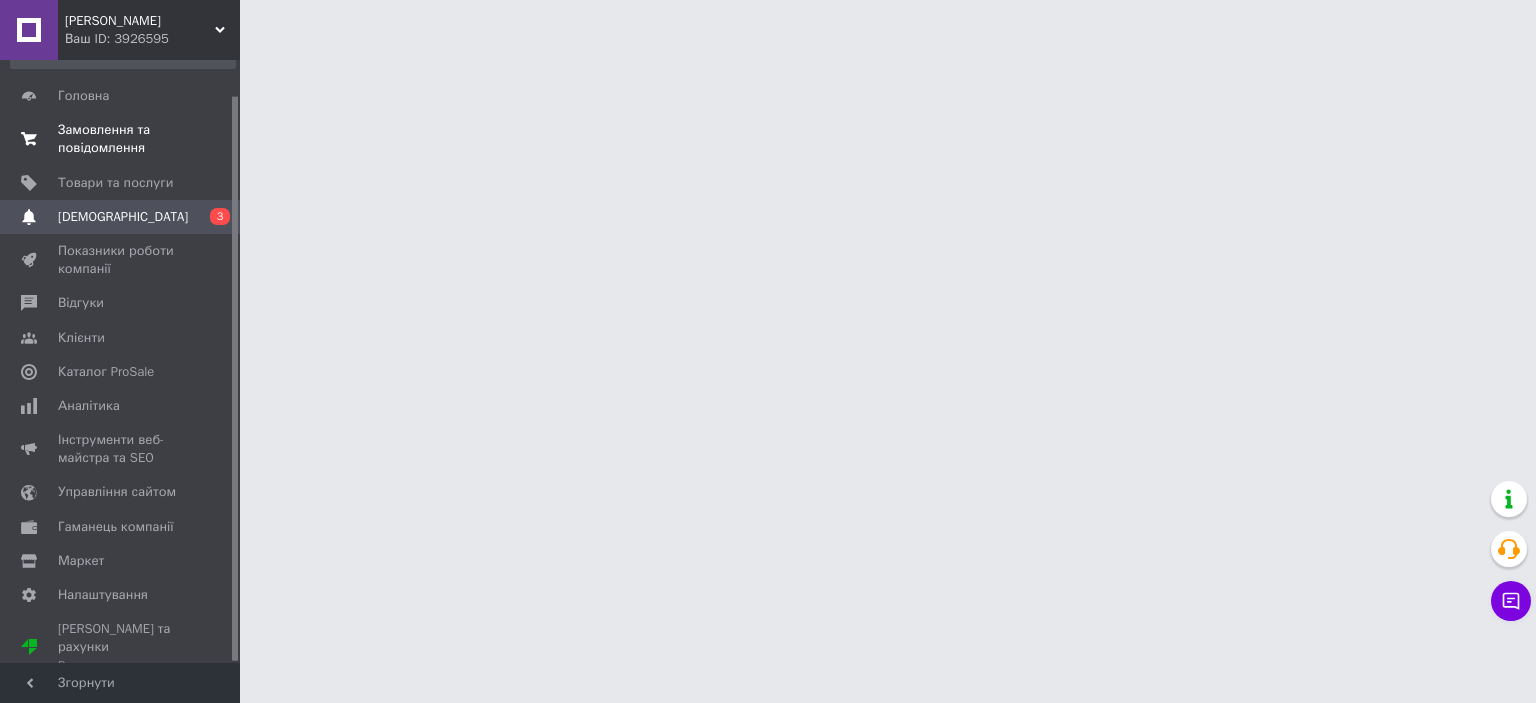 click on "Замовлення та повідомлення" at bounding box center (121, 139) 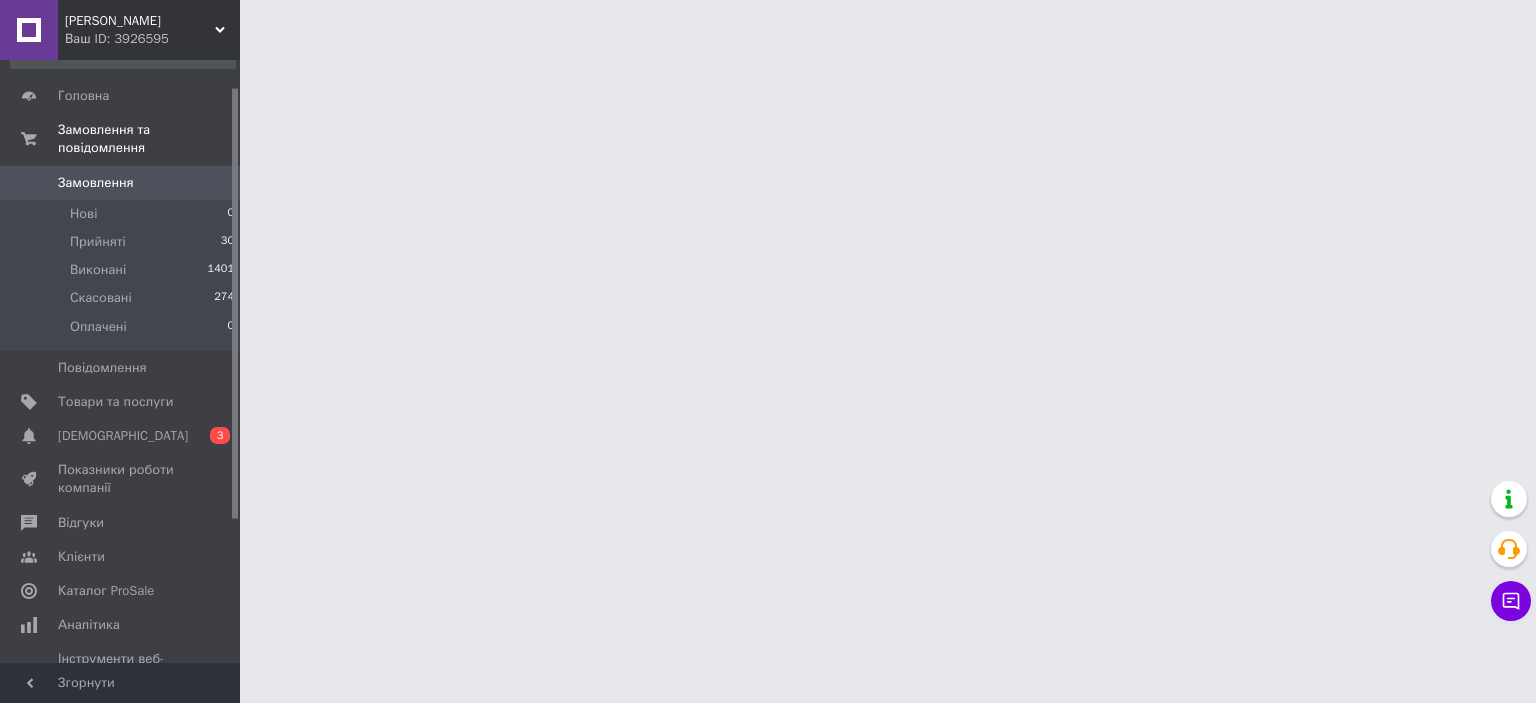 click on "Замовлення" at bounding box center (96, 183) 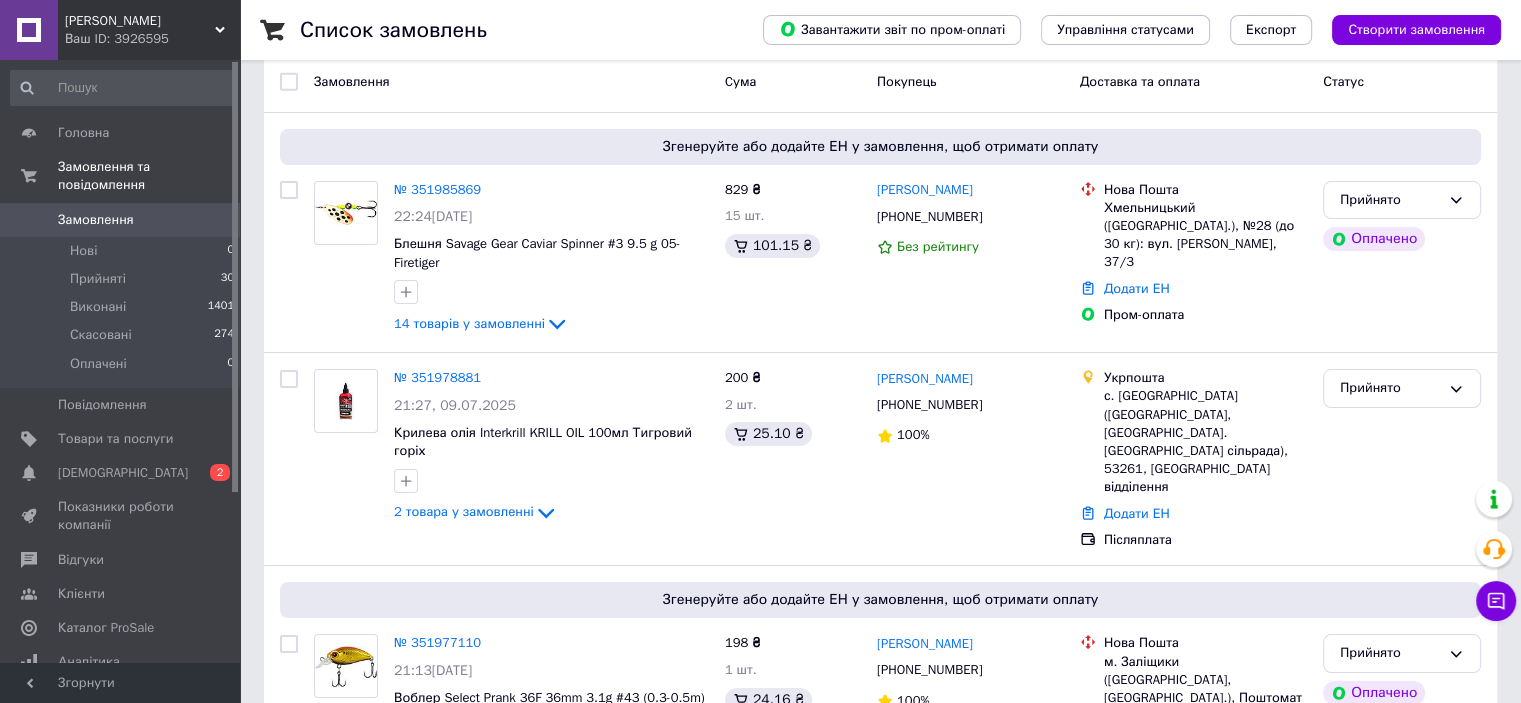 scroll, scrollTop: 100, scrollLeft: 0, axis: vertical 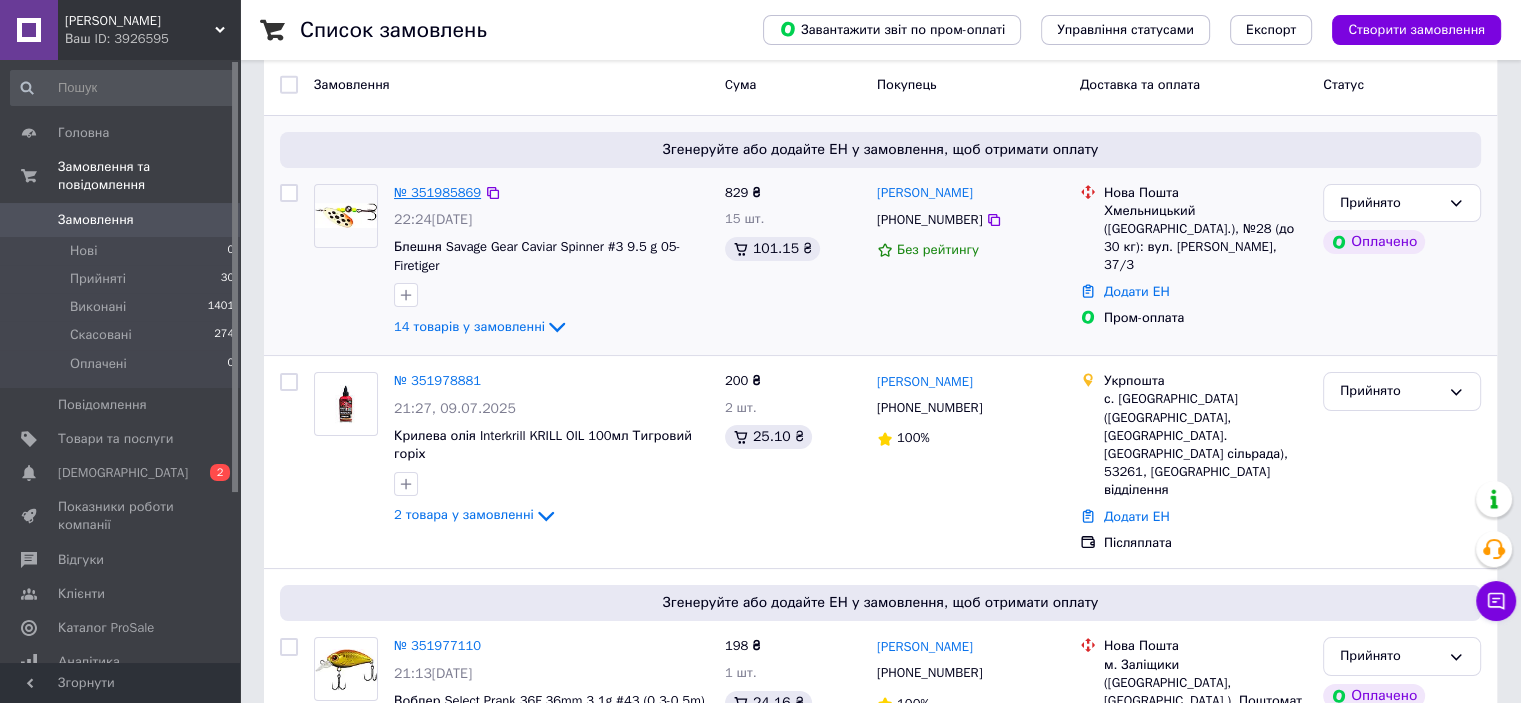 click on "№ 351985869" at bounding box center [437, 192] 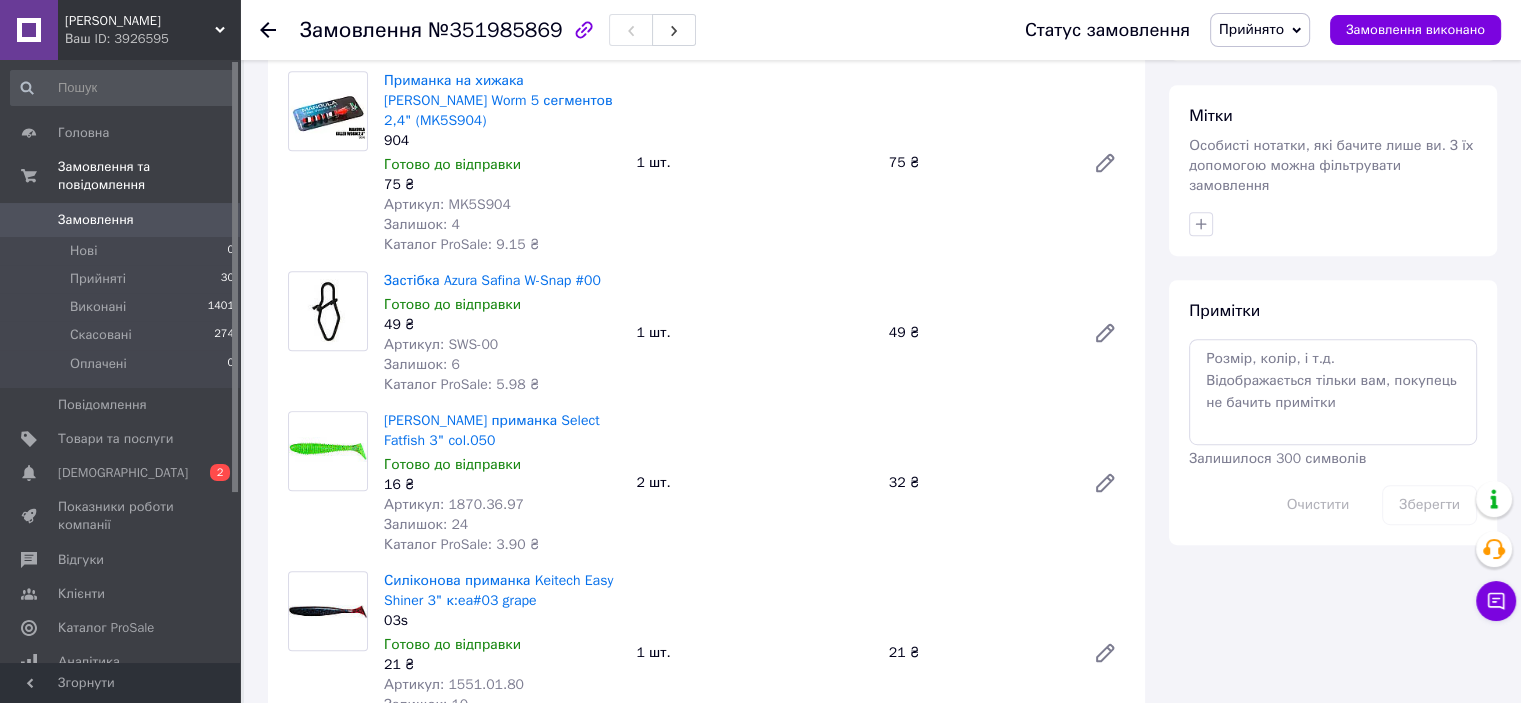 scroll, scrollTop: 1000, scrollLeft: 0, axis: vertical 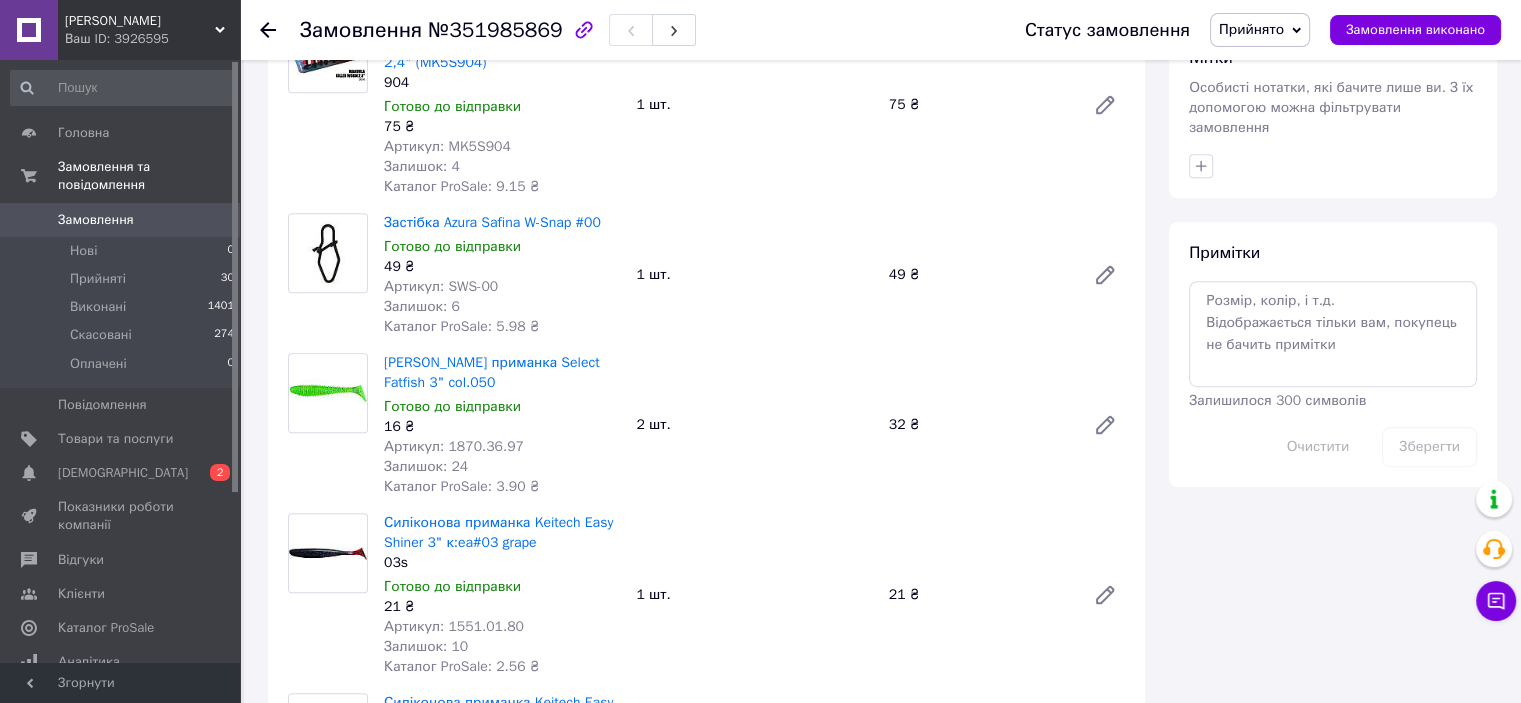 click on "Артикул: 1870.36.97" at bounding box center (454, 446) 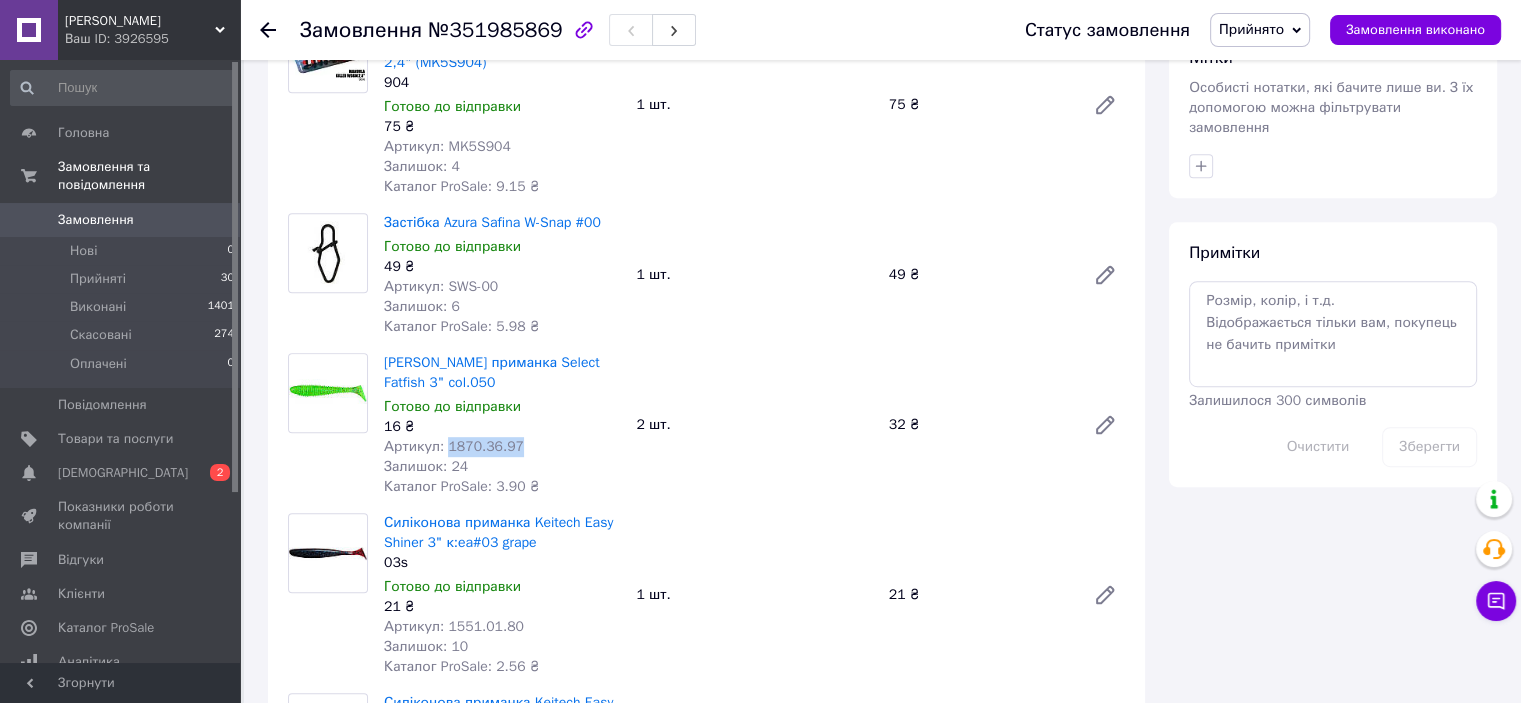click on "Артикул: 1870.36.97" at bounding box center (454, 446) 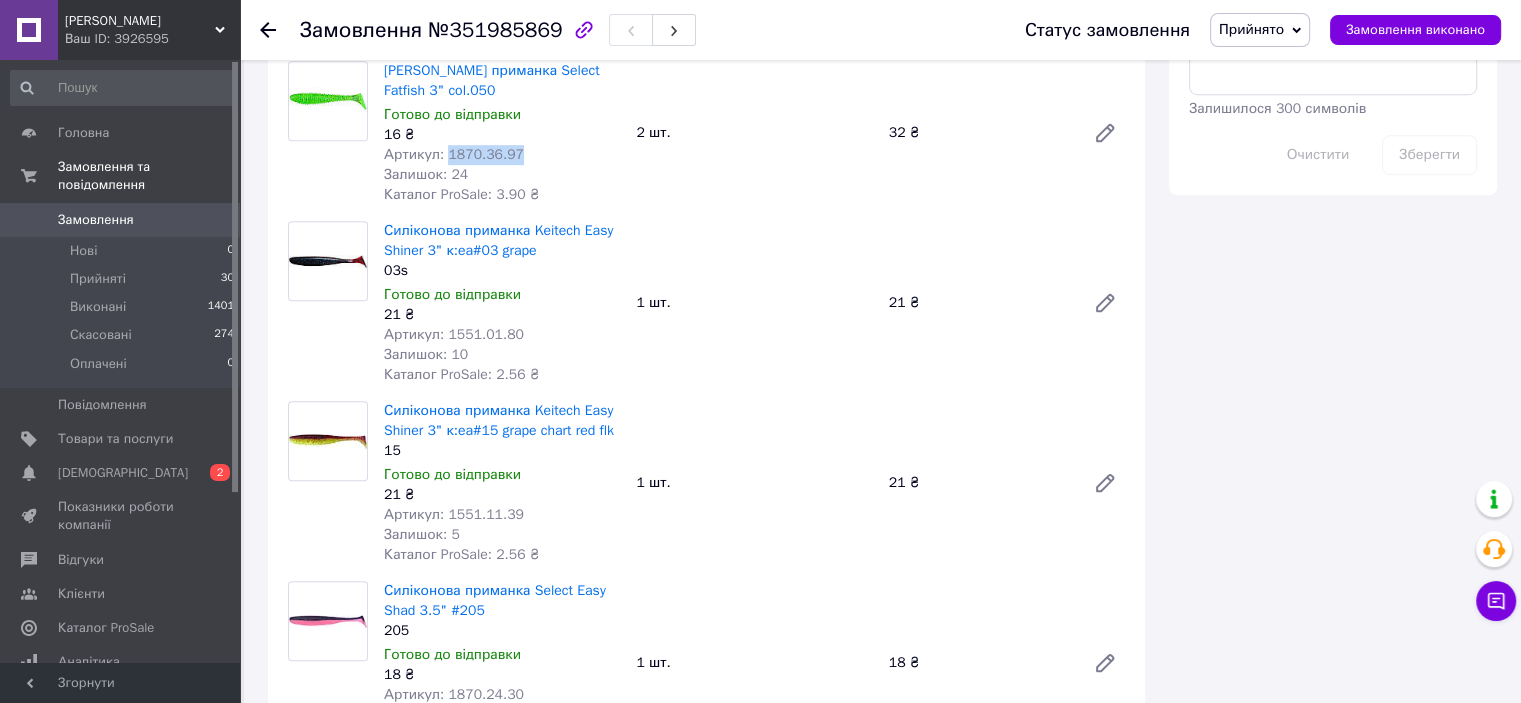 scroll, scrollTop: 1300, scrollLeft: 0, axis: vertical 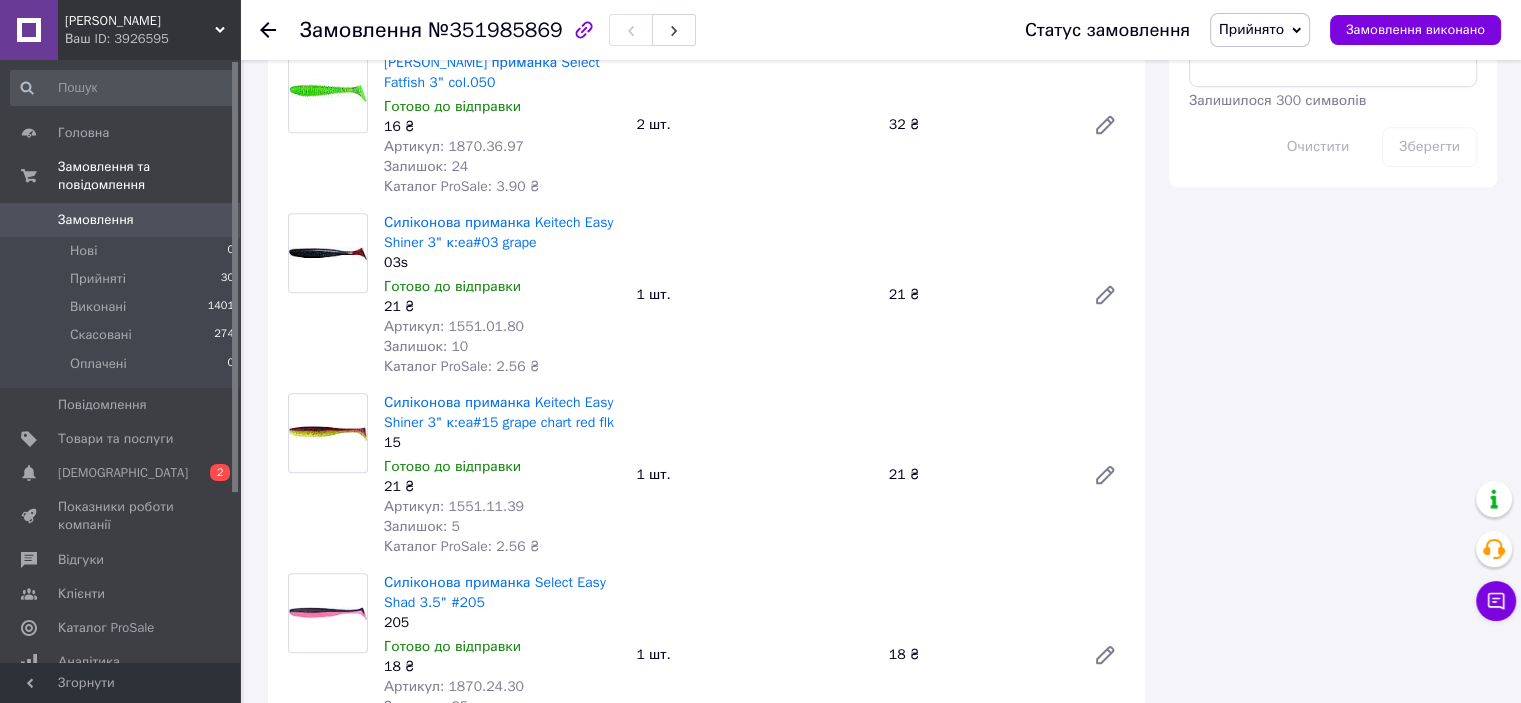 click on "Артикул: 1551.01.80" at bounding box center (454, 326) 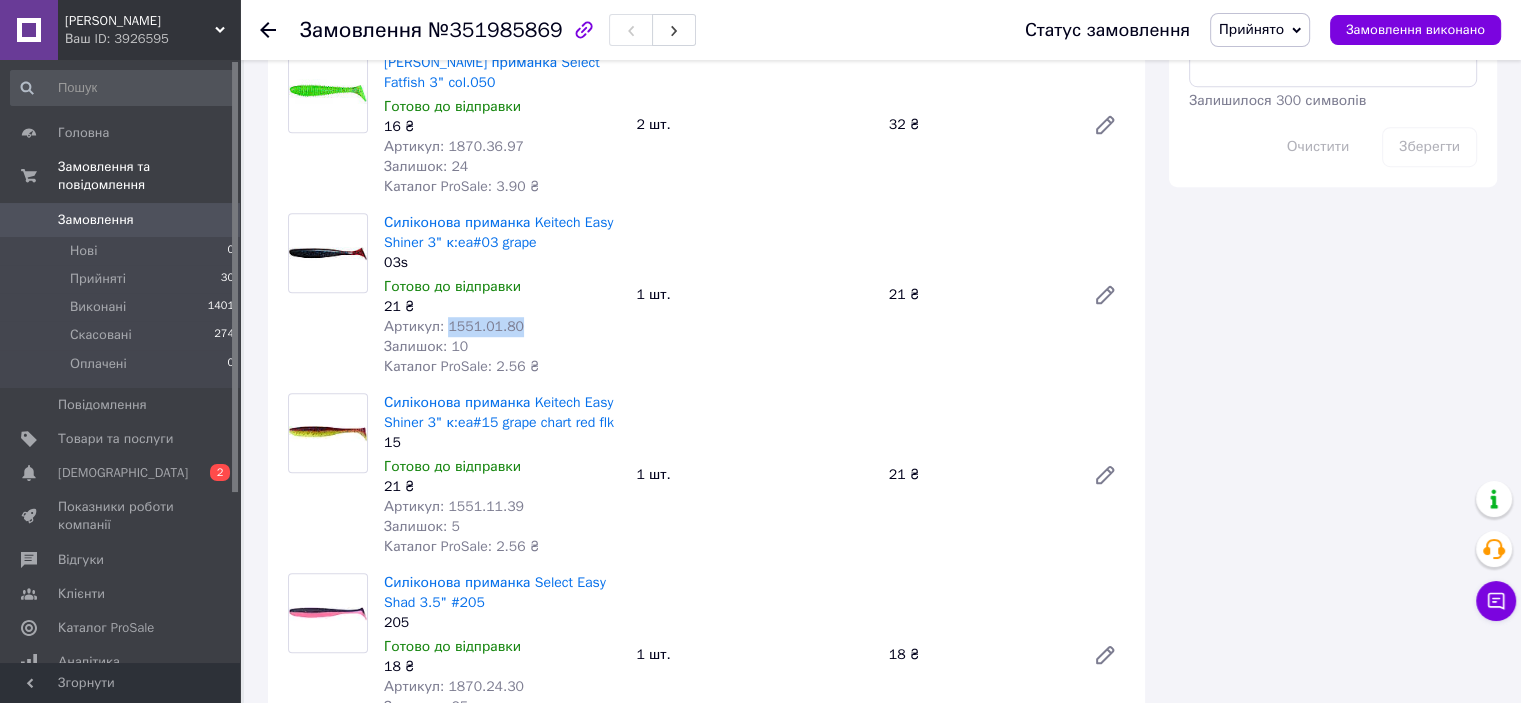 click on "Артикул: 1551.01.80" at bounding box center (454, 326) 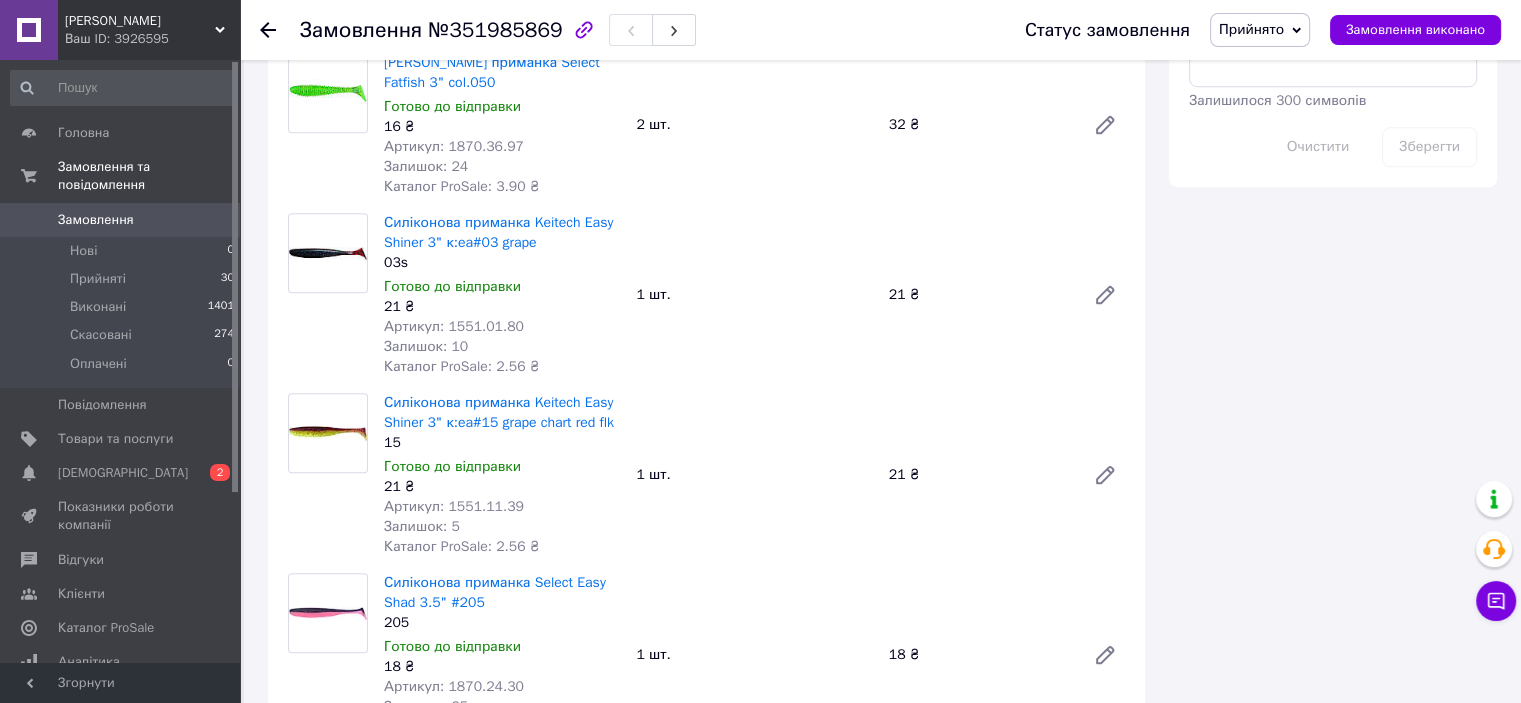 click on "Артикул: 1551.11.39" at bounding box center [454, 506] 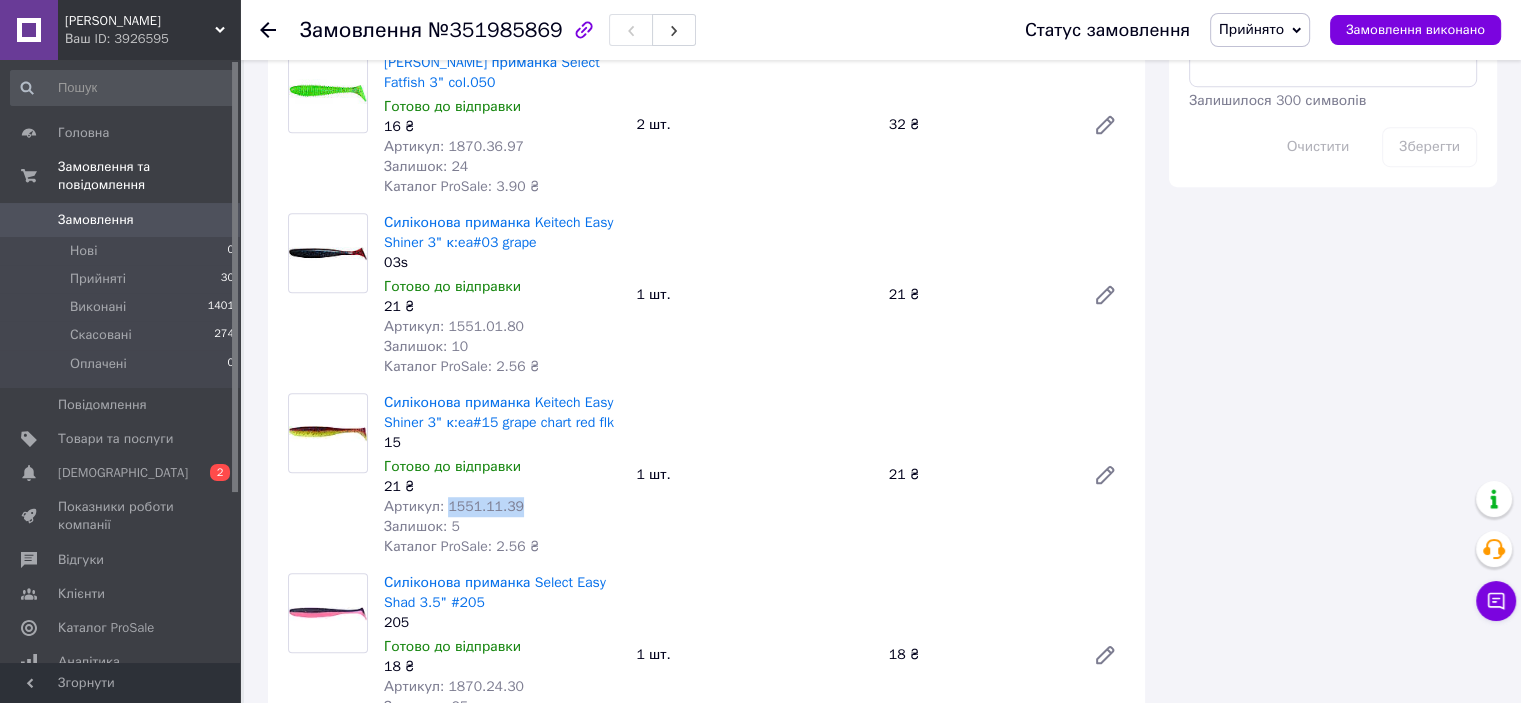 click on "Артикул: 1551.11.39" at bounding box center [454, 506] 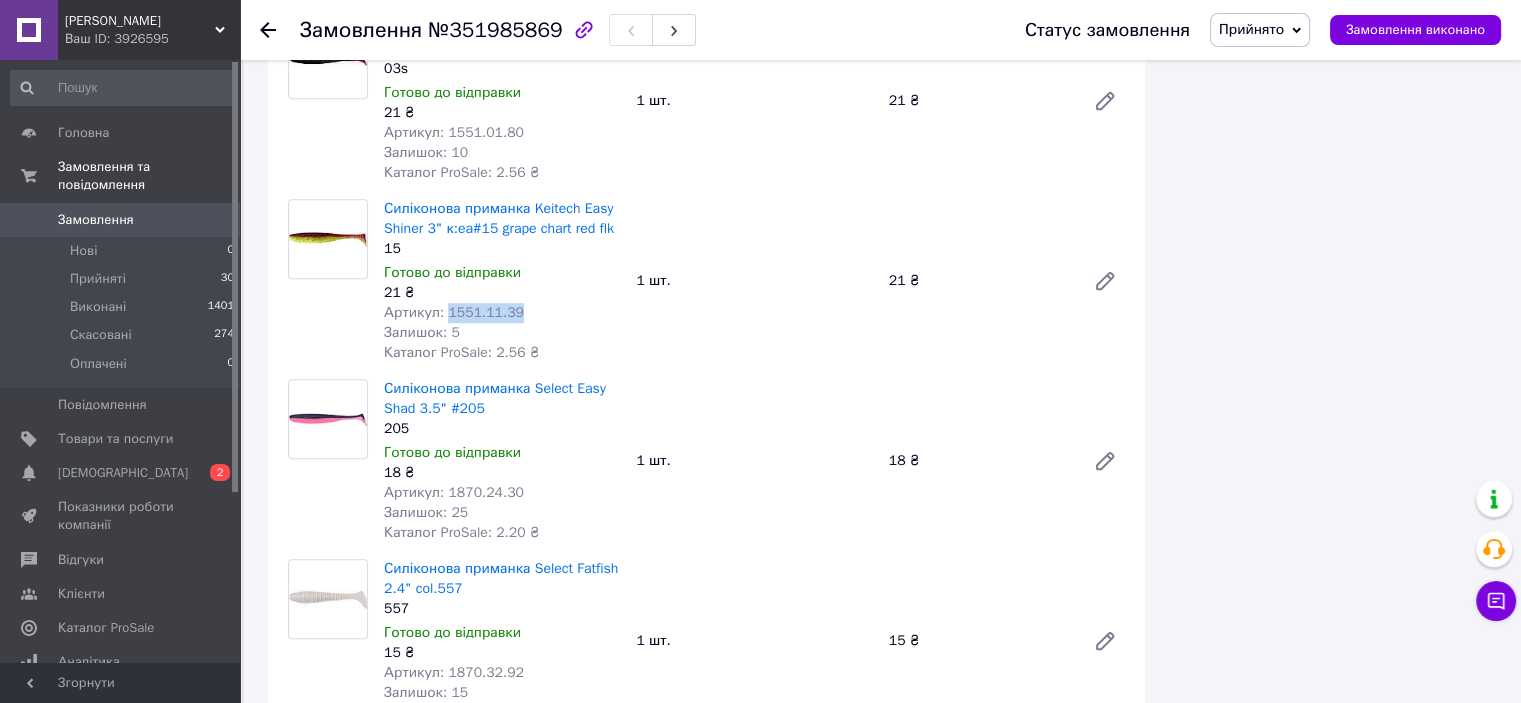 scroll, scrollTop: 1500, scrollLeft: 0, axis: vertical 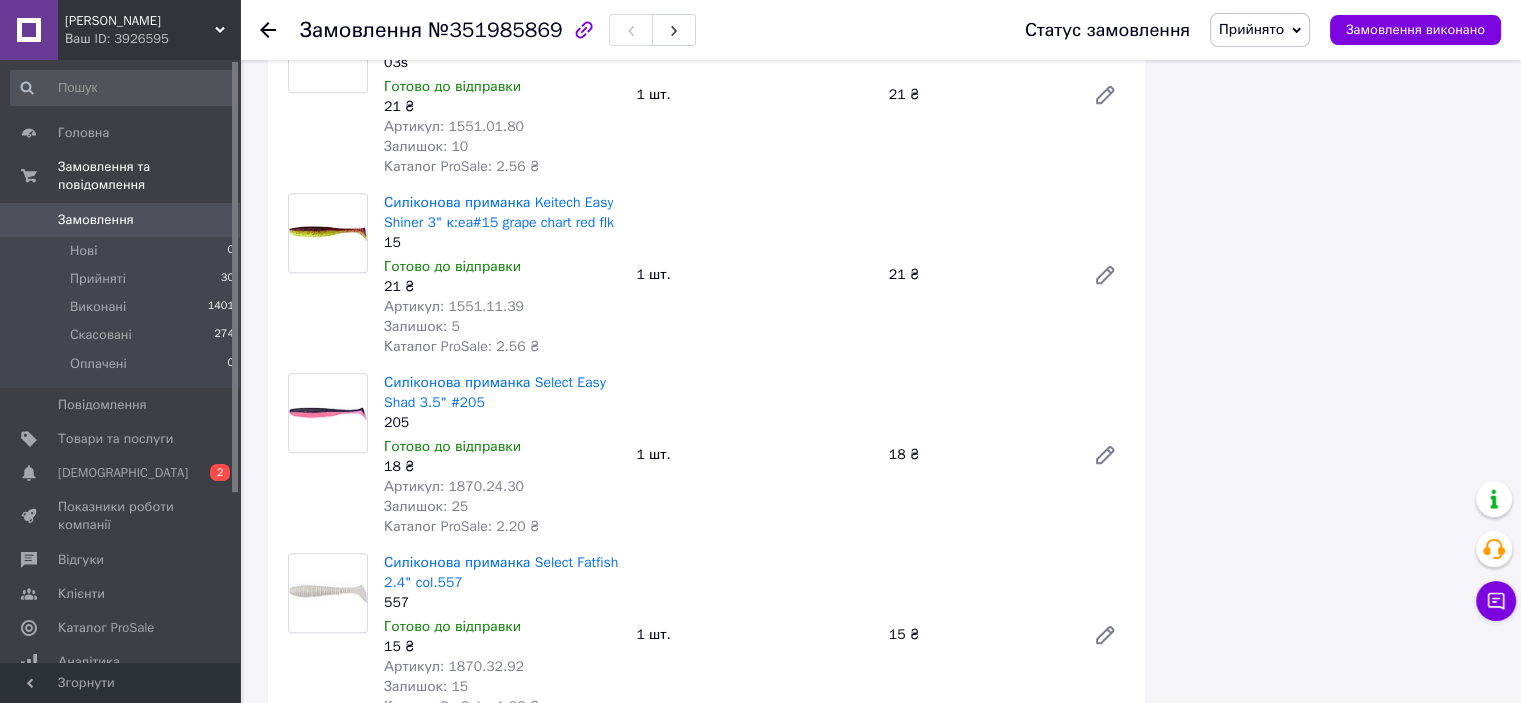 click on "Артикул: 1870.24.30" at bounding box center (454, 486) 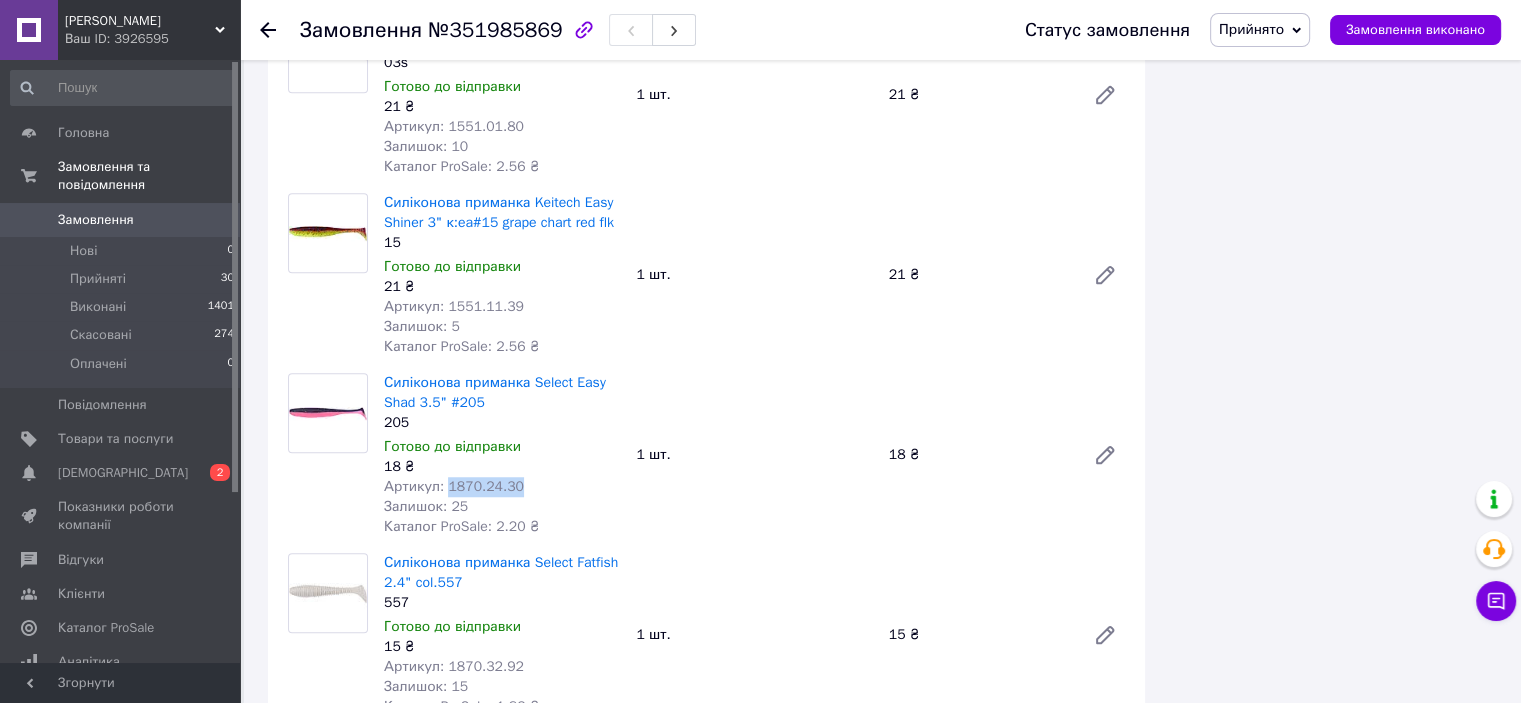 click on "Артикул: 1870.24.30" at bounding box center [454, 486] 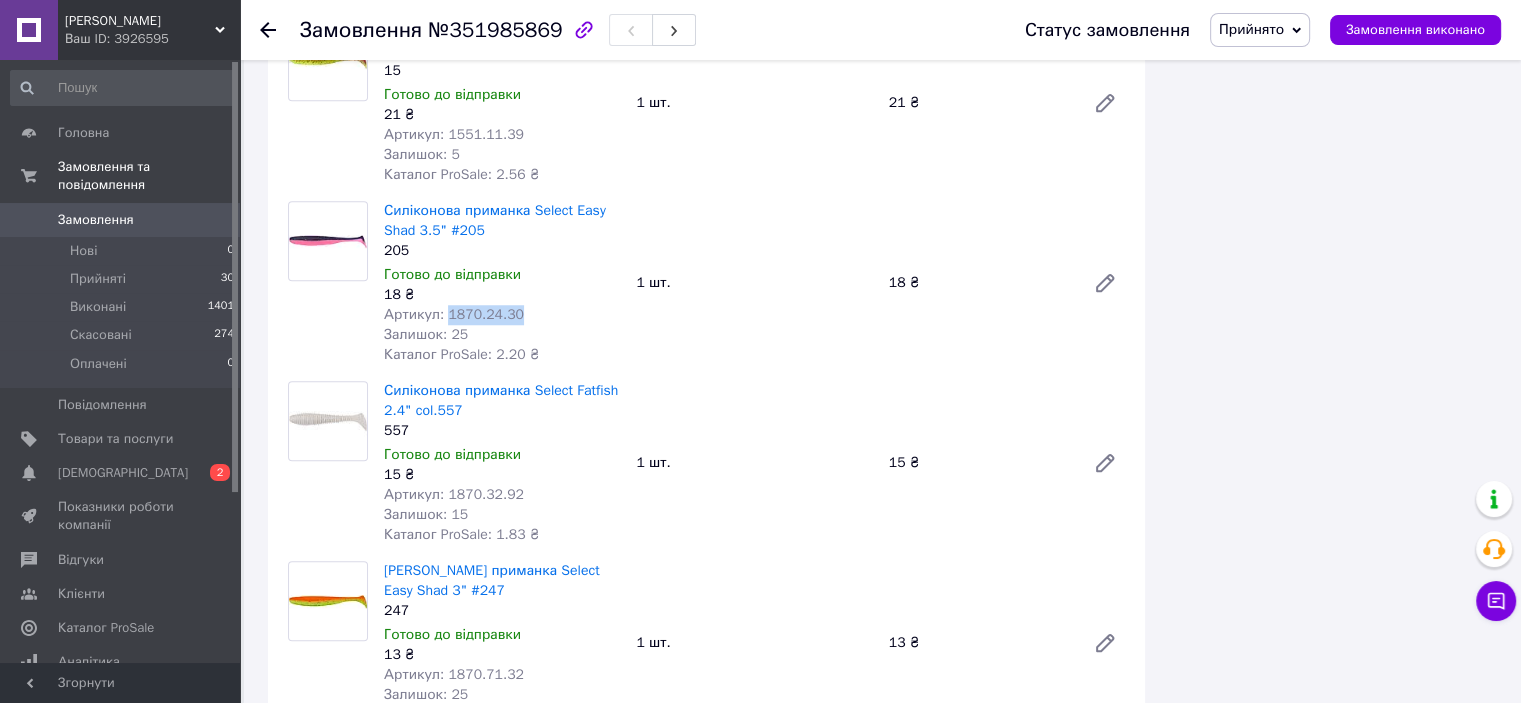 scroll, scrollTop: 1700, scrollLeft: 0, axis: vertical 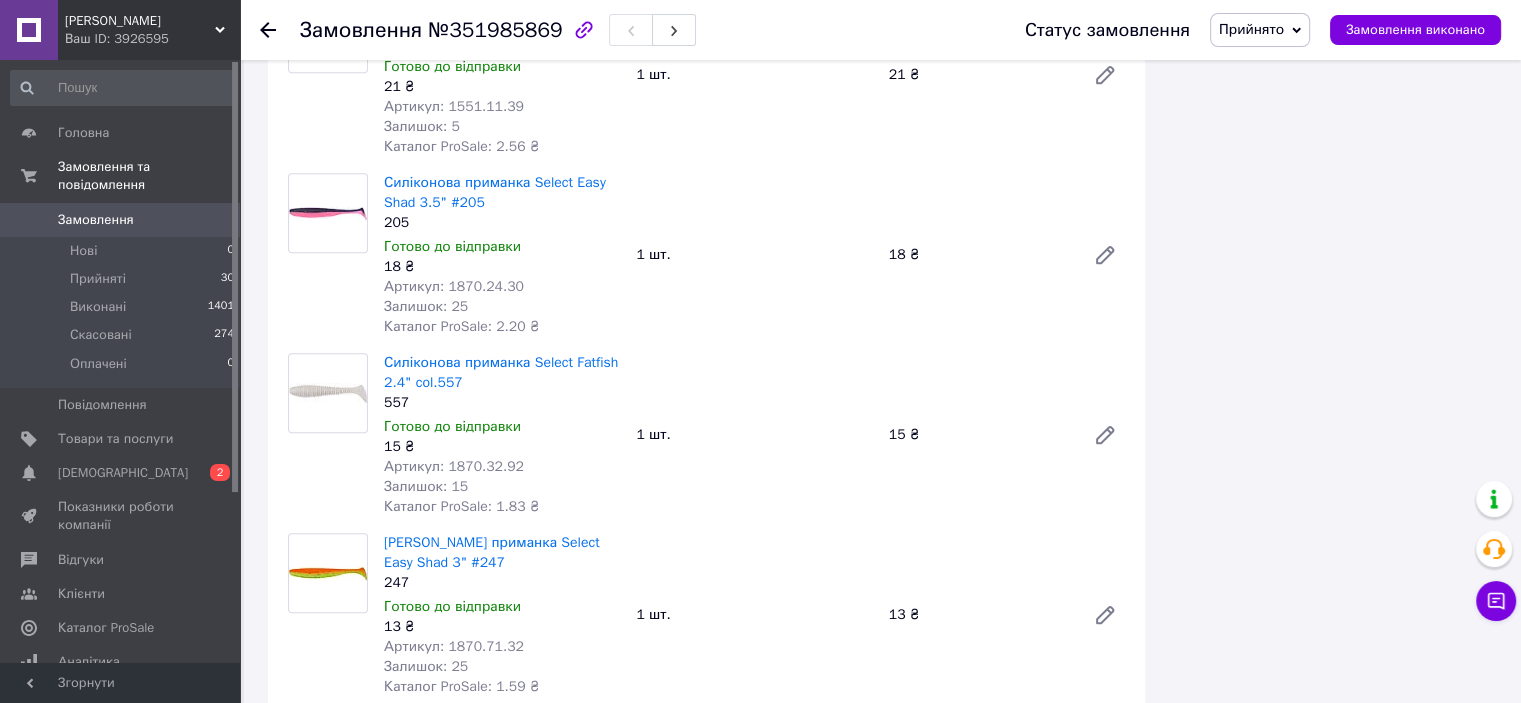 click on "Артикул: 1870.32.92" at bounding box center [454, 466] 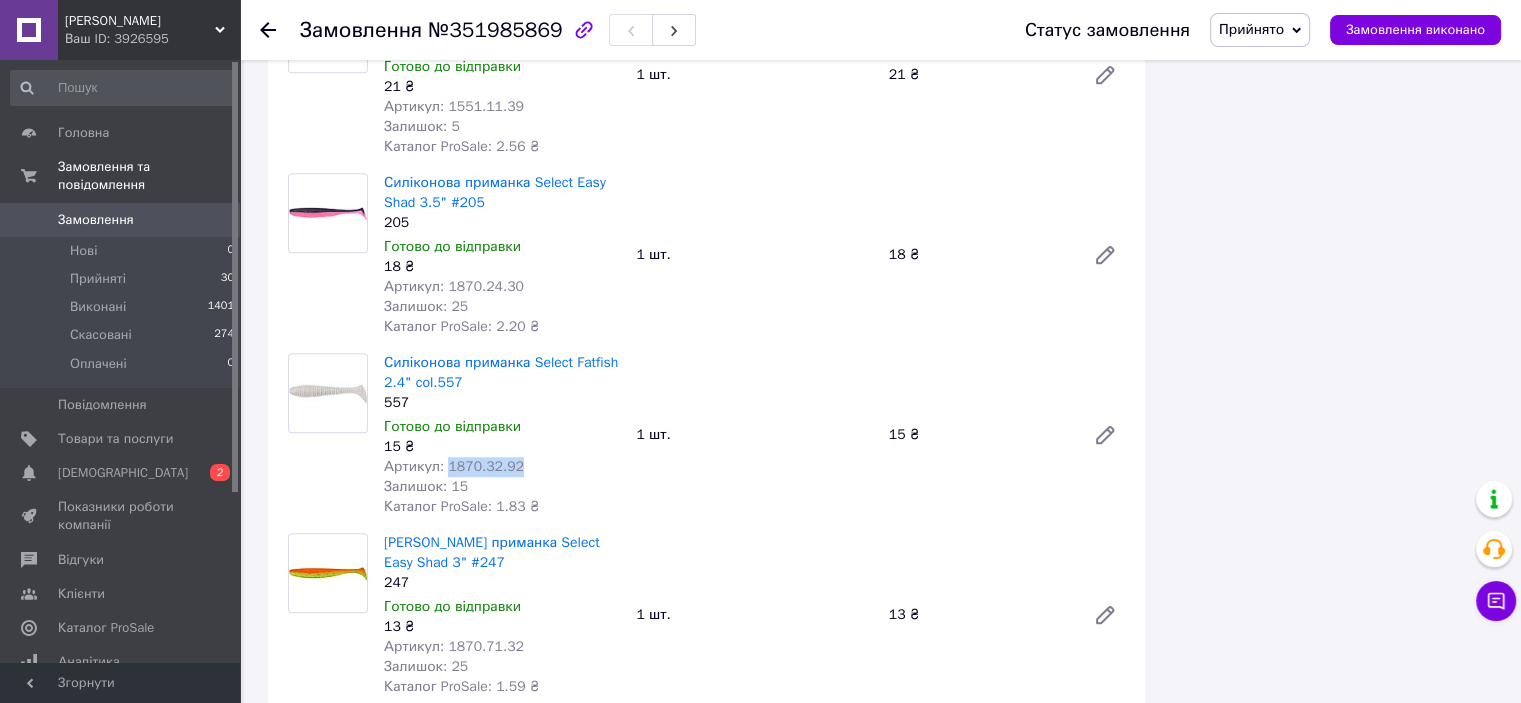 click on "Артикул: 1870.32.92" at bounding box center (454, 466) 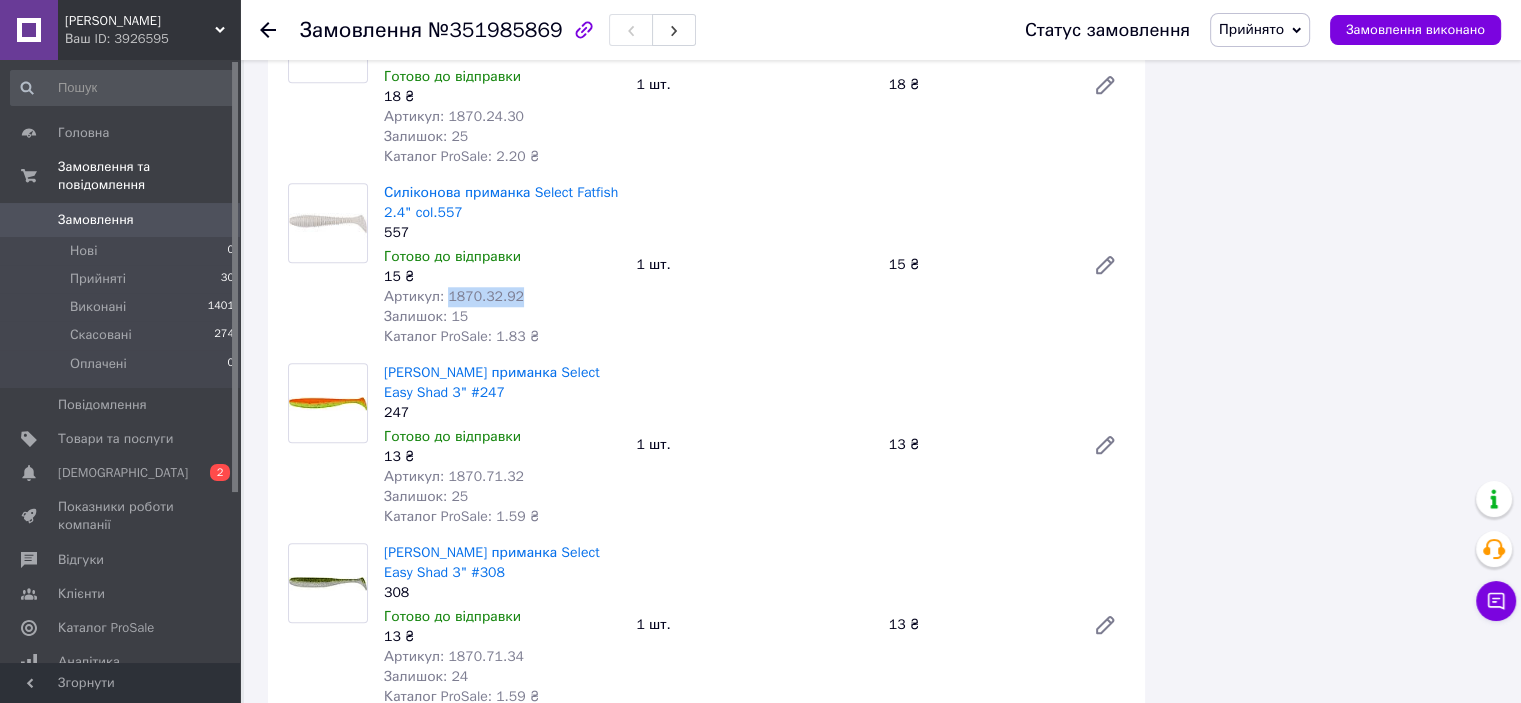 scroll, scrollTop: 1900, scrollLeft: 0, axis: vertical 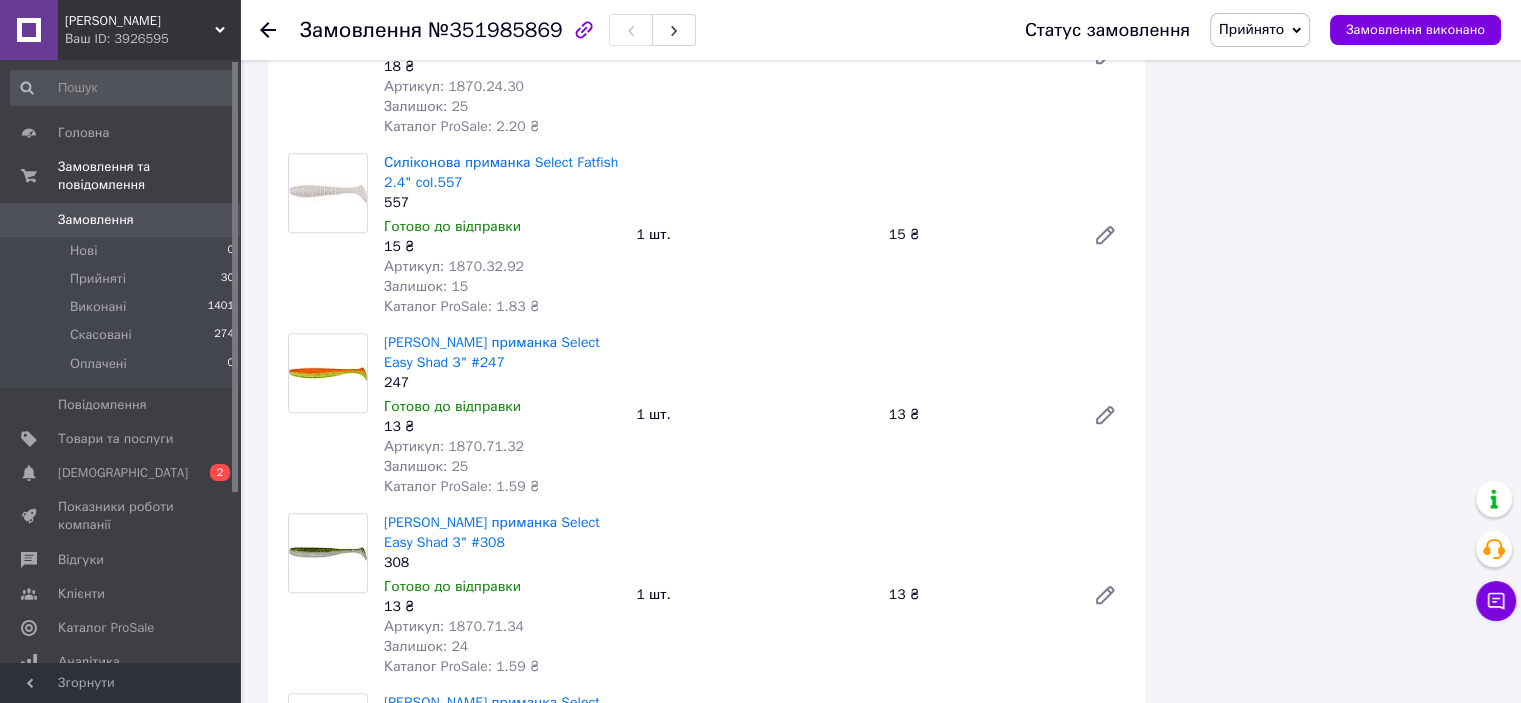 click on "Артикул: 1870.71.32" at bounding box center (454, 446) 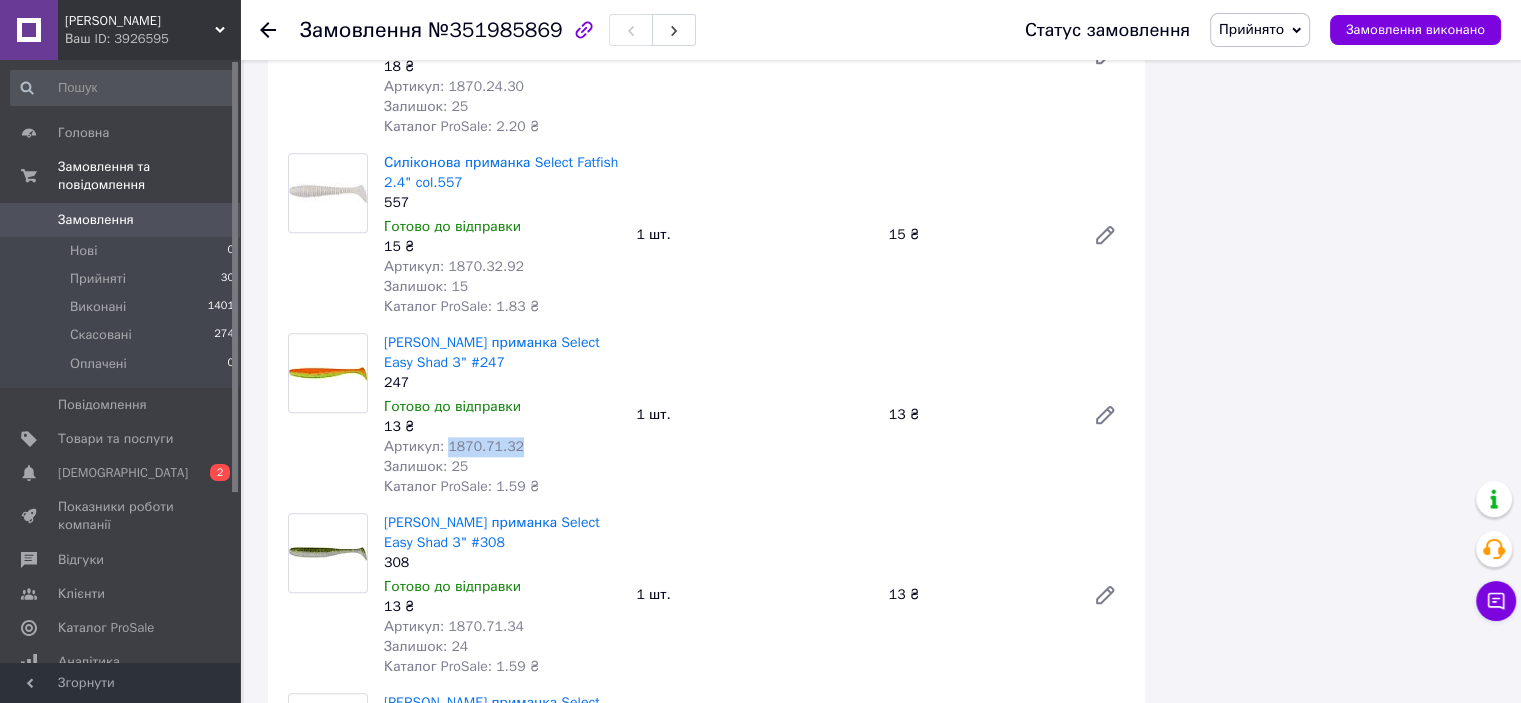 click on "Артикул: 1870.71.32" at bounding box center (454, 446) 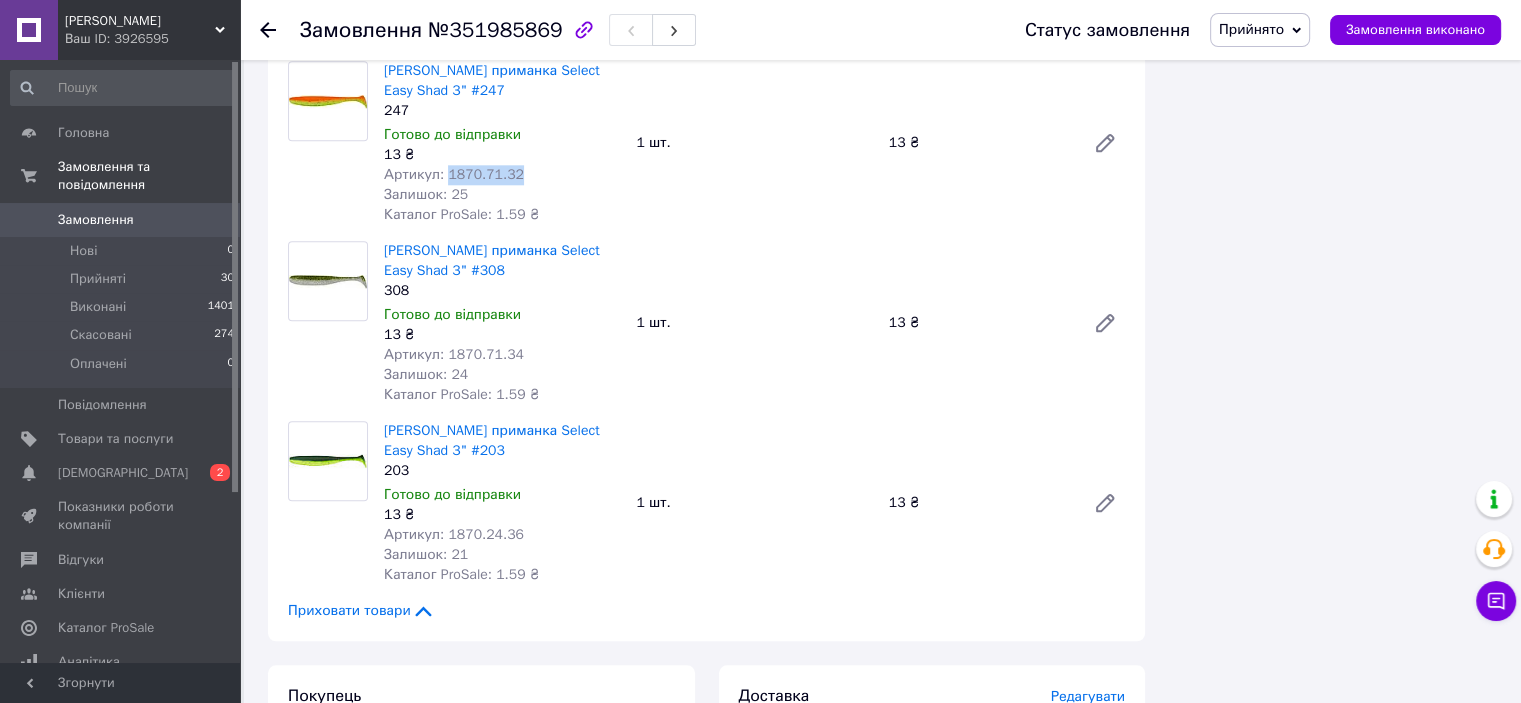 scroll, scrollTop: 2200, scrollLeft: 0, axis: vertical 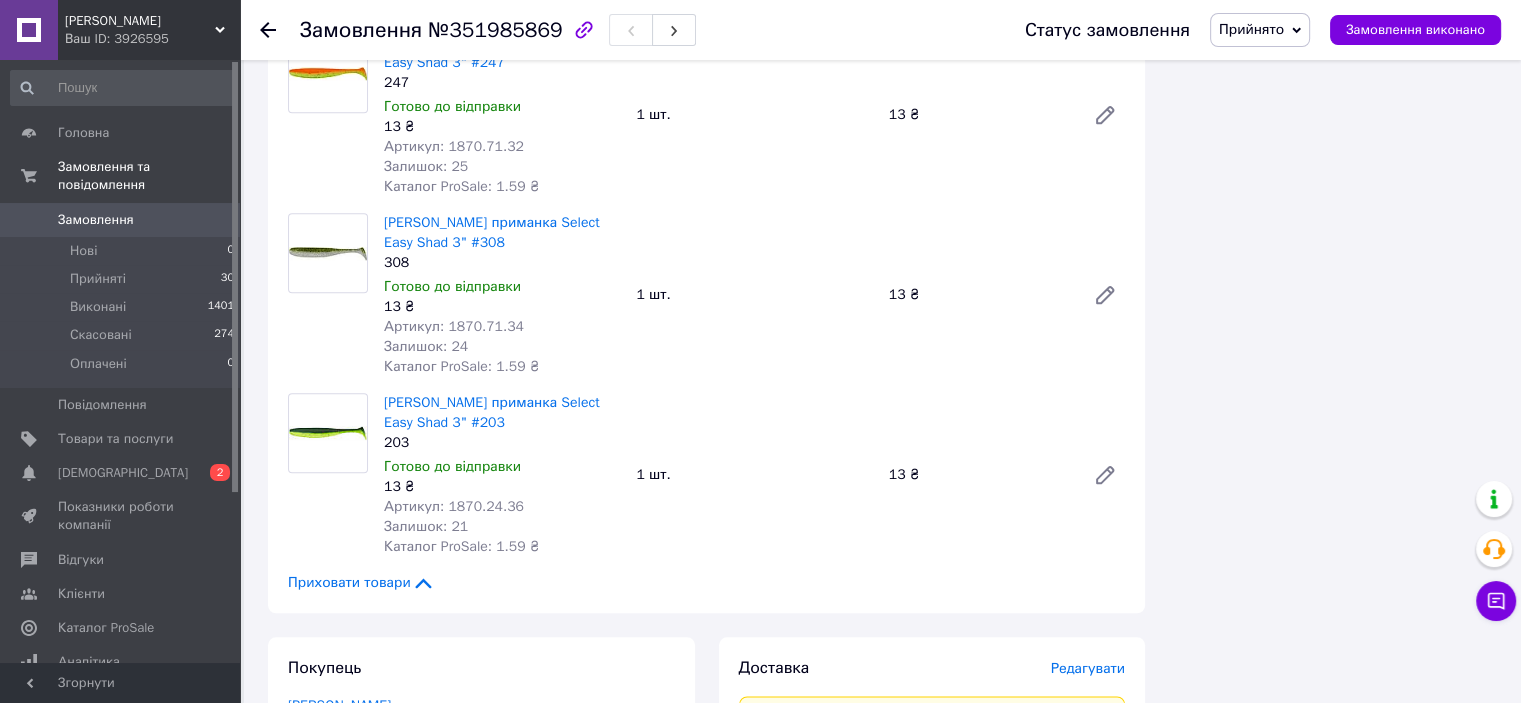 click on "Артикул: 1870.71.34" at bounding box center (454, 326) 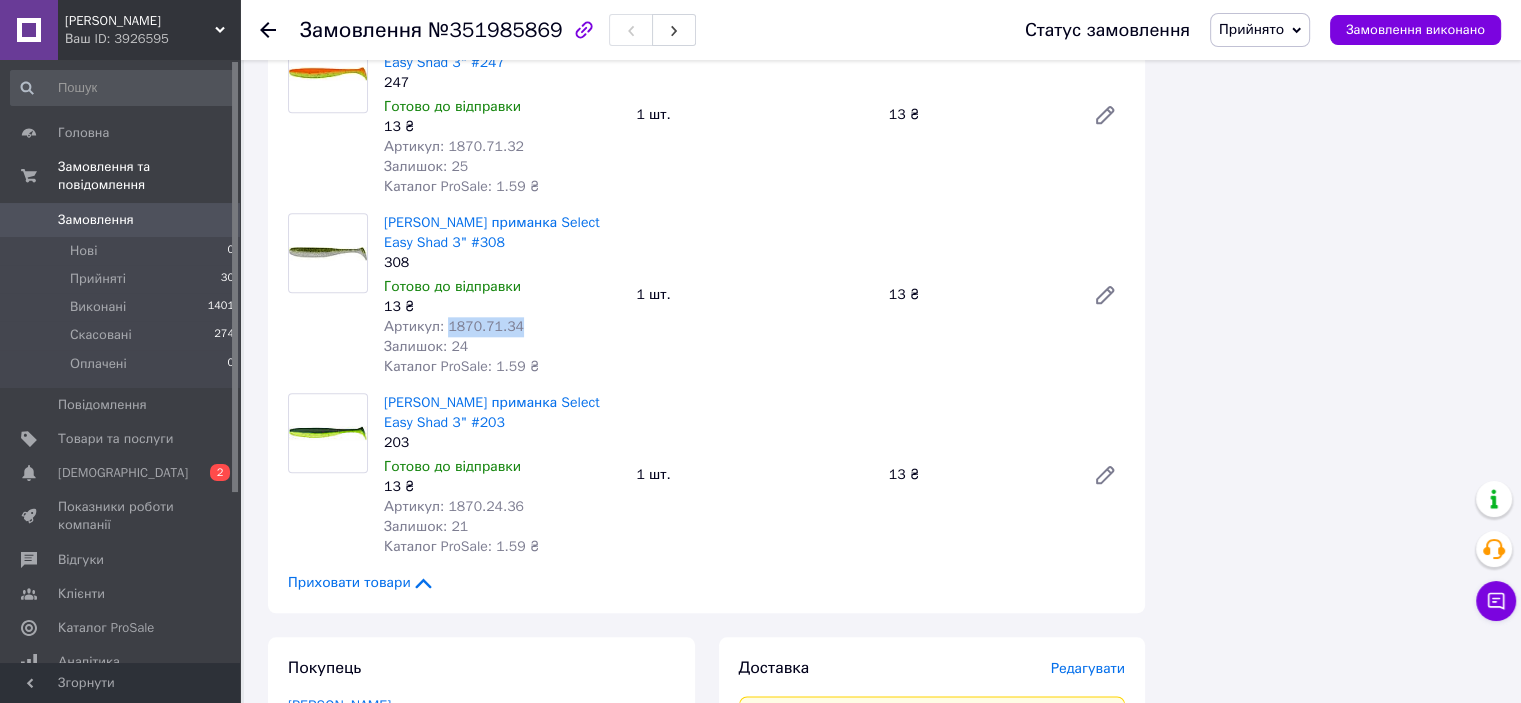 click on "Артикул: 1870.71.34" at bounding box center (454, 326) 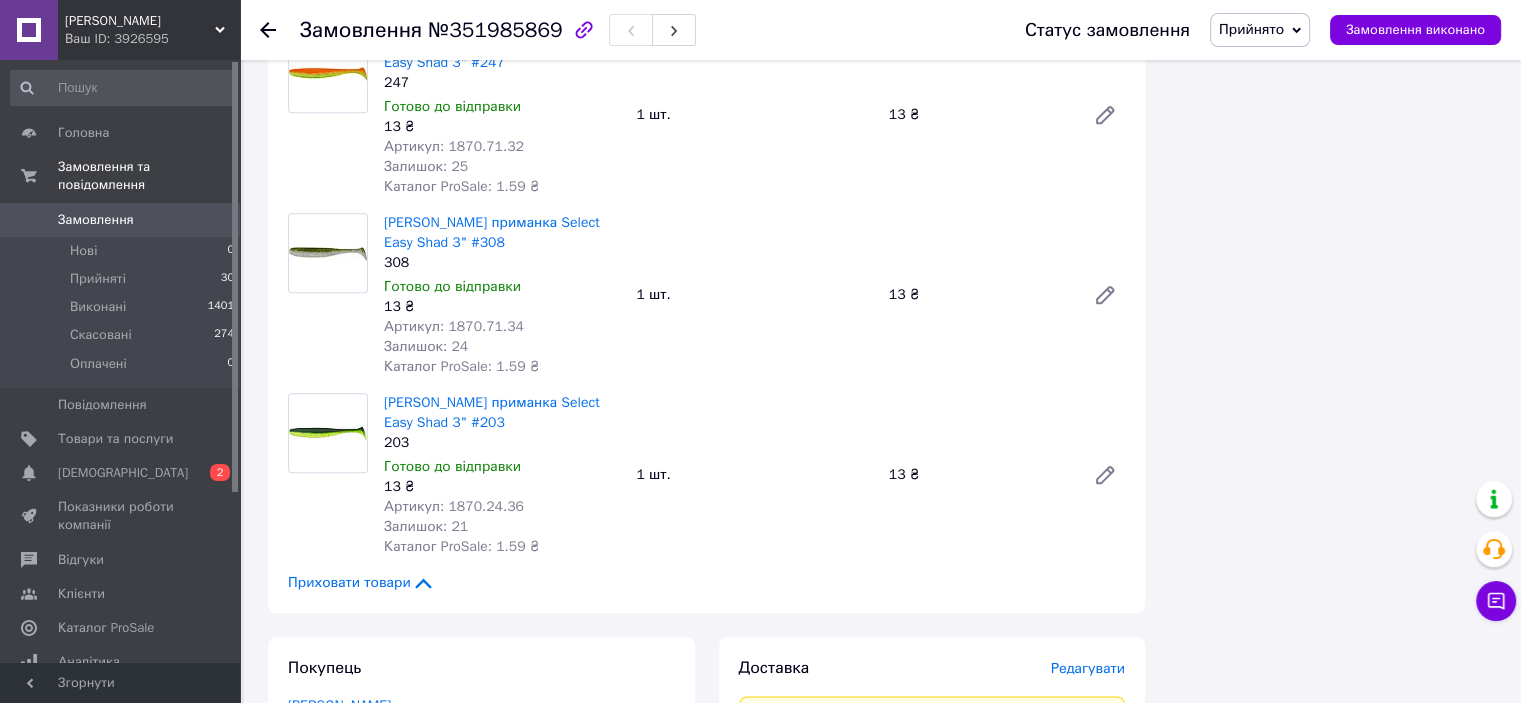 click on "Артикул: 1870.24.36" at bounding box center [454, 506] 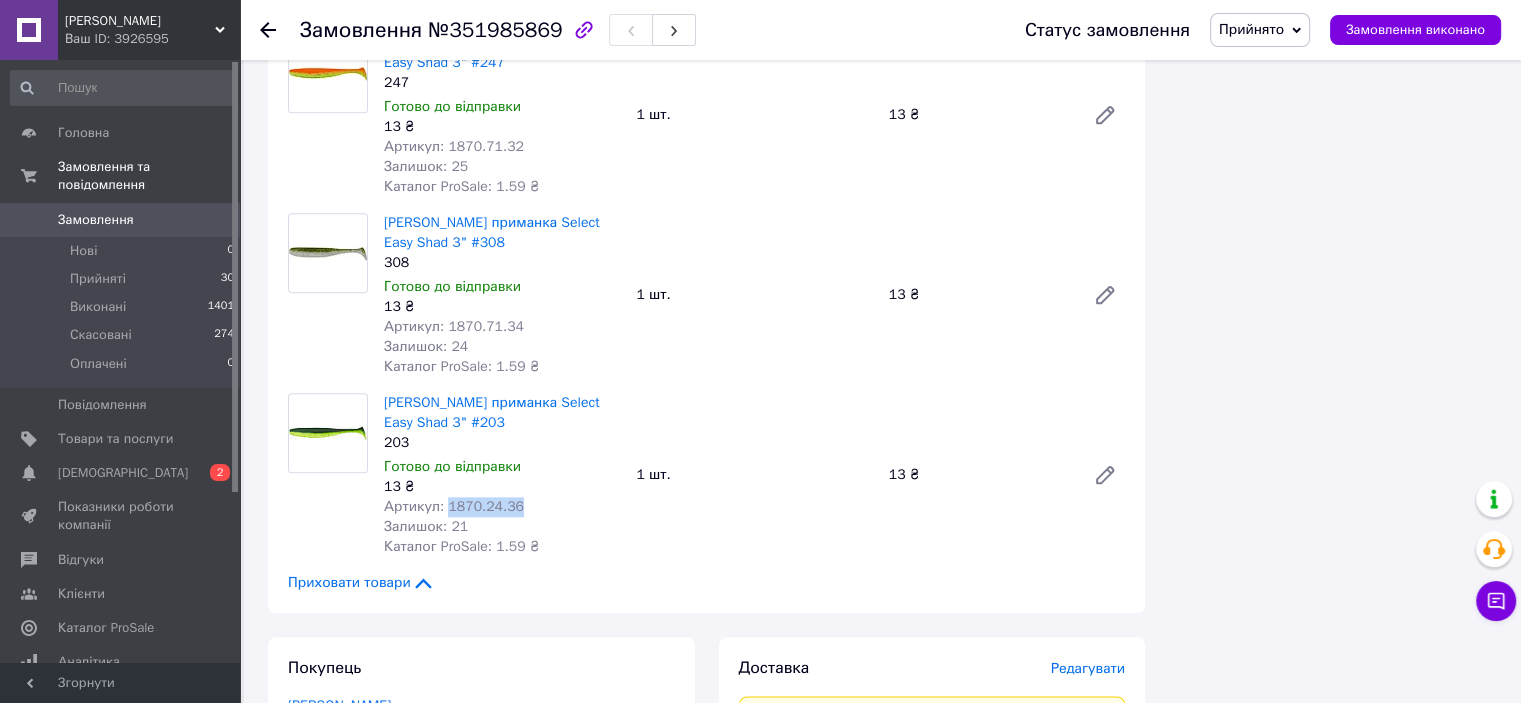 click on "Артикул: 1870.24.36" at bounding box center (454, 506) 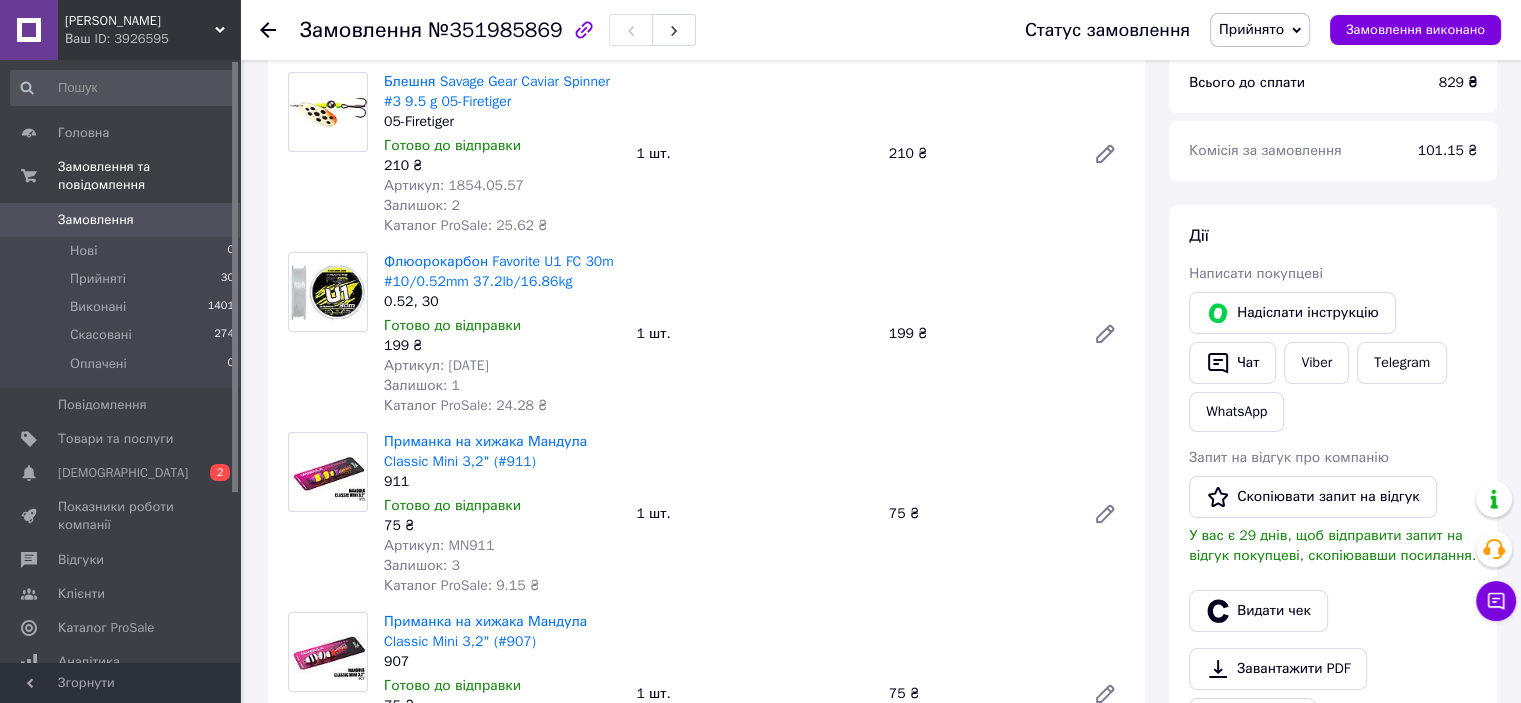 scroll, scrollTop: 0, scrollLeft: 0, axis: both 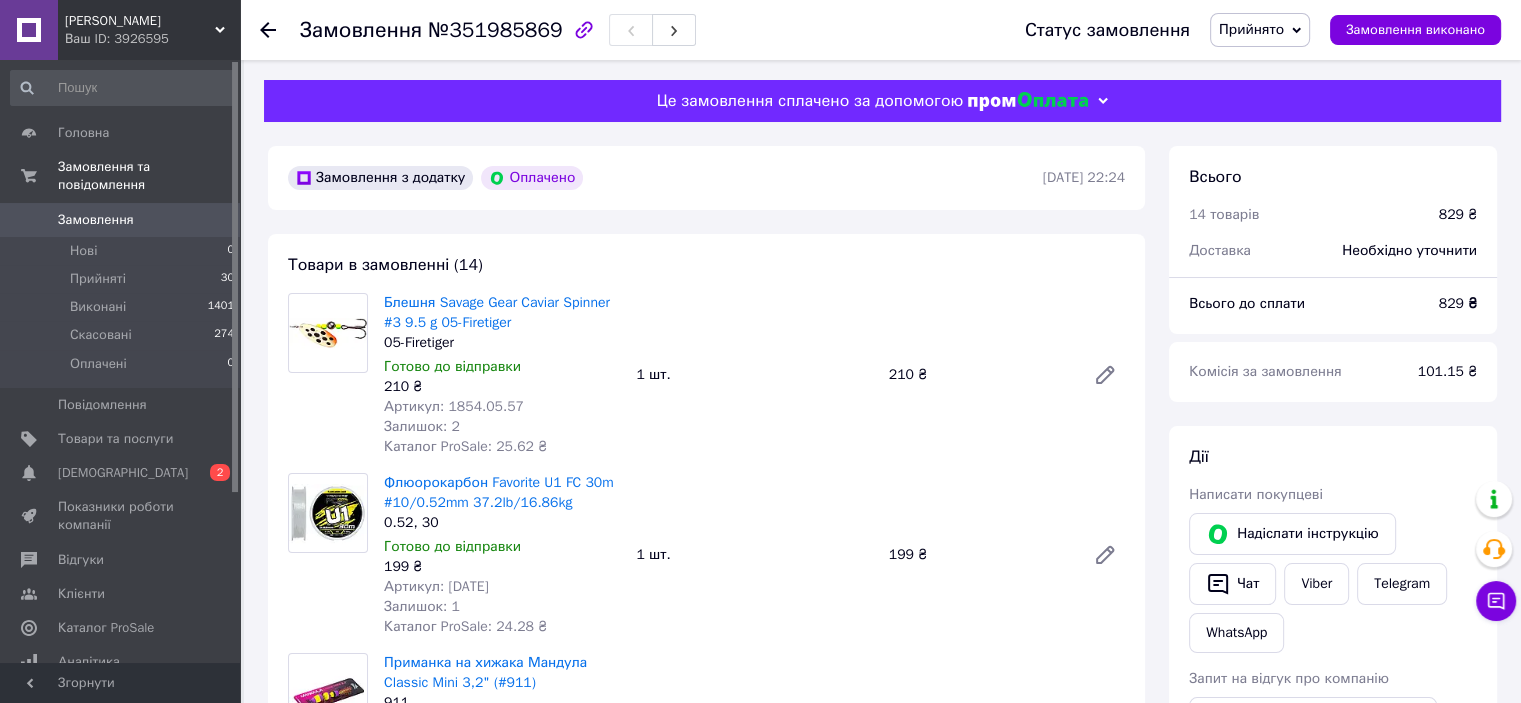 click on "Артикул: 1693.12.21" at bounding box center [436, 586] 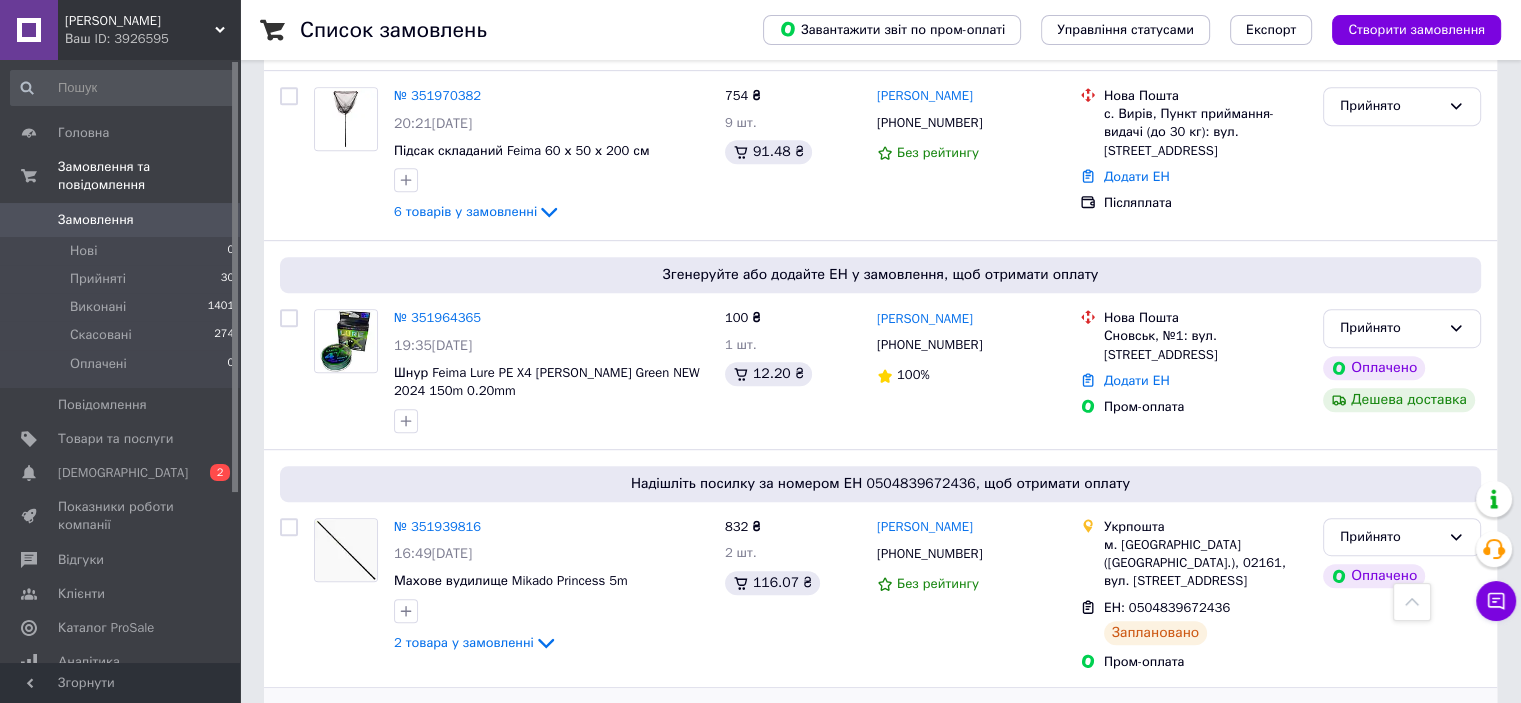 scroll, scrollTop: 1000, scrollLeft: 0, axis: vertical 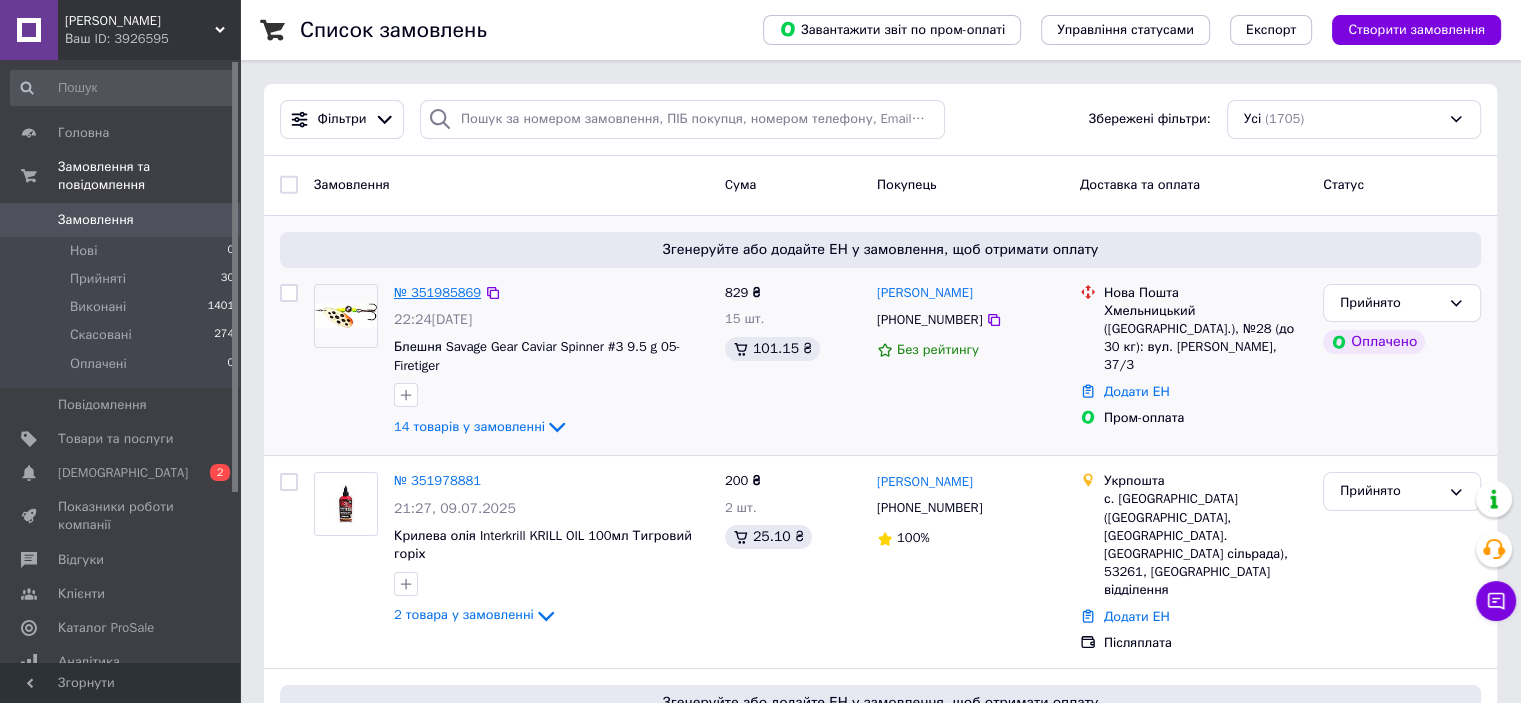 click on "№ 351985869" at bounding box center [437, 292] 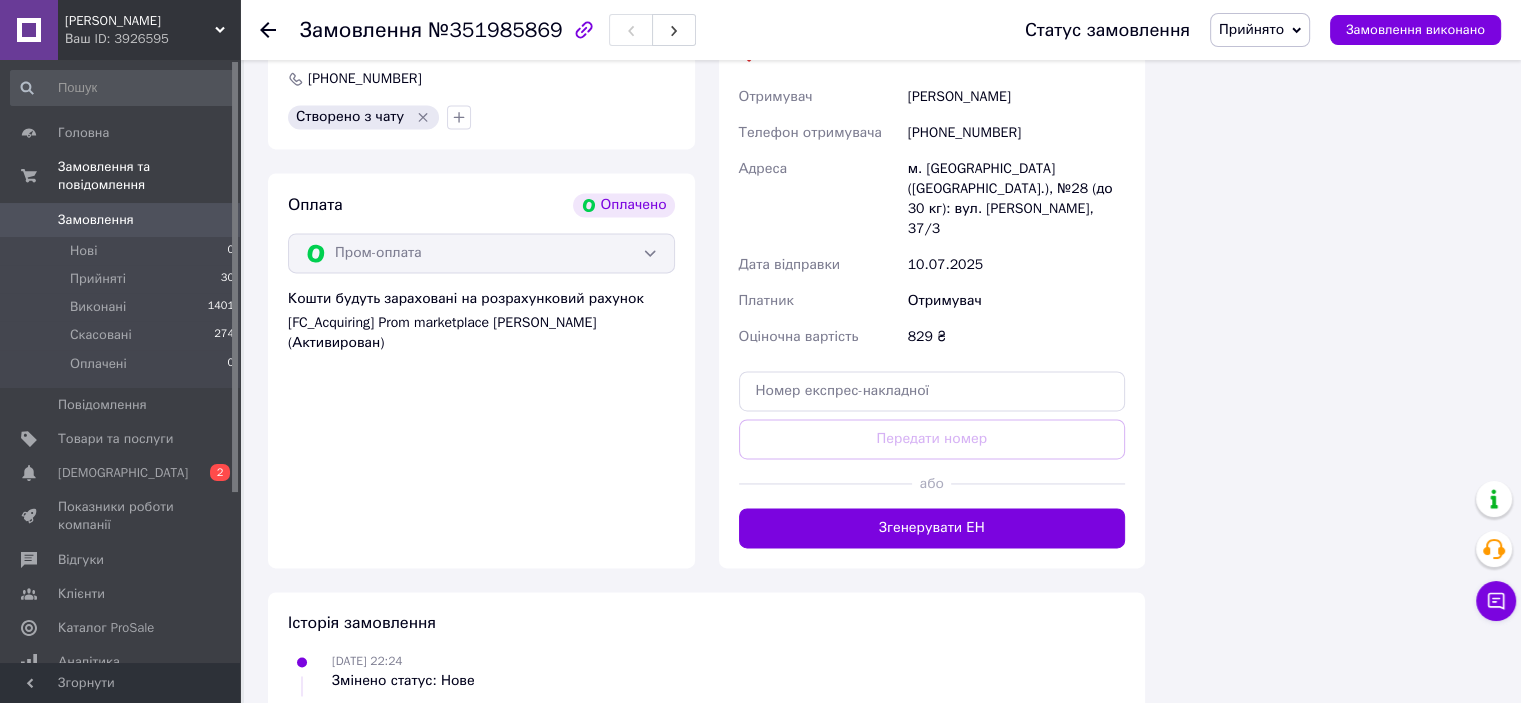 scroll, scrollTop: 3068, scrollLeft: 0, axis: vertical 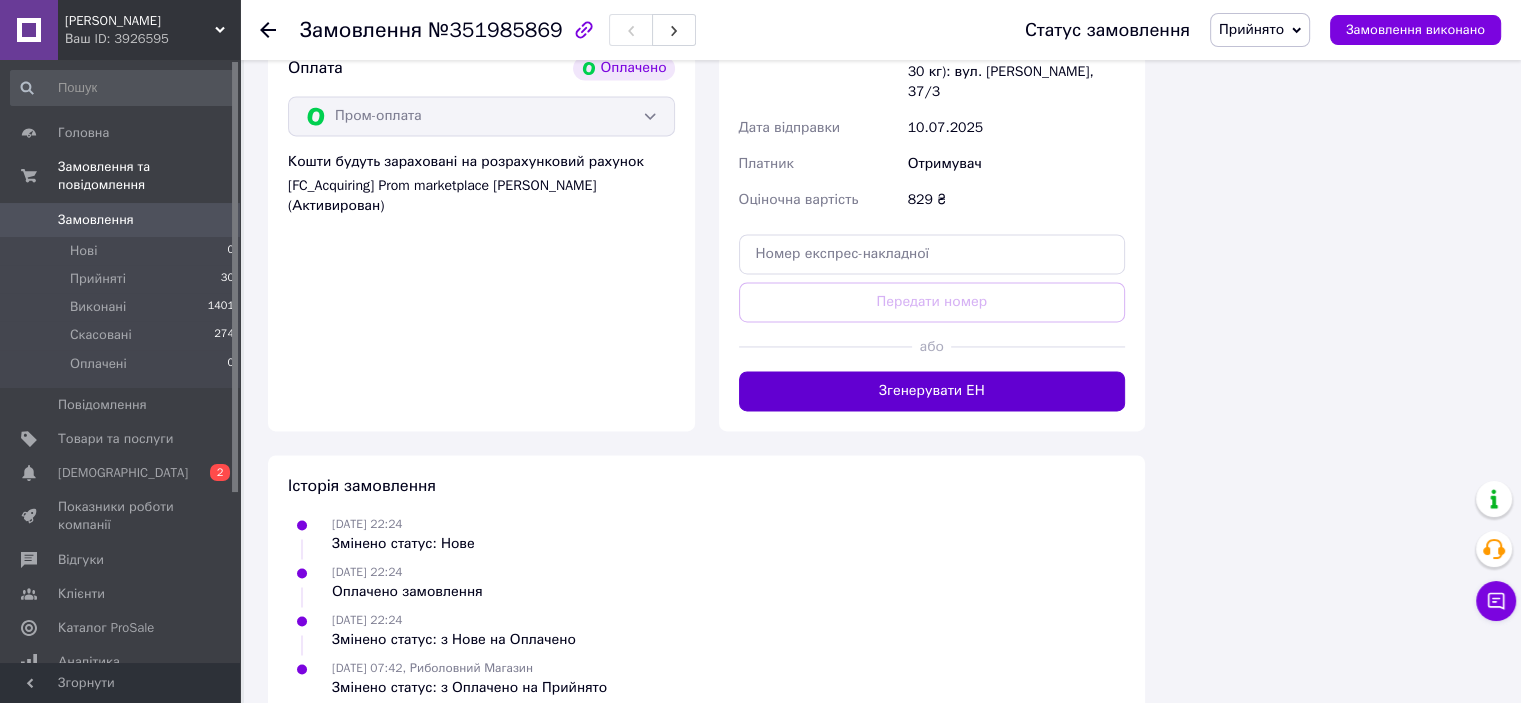 click on "Згенерувати ЕН" at bounding box center [932, 391] 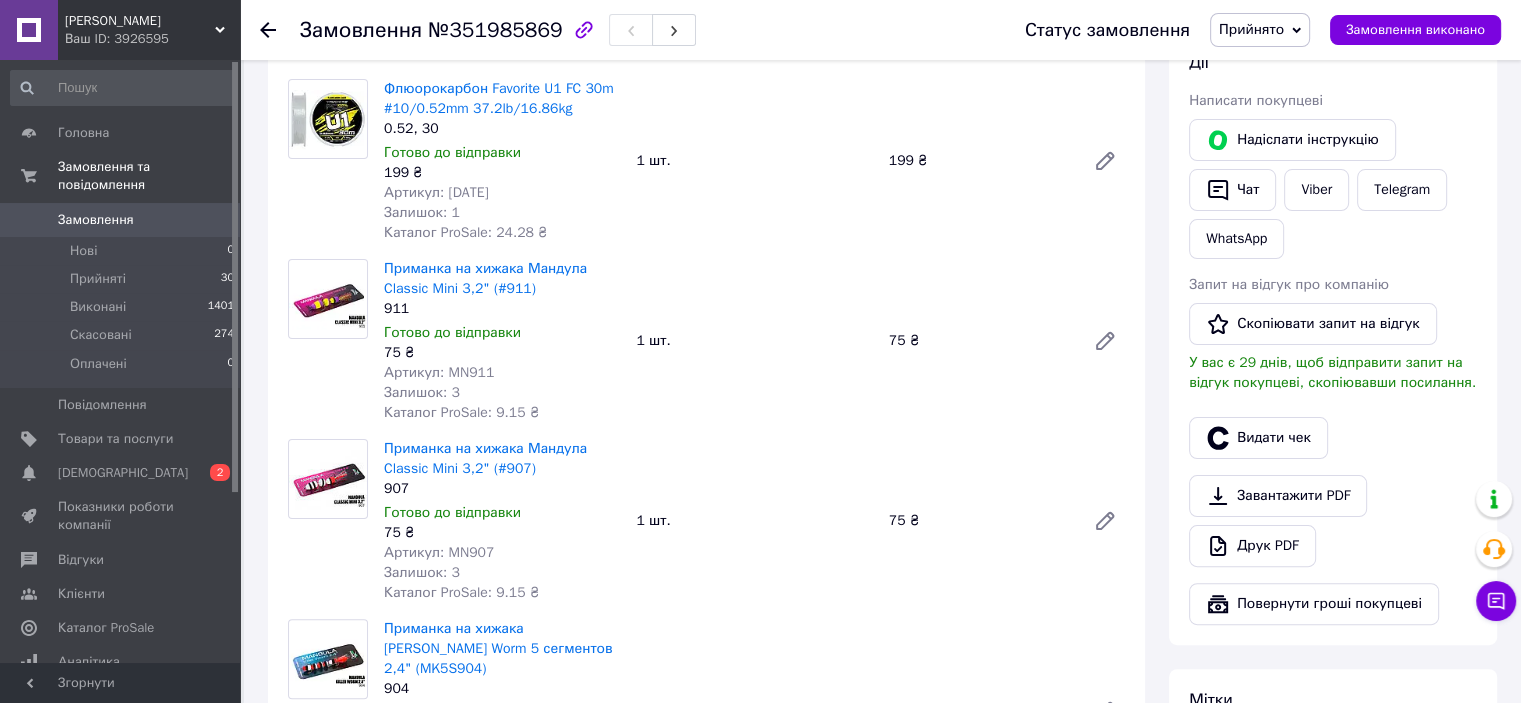 scroll, scrollTop: 323, scrollLeft: 0, axis: vertical 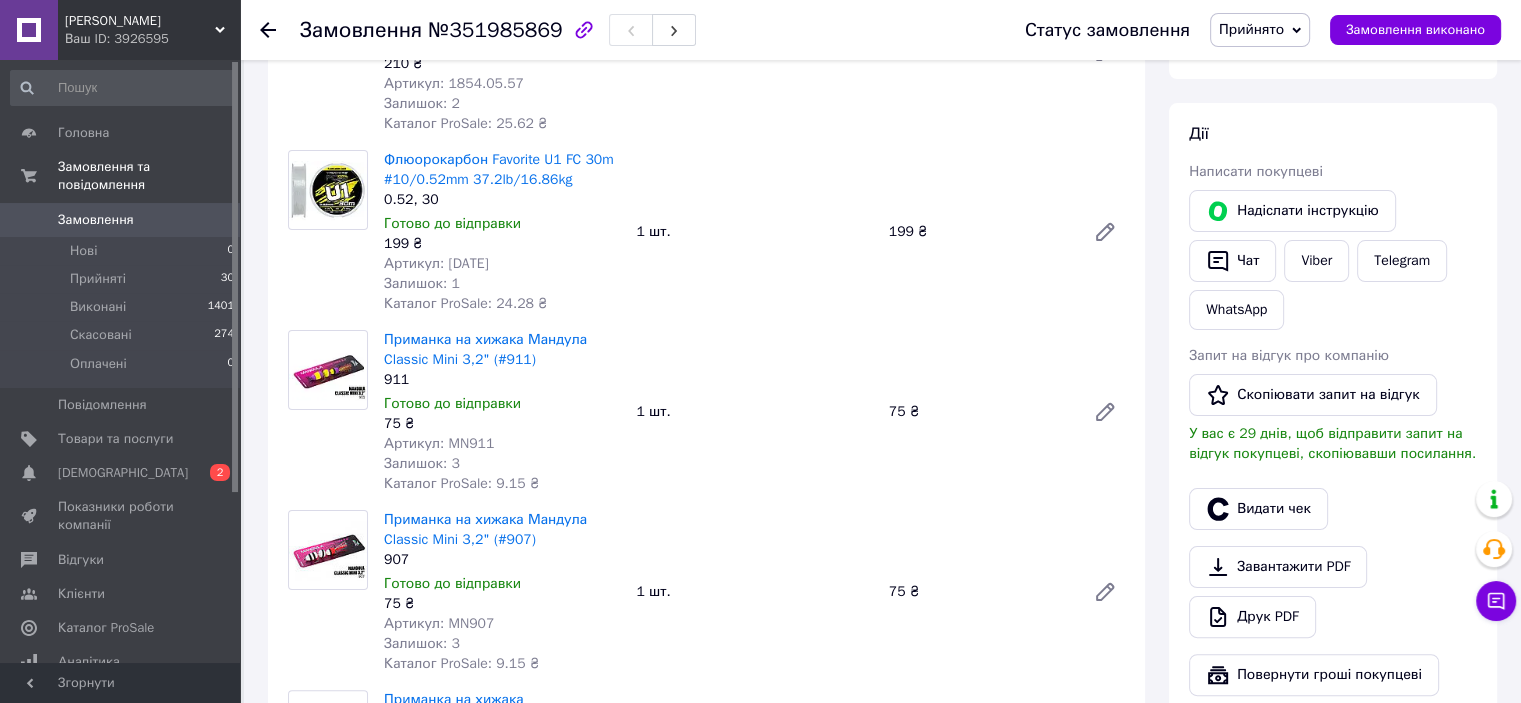 click on "Замовлення" at bounding box center (96, 220) 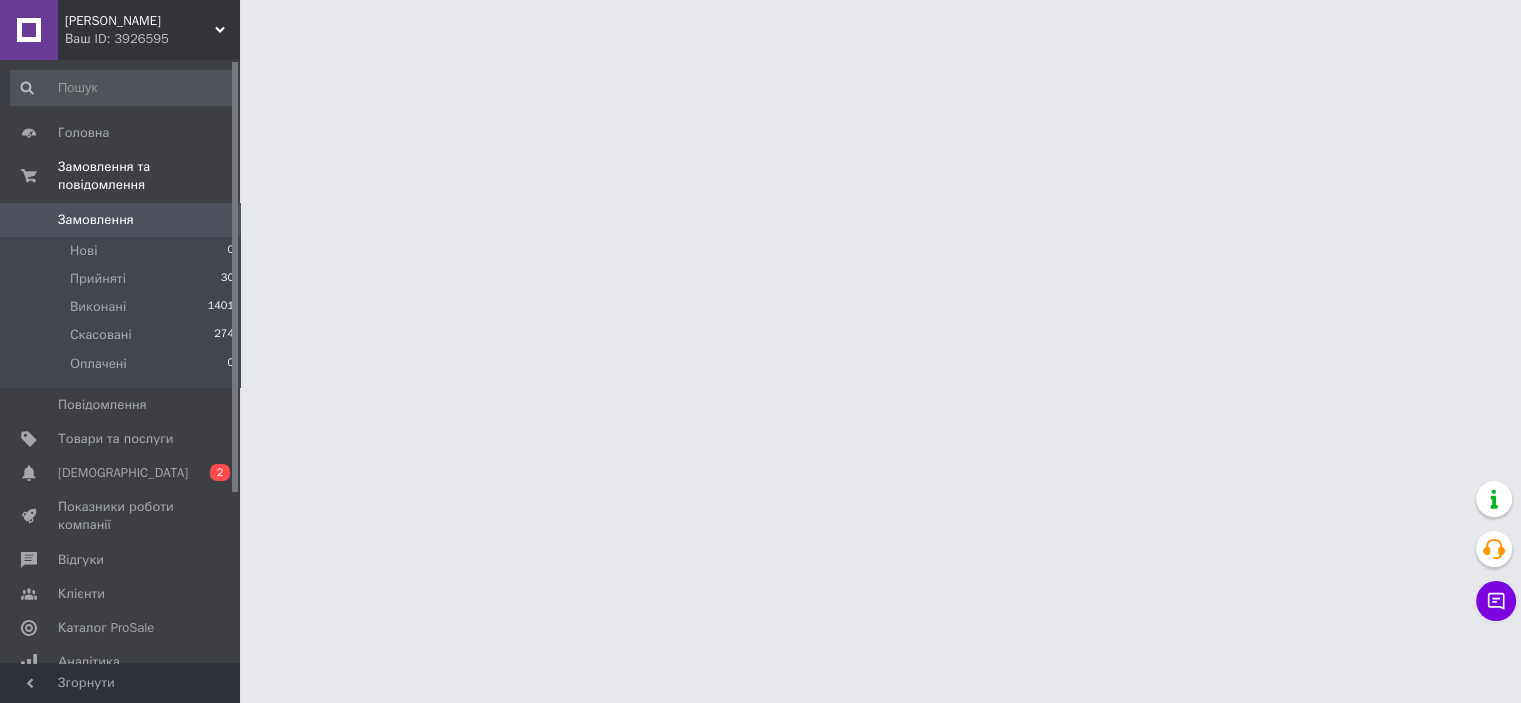 scroll, scrollTop: 0, scrollLeft: 0, axis: both 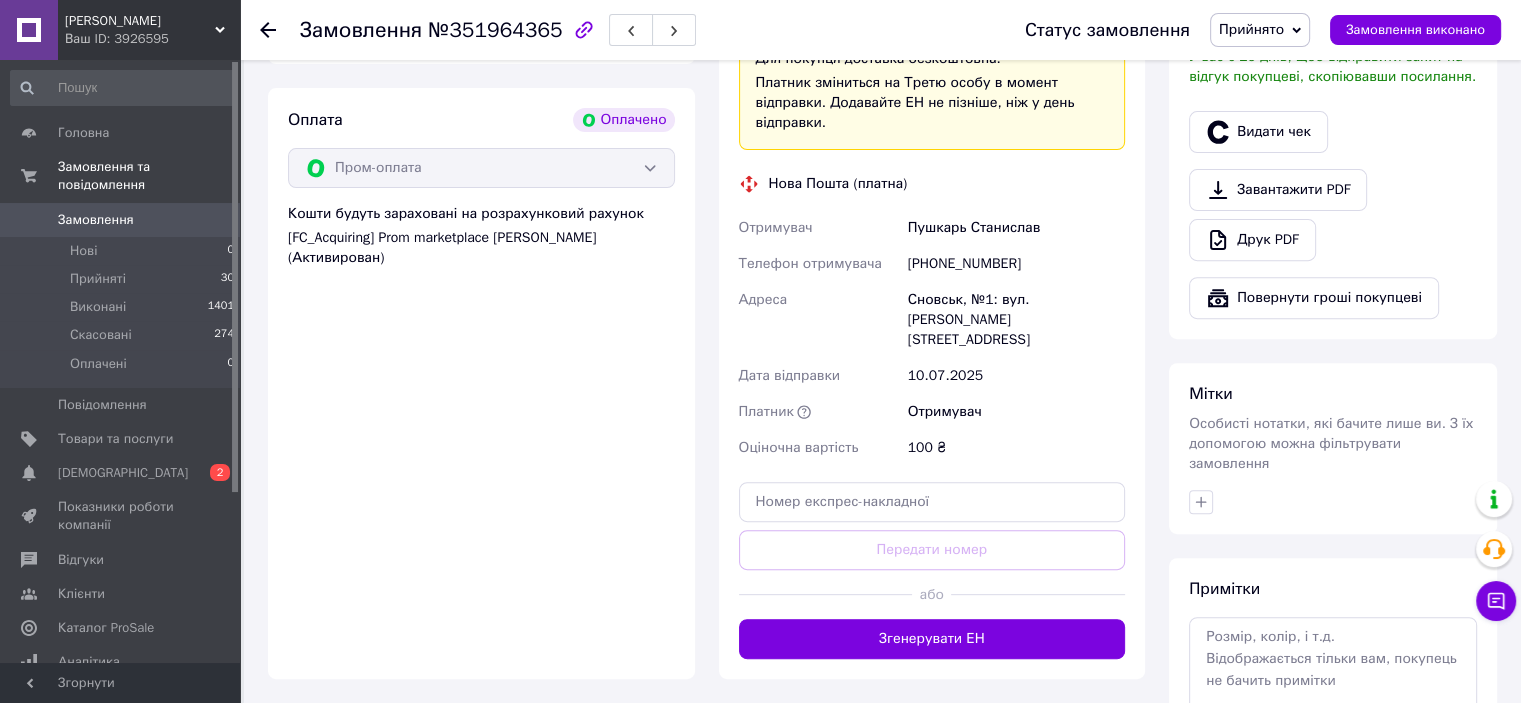 click on "Доставка Редагувати «Дешева доставка»   для продавця Новою Поштою на Prom. Доставку оплачують: 30 ₴   — продавець , при замовленні від 700 ₴, коли воно отримане покупцем (списуються з Балансу); залишок — Prom. Для покупця доставка безкоштовна. Платник зміниться на Третю особу в момент відправки. Додавайте ЕН не пізніше, ніж у день відправки. Нова Пошта (платна) Отримувач Пушкарь Станислав Телефон отримувача +380971891691 Адреса Сновськ, №1: вул. Героїв Чернігова,15 Дата відправки 10.07.2025 Платник   Отримувач Оціночна вартість 100 ₴ Передати номер або Згенерувати ЕН 100 < > <" at bounding box center [932, 250] 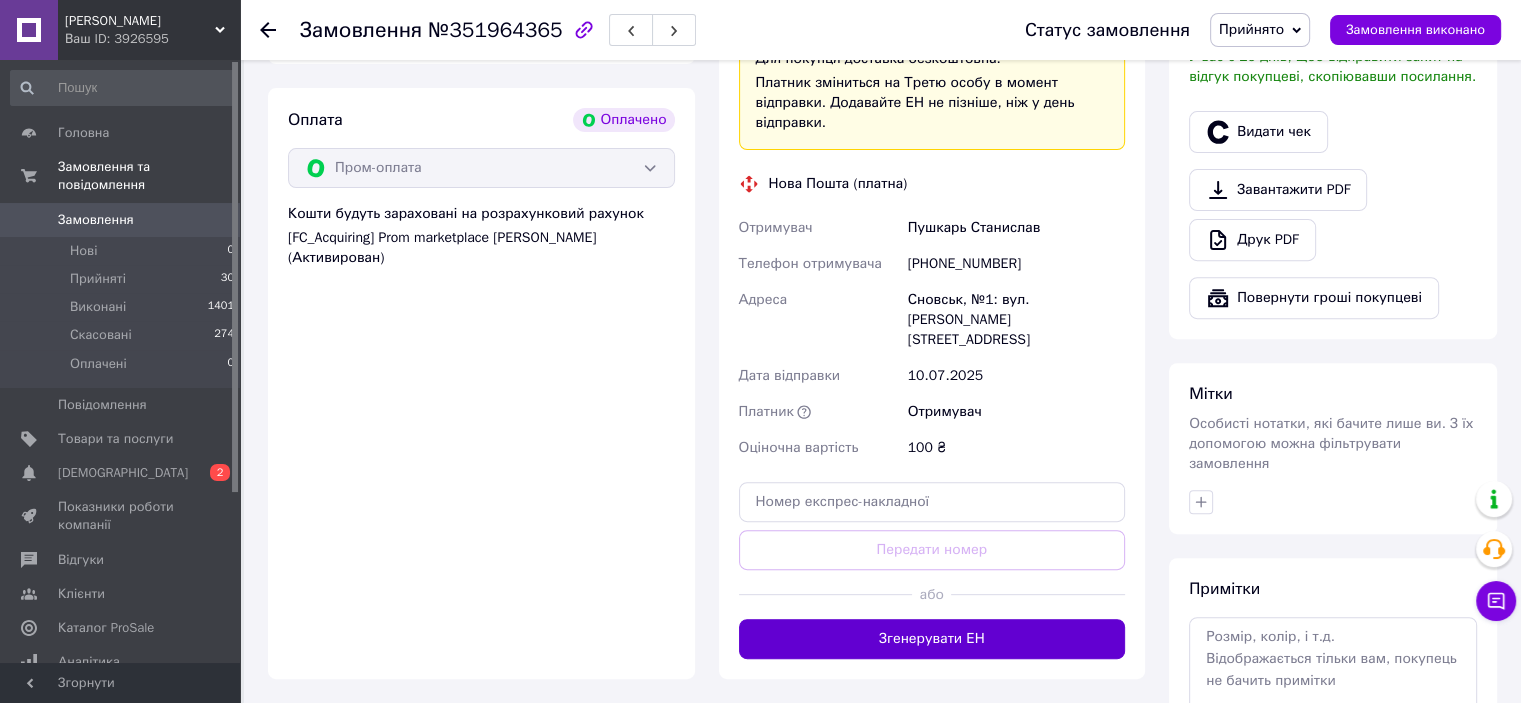 click on "Згенерувати ЕН" at bounding box center [932, 639] 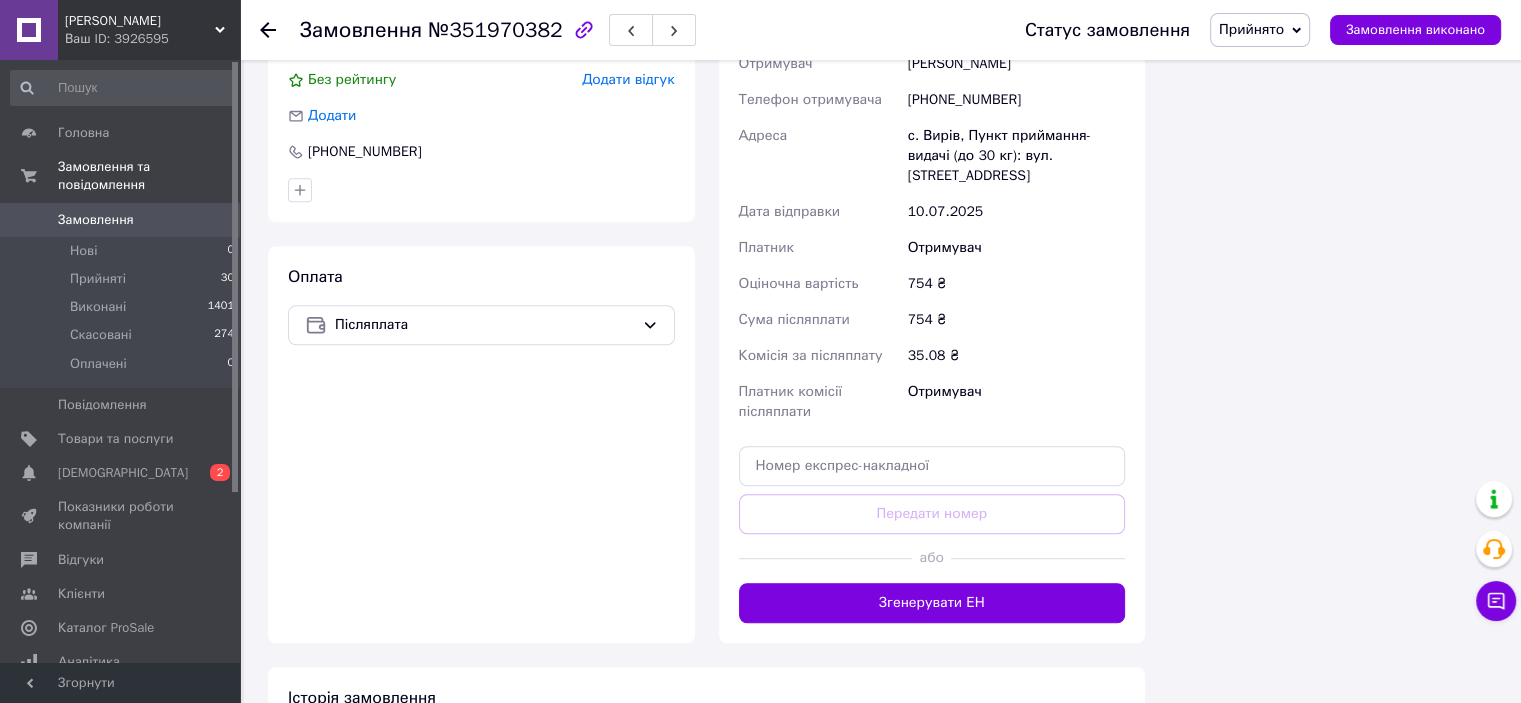scroll, scrollTop: 1400, scrollLeft: 0, axis: vertical 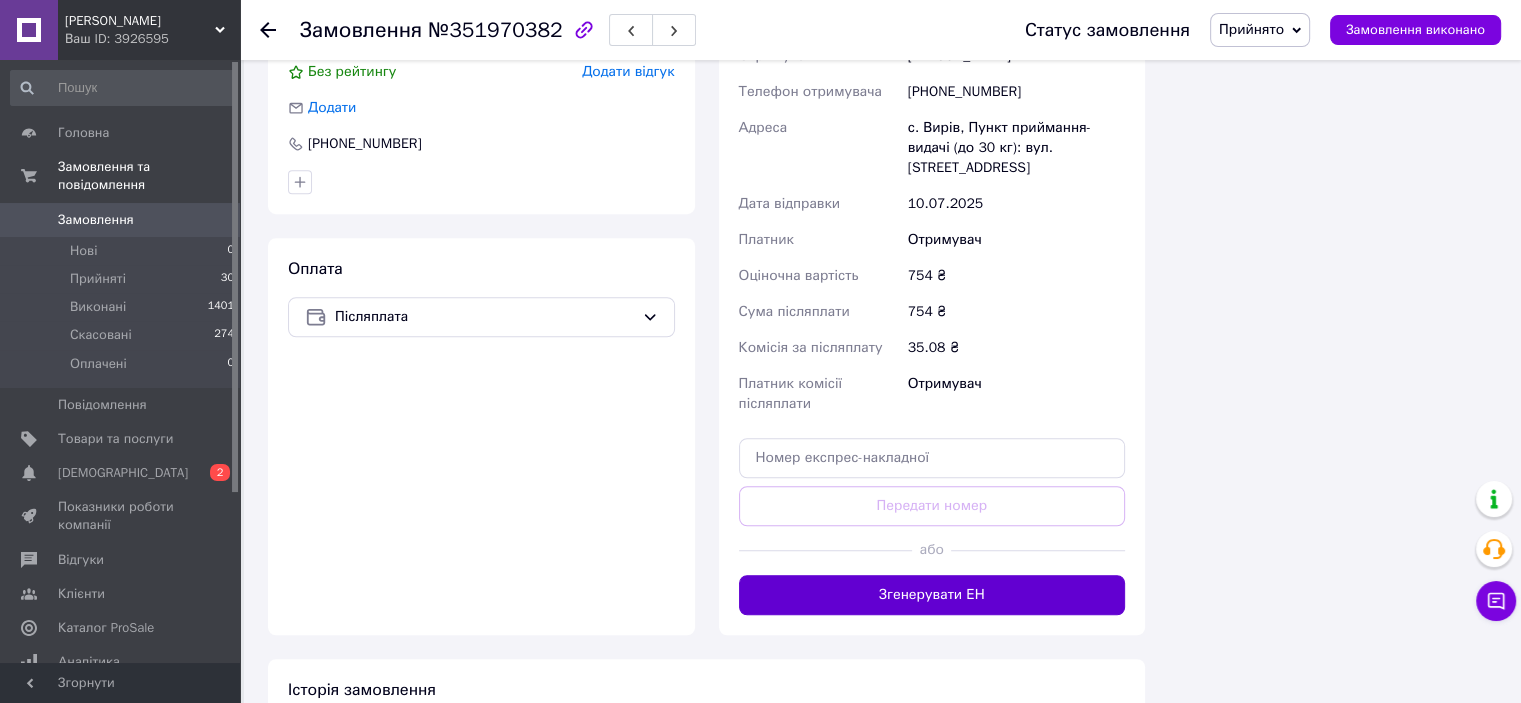 click on "Згенерувати ЕН" at bounding box center [932, 595] 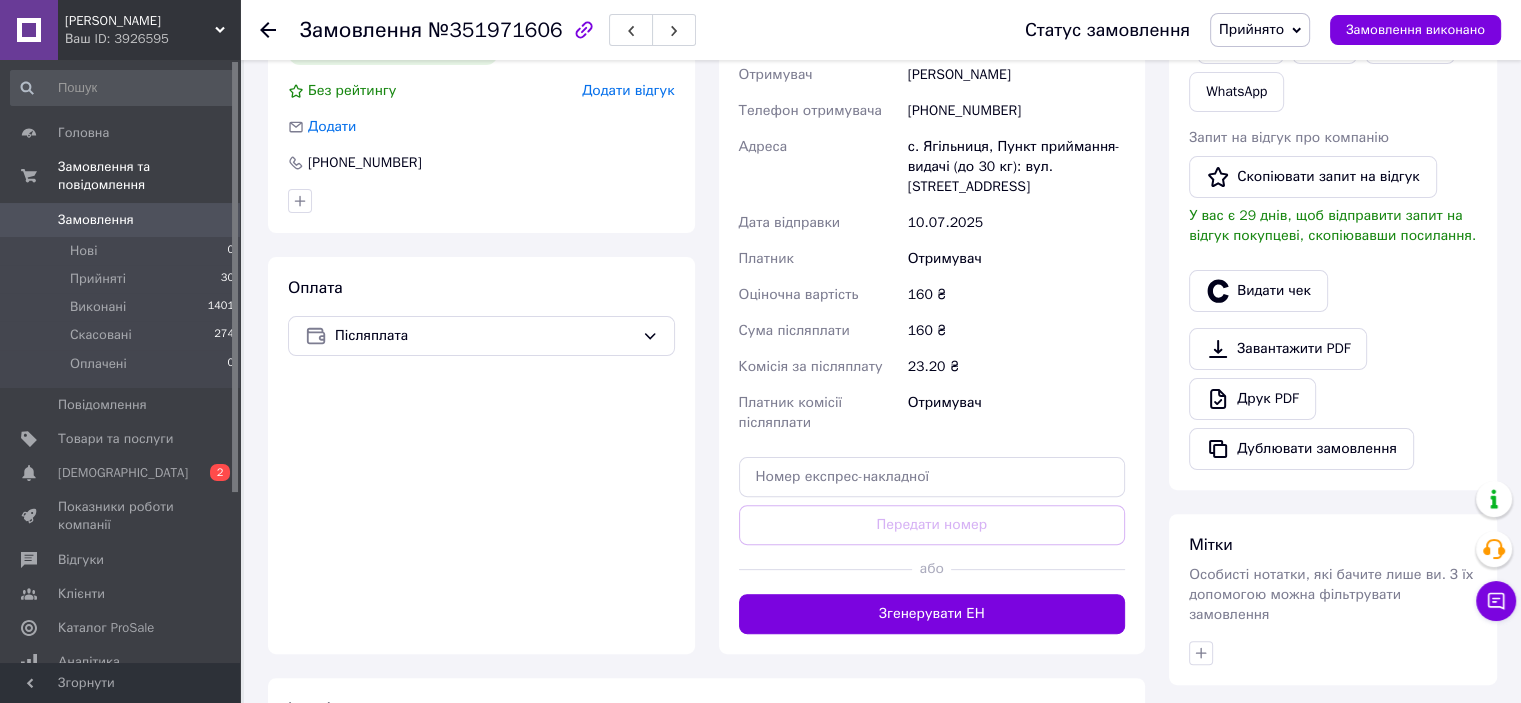 scroll, scrollTop: 500, scrollLeft: 0, axis: vertical 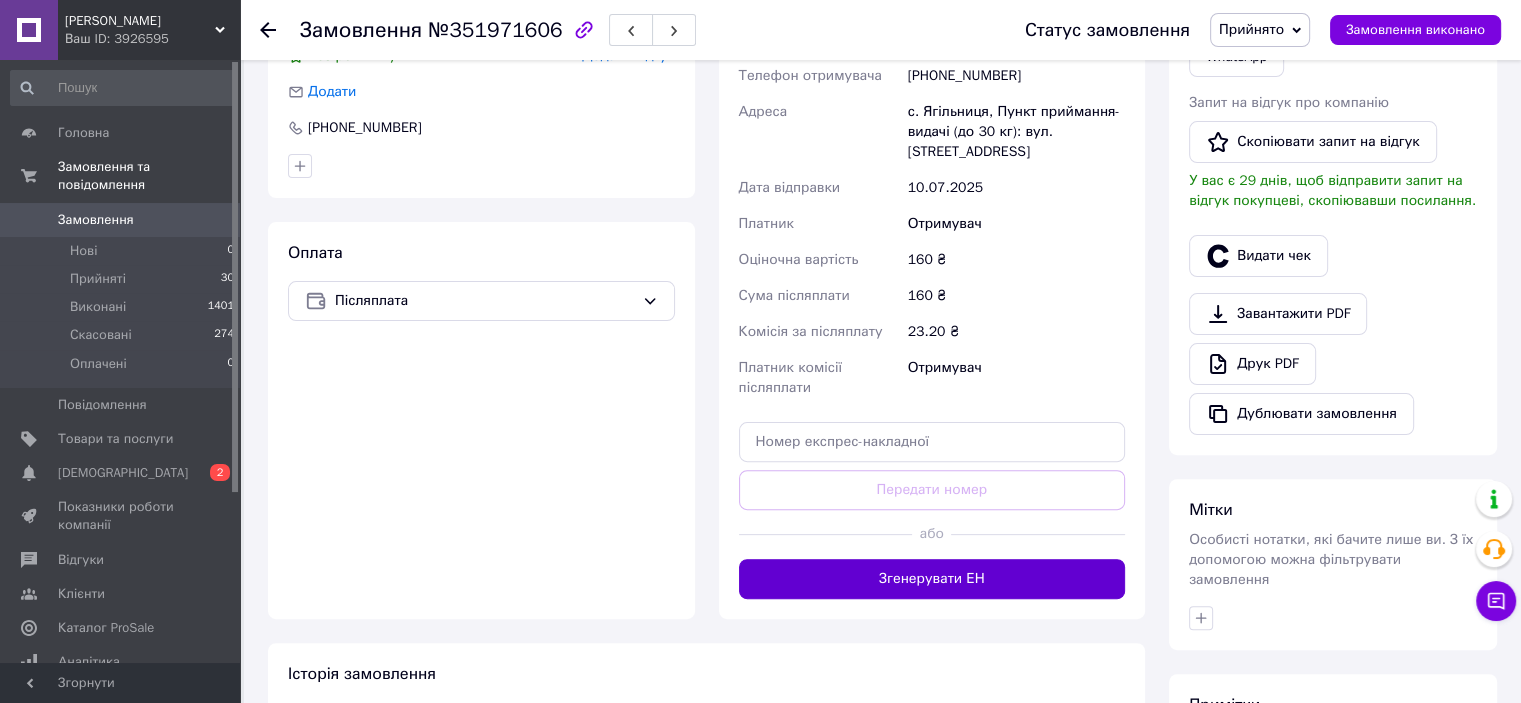 click on "Згенерувати ЕН" at bounding box center (932, 579) 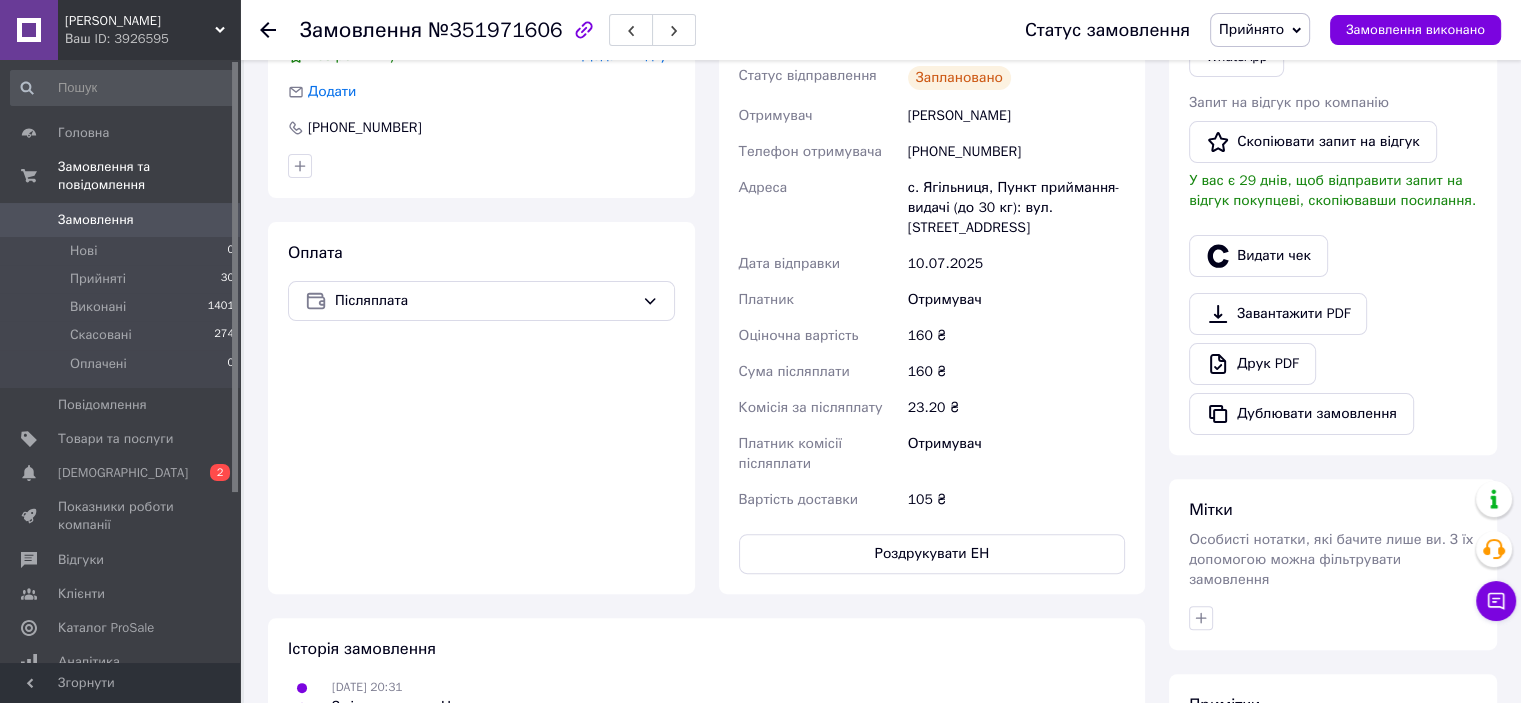 scroll, scrollTop: 400, scrollLeft: 0, axis: vertical 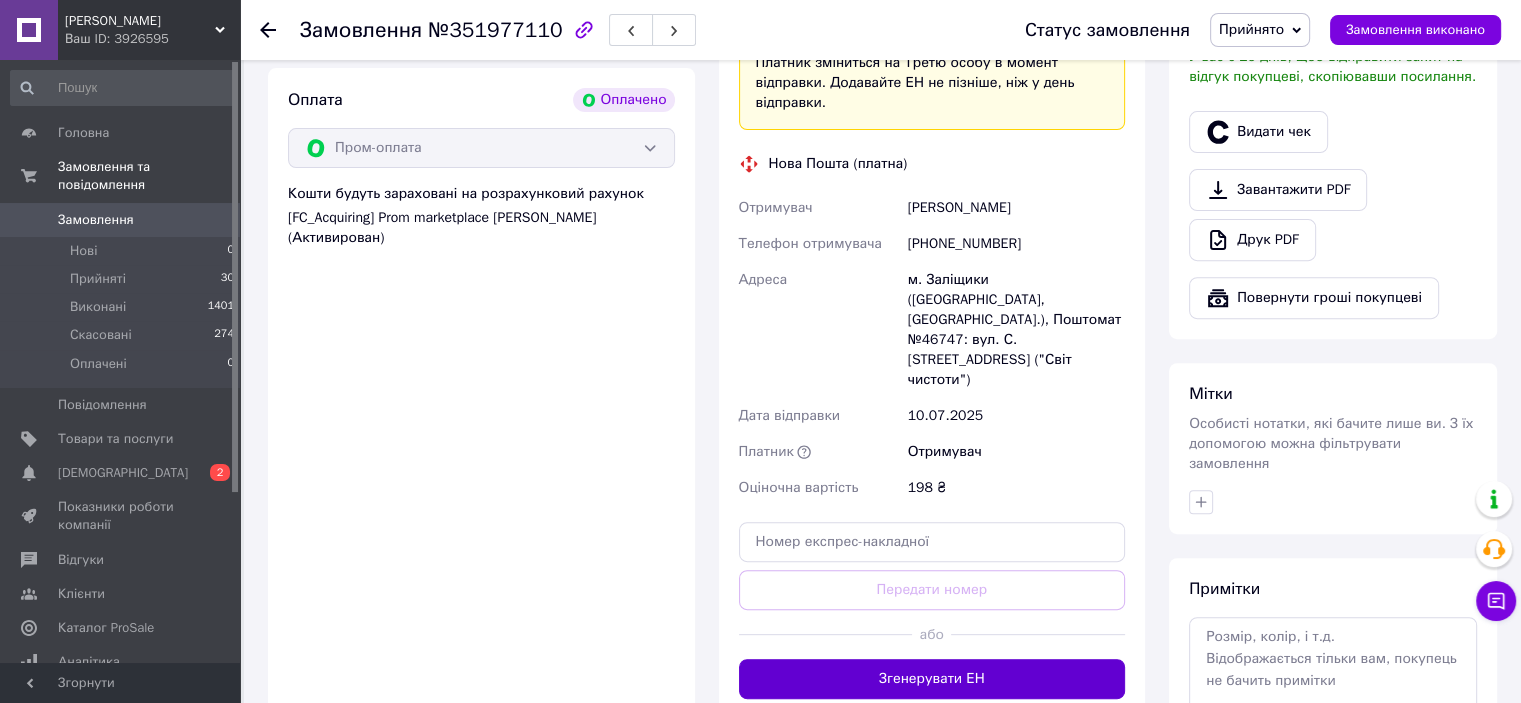 click on "Згенерувати ЕН" at bounding box center (932, 679) 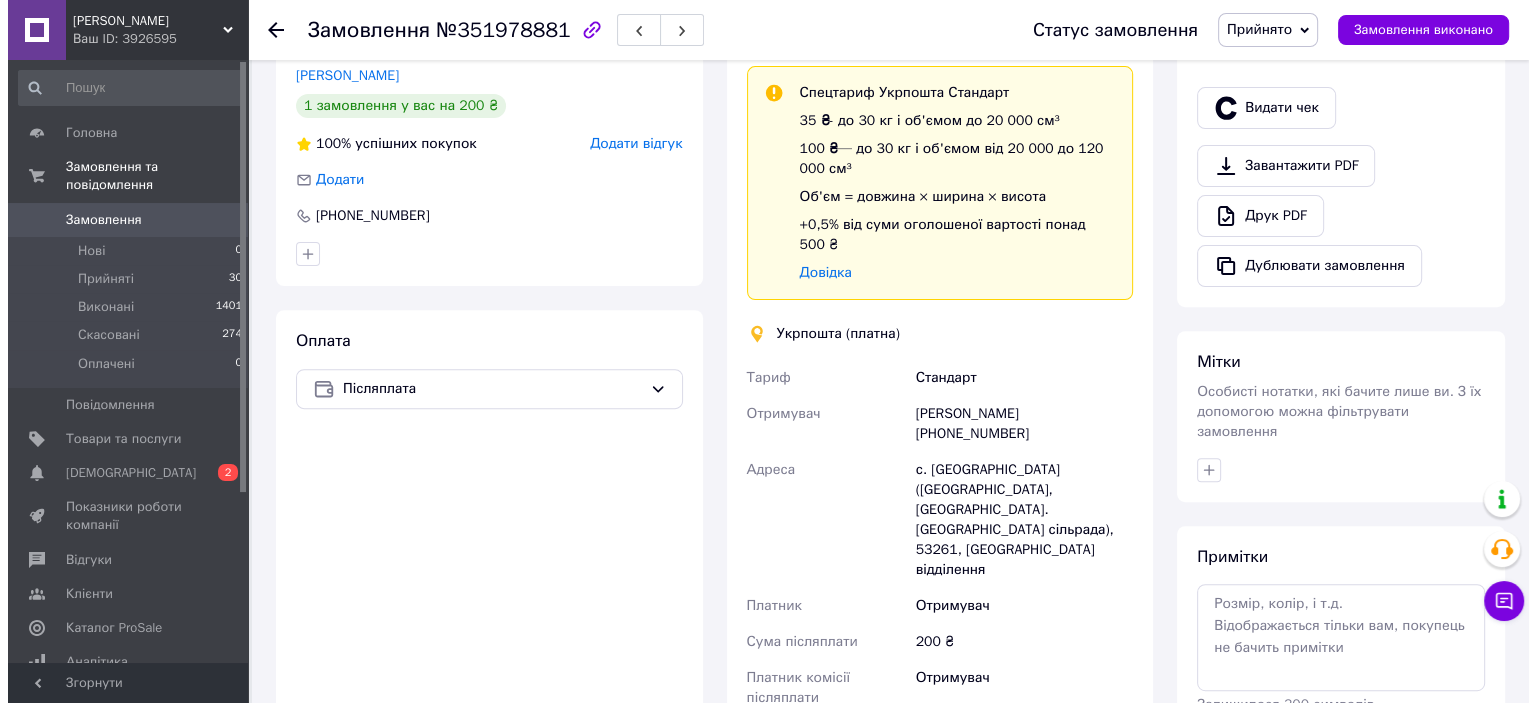 scroll, scrollTop: 600, scrollLeft: 0, axis: vertical 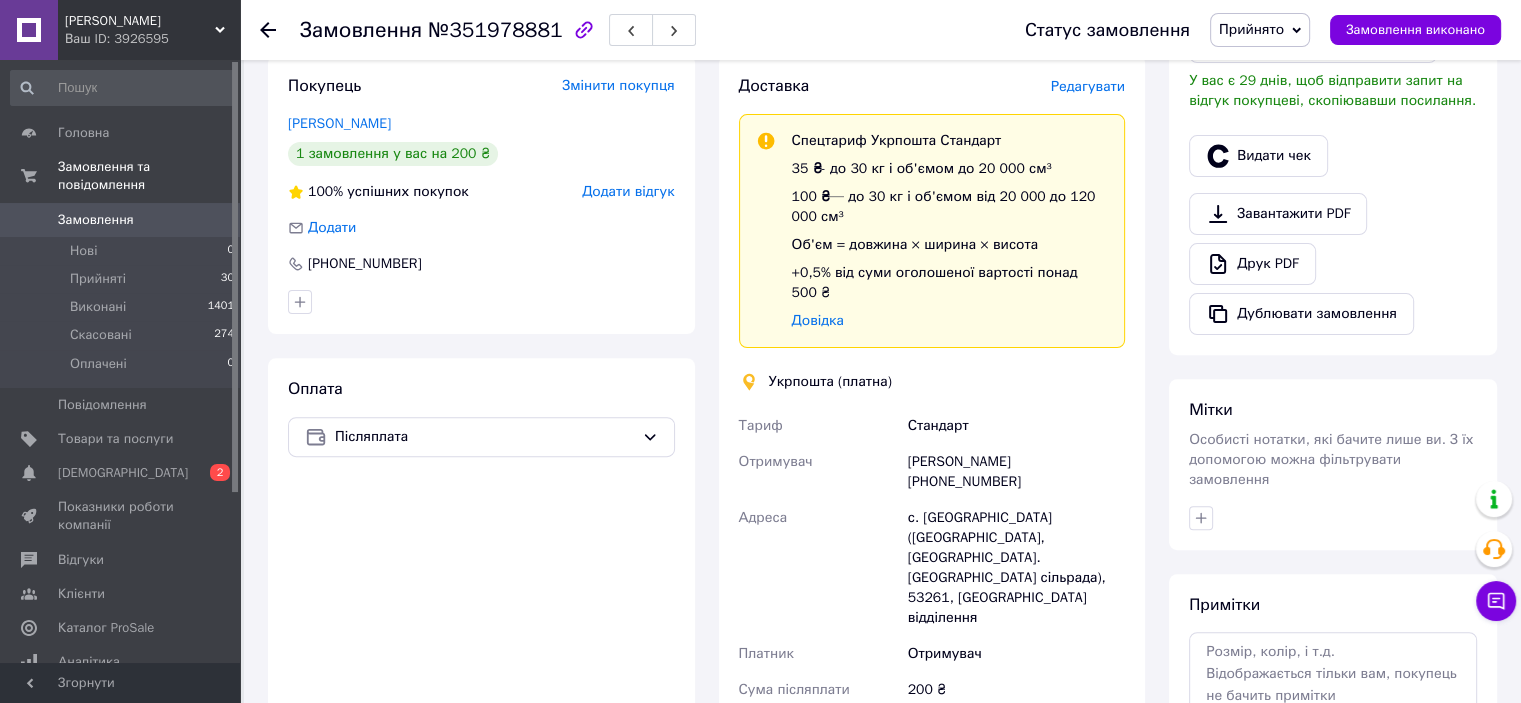 click on "Редагувати" at bounding box center (1088, 86) 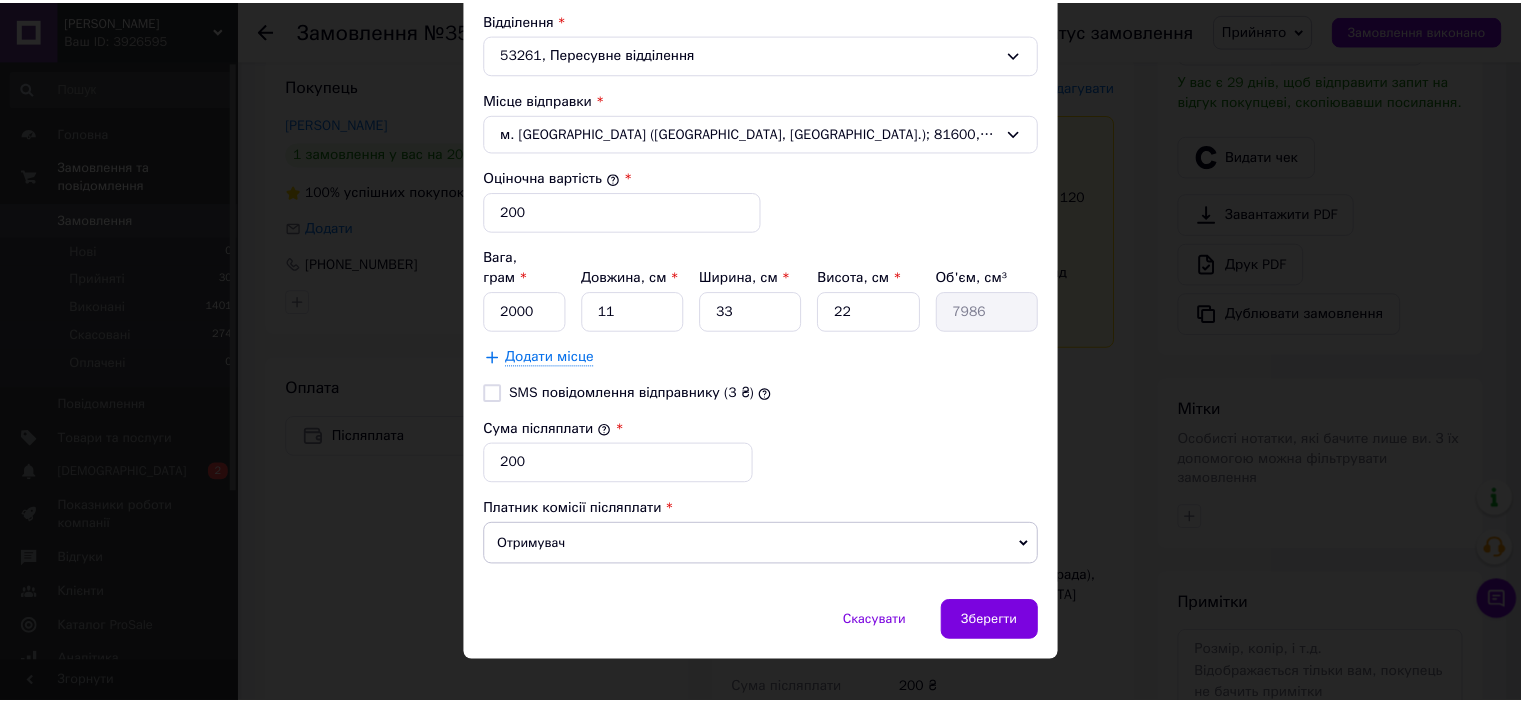 scroll, scrollTop: 726, scrollLeft: 0, axis: vertical 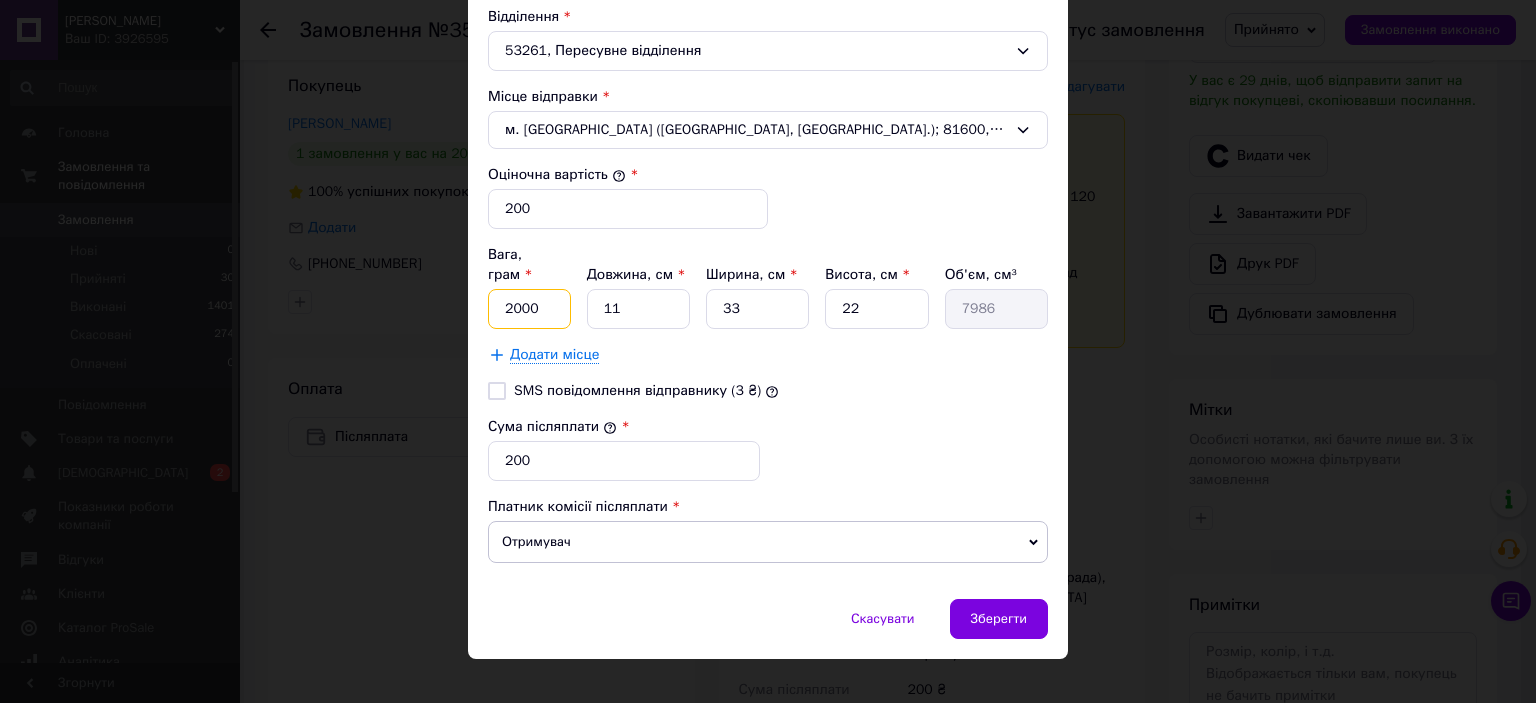 drag, startPoint x: 551, startPoint y: 282, endPoint x: 497, endPoint y: 300, distance: 56.920998 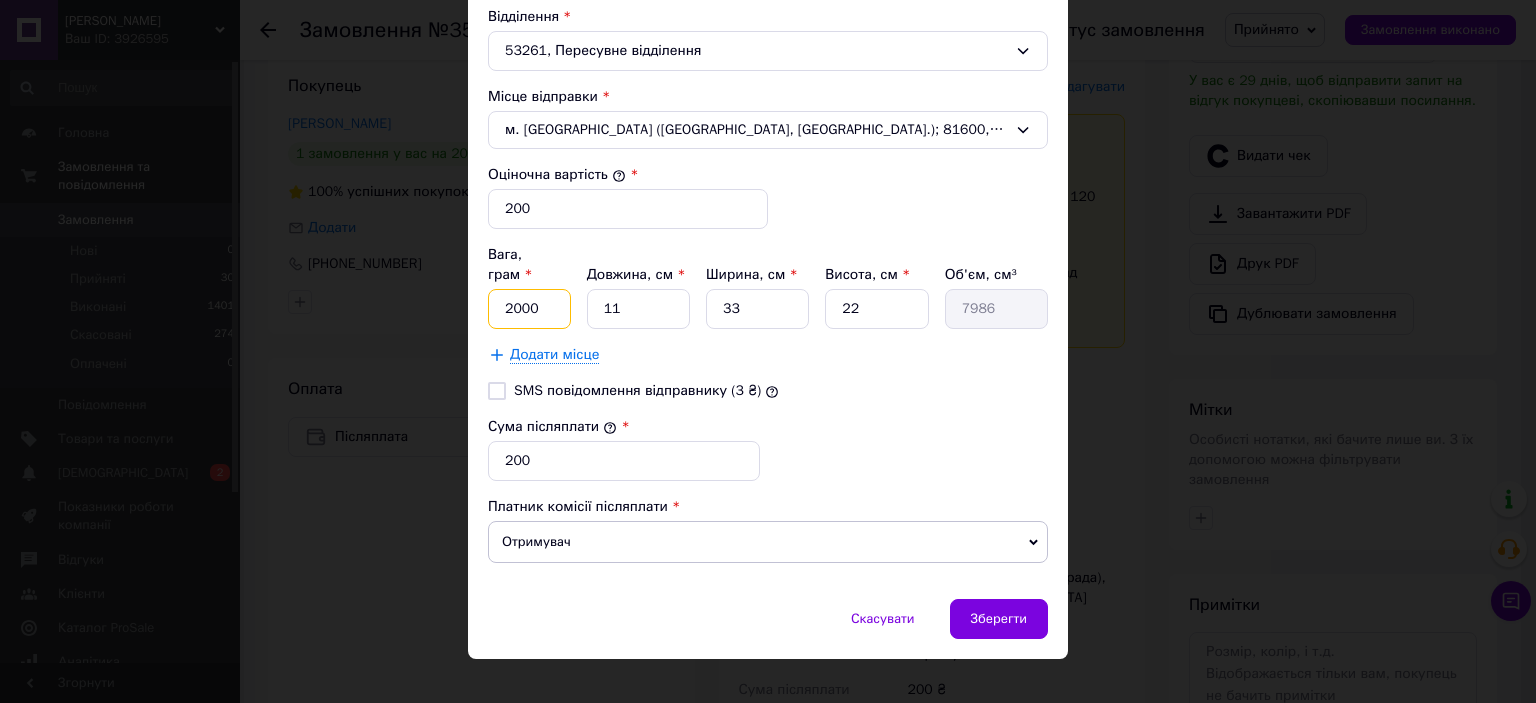 click on "2000" at bounding box center [529, 309] 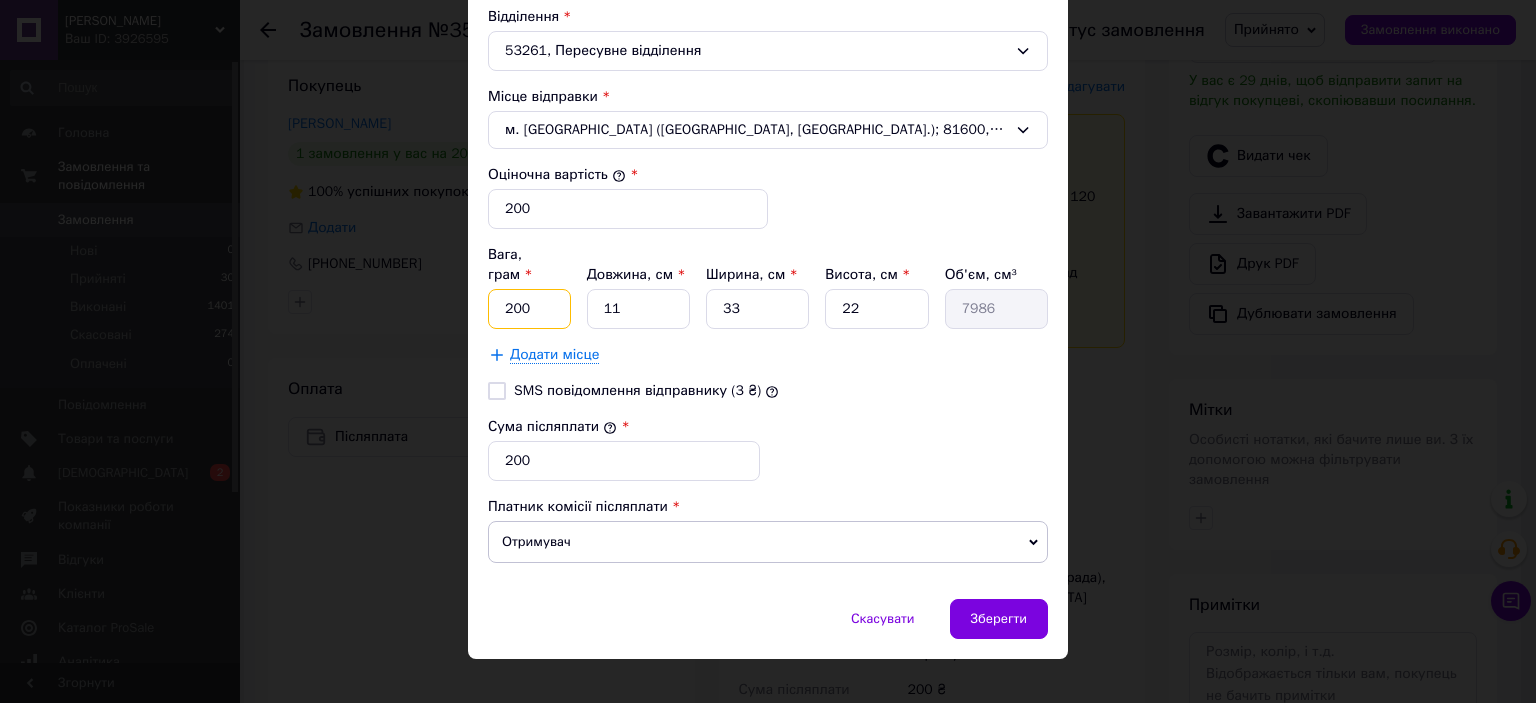 type on "200" 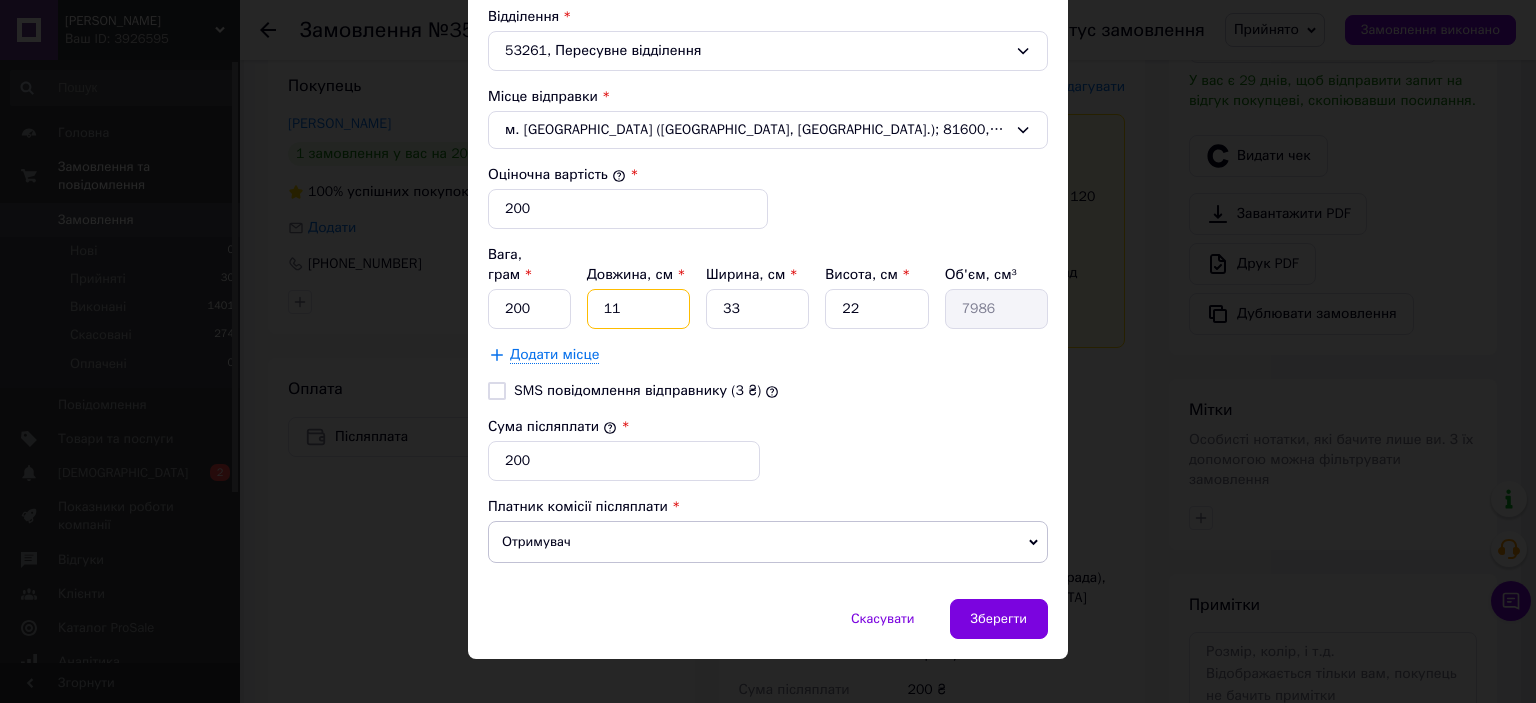 click on "11" at bounding box center [638, 309] 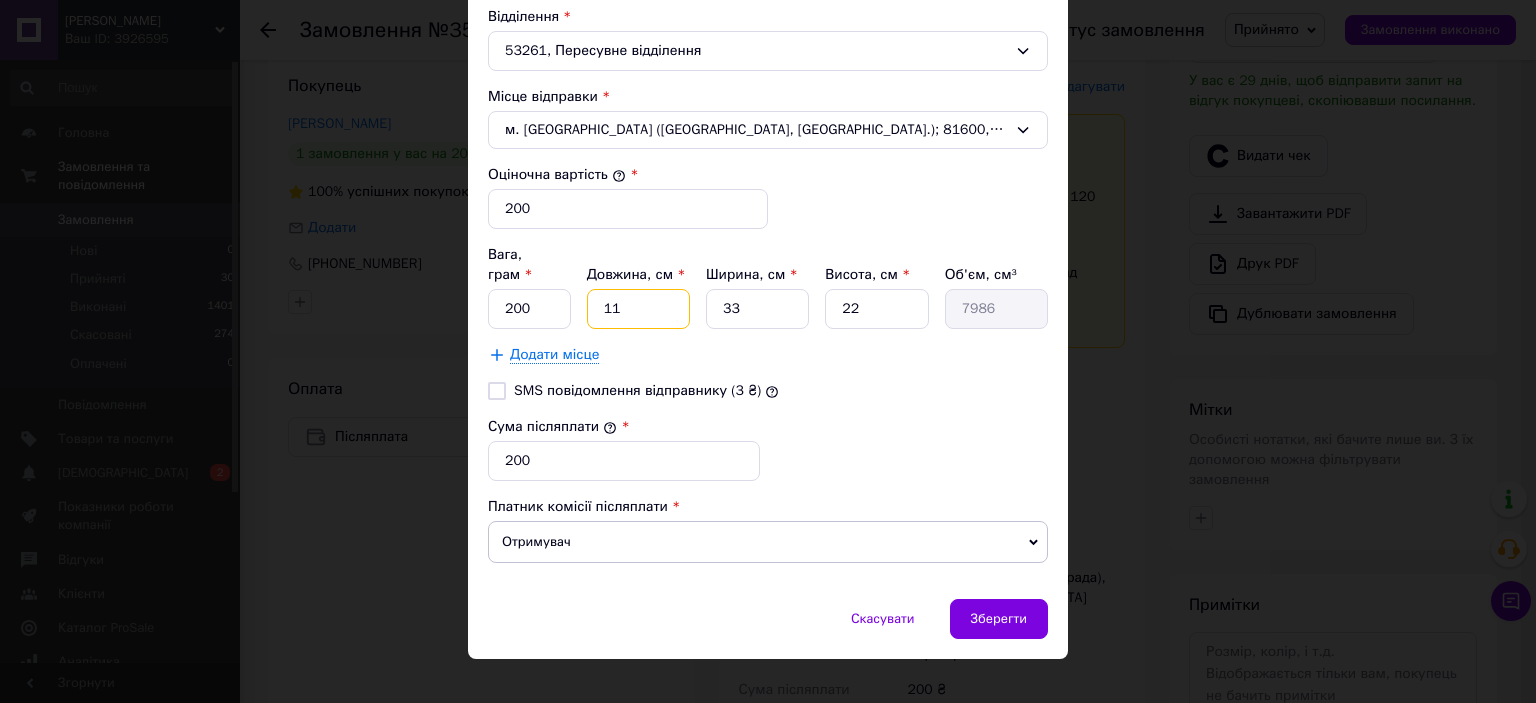 type on "1" 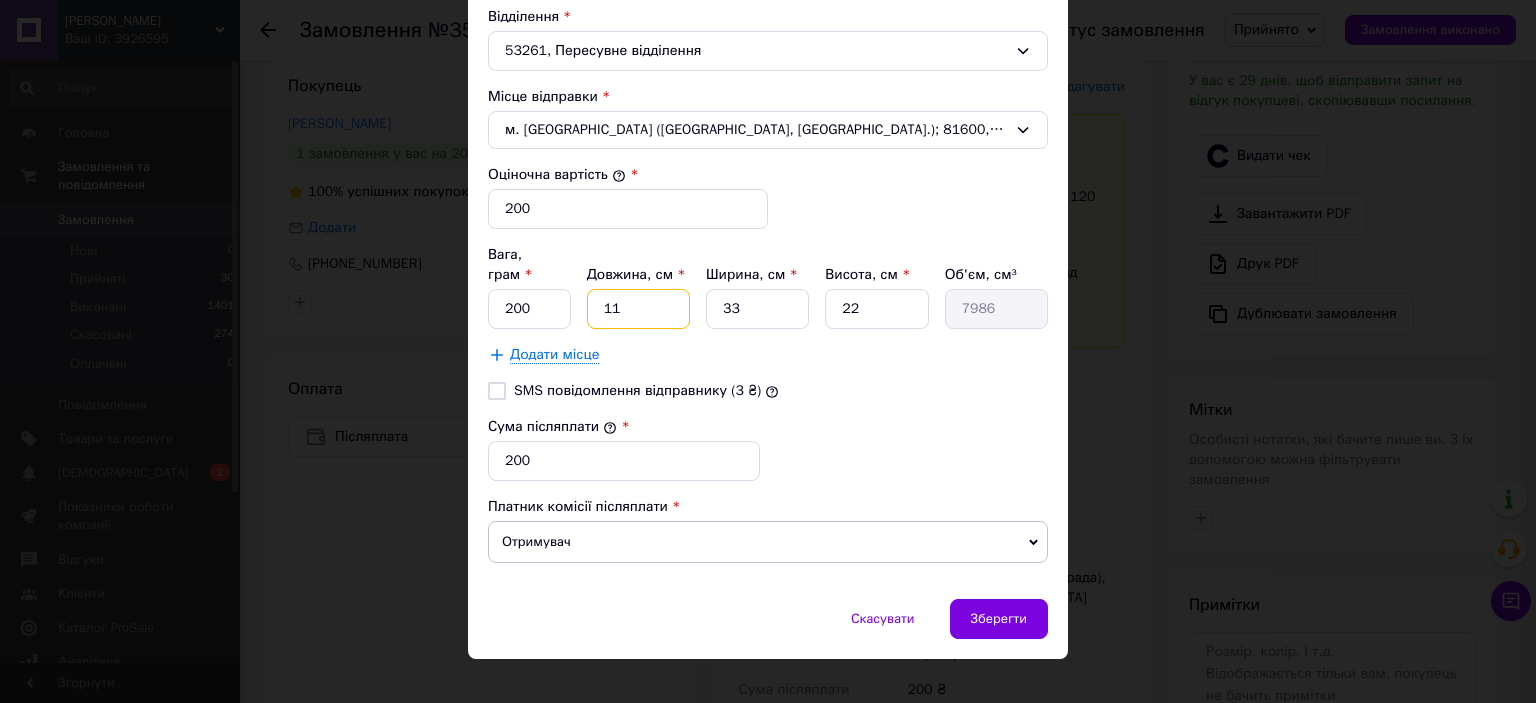 type on "726" 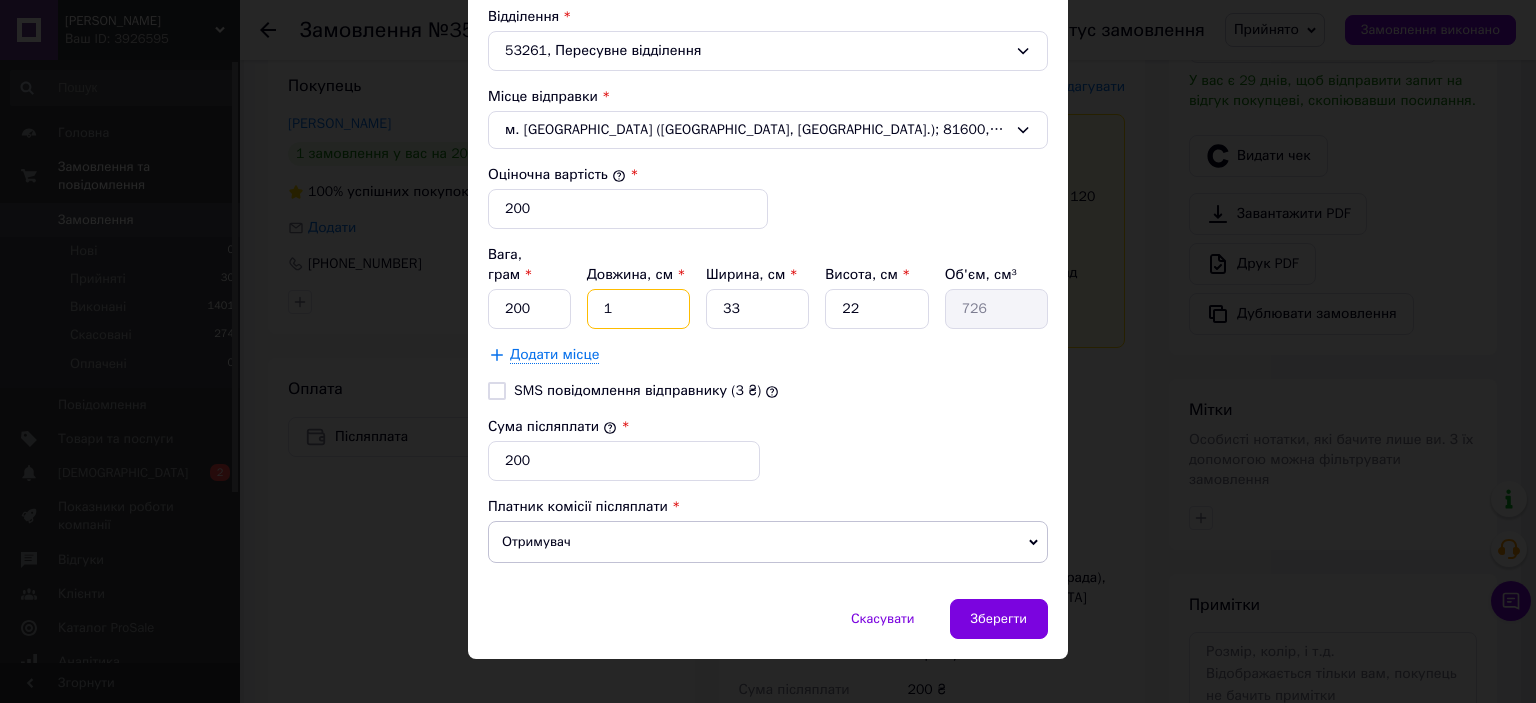 type on "13" 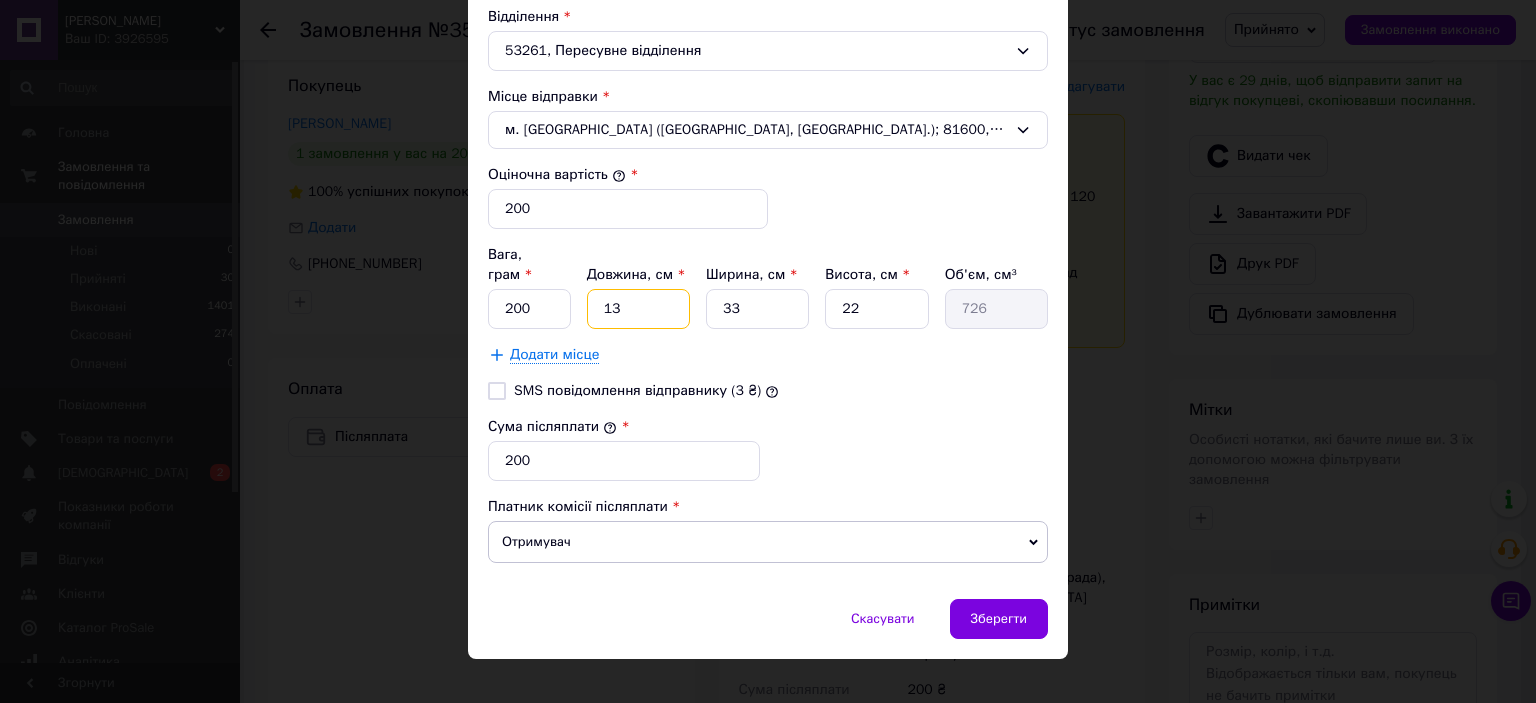 type on "9438" 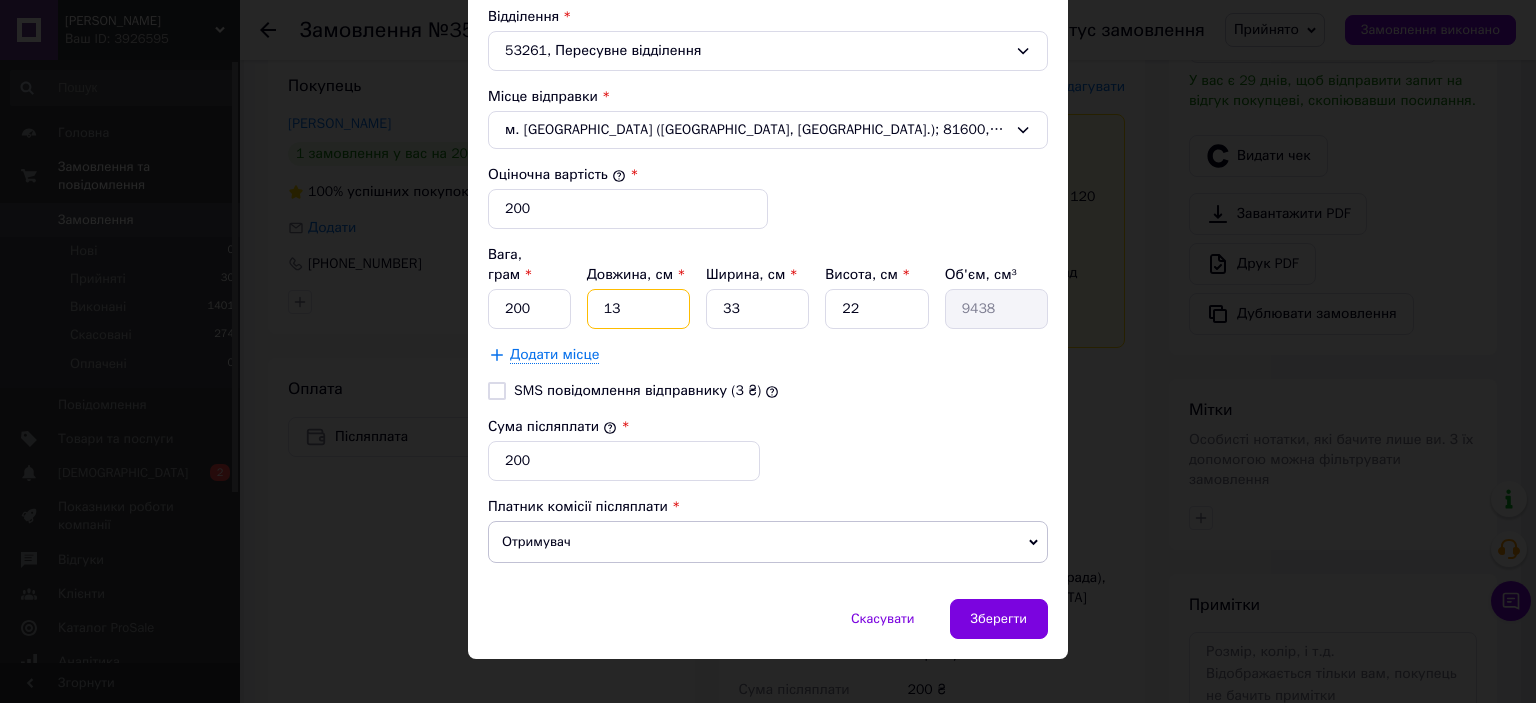 type on "13" 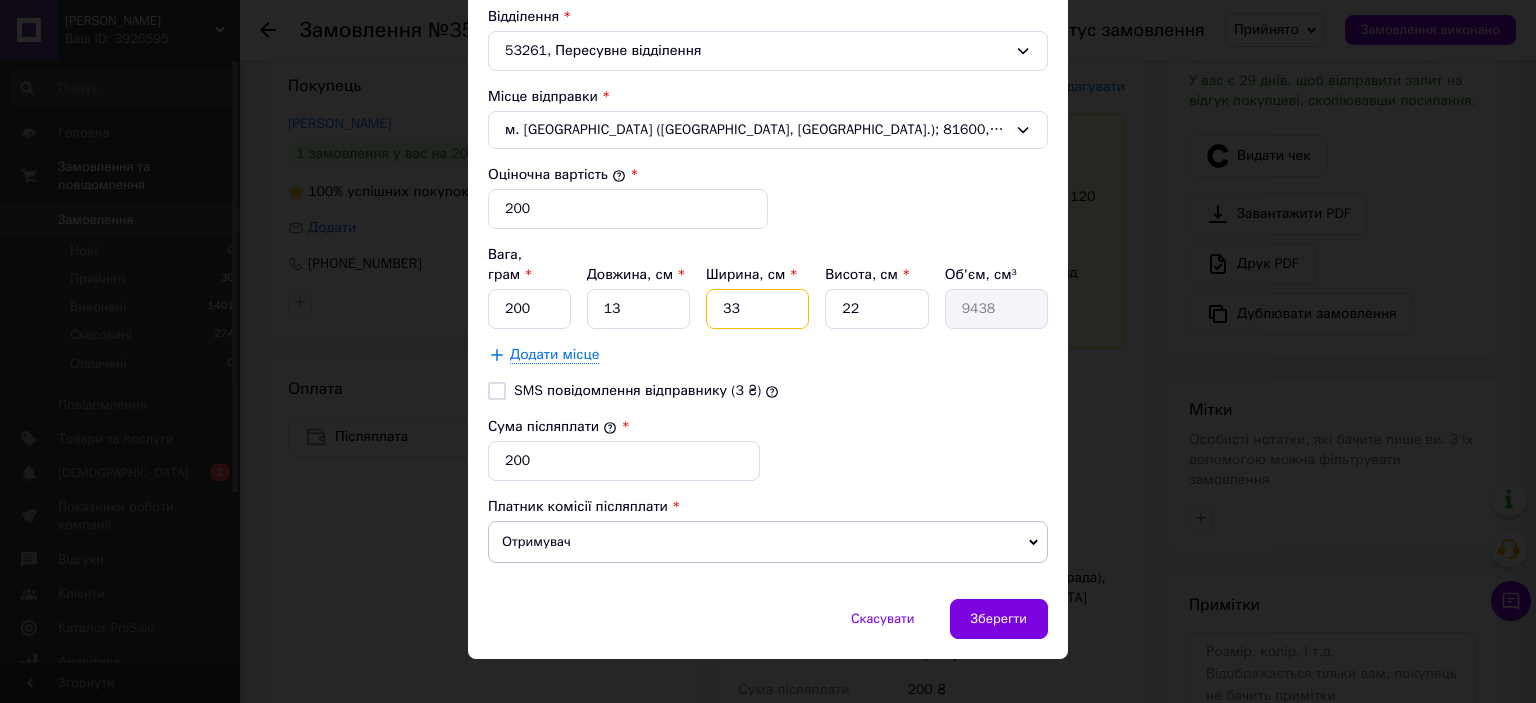 click on "33" at bounding box center [757, 309] 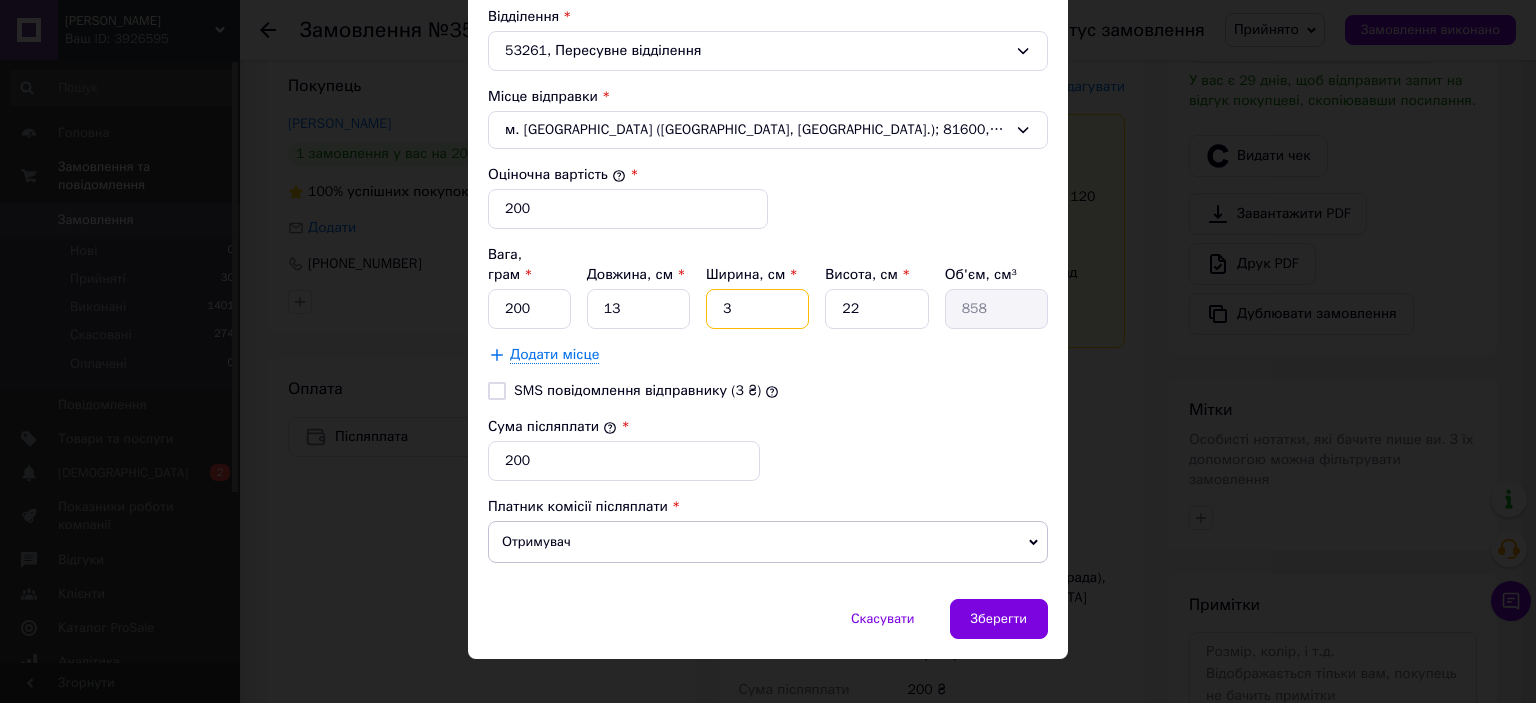 type 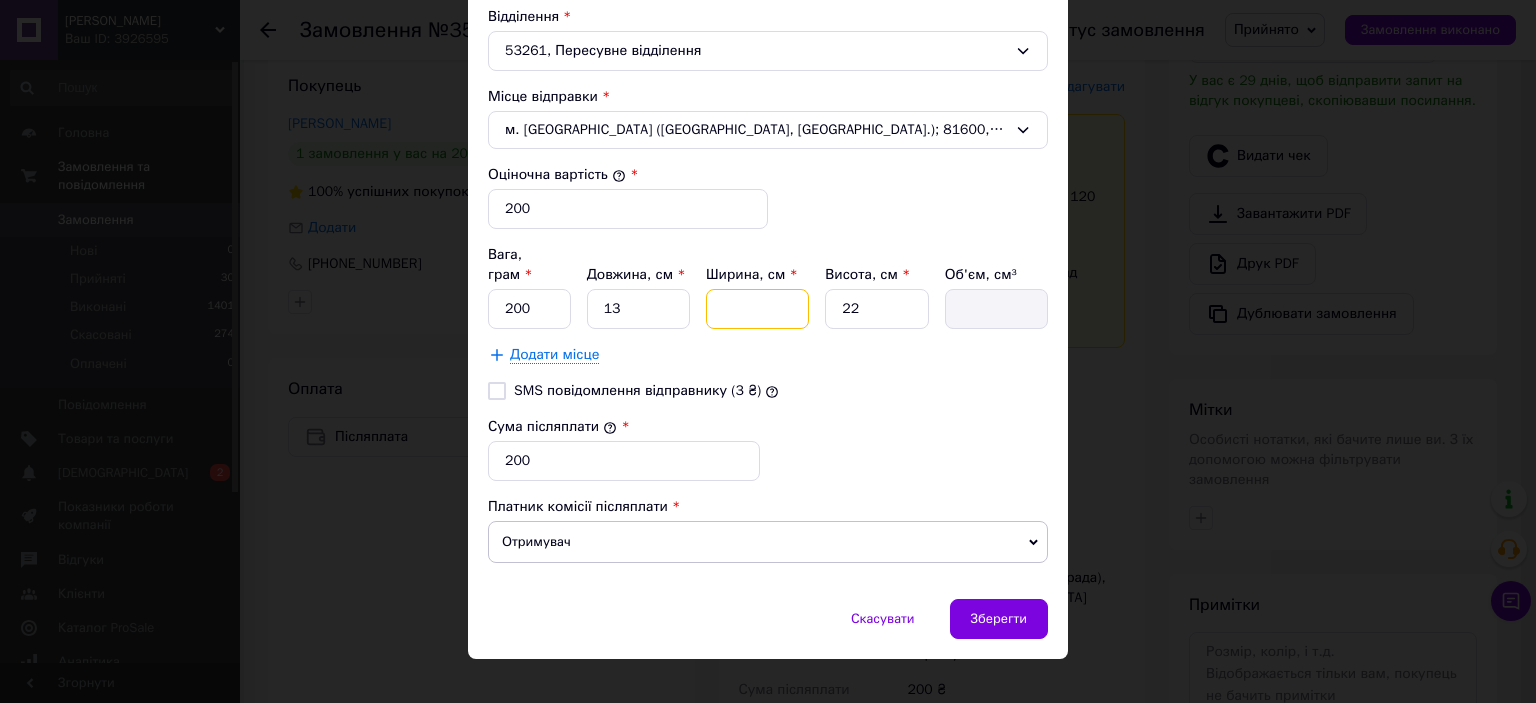 type on "8" 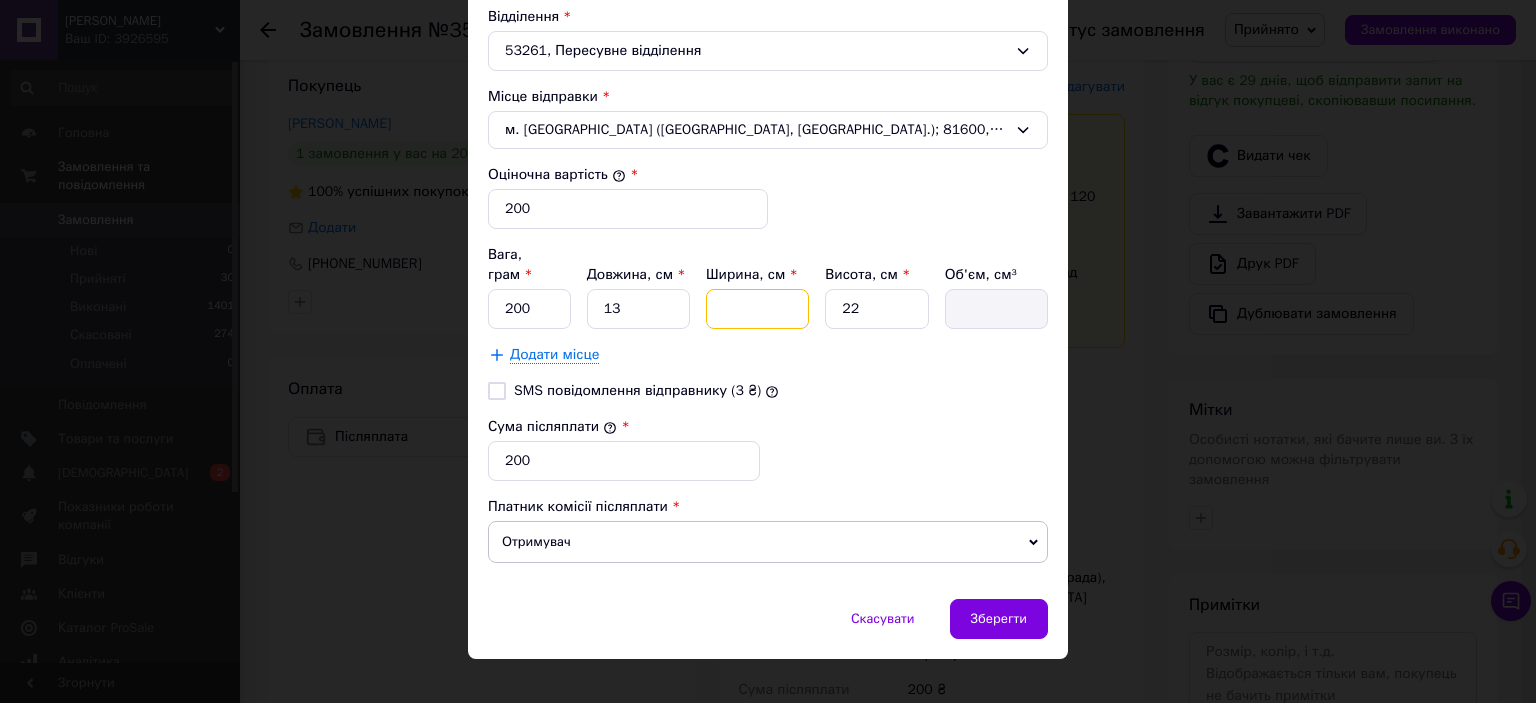 type on "2288" 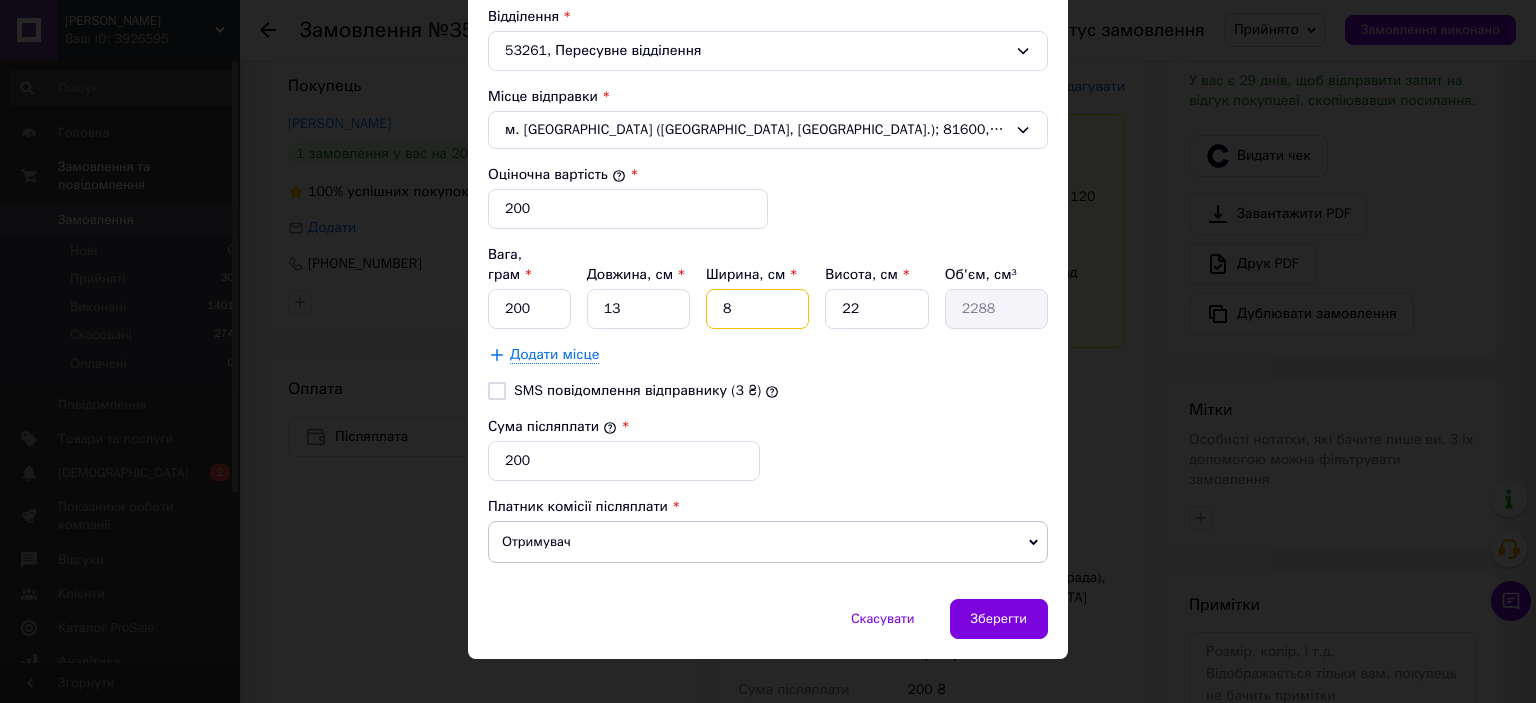 type on "8" 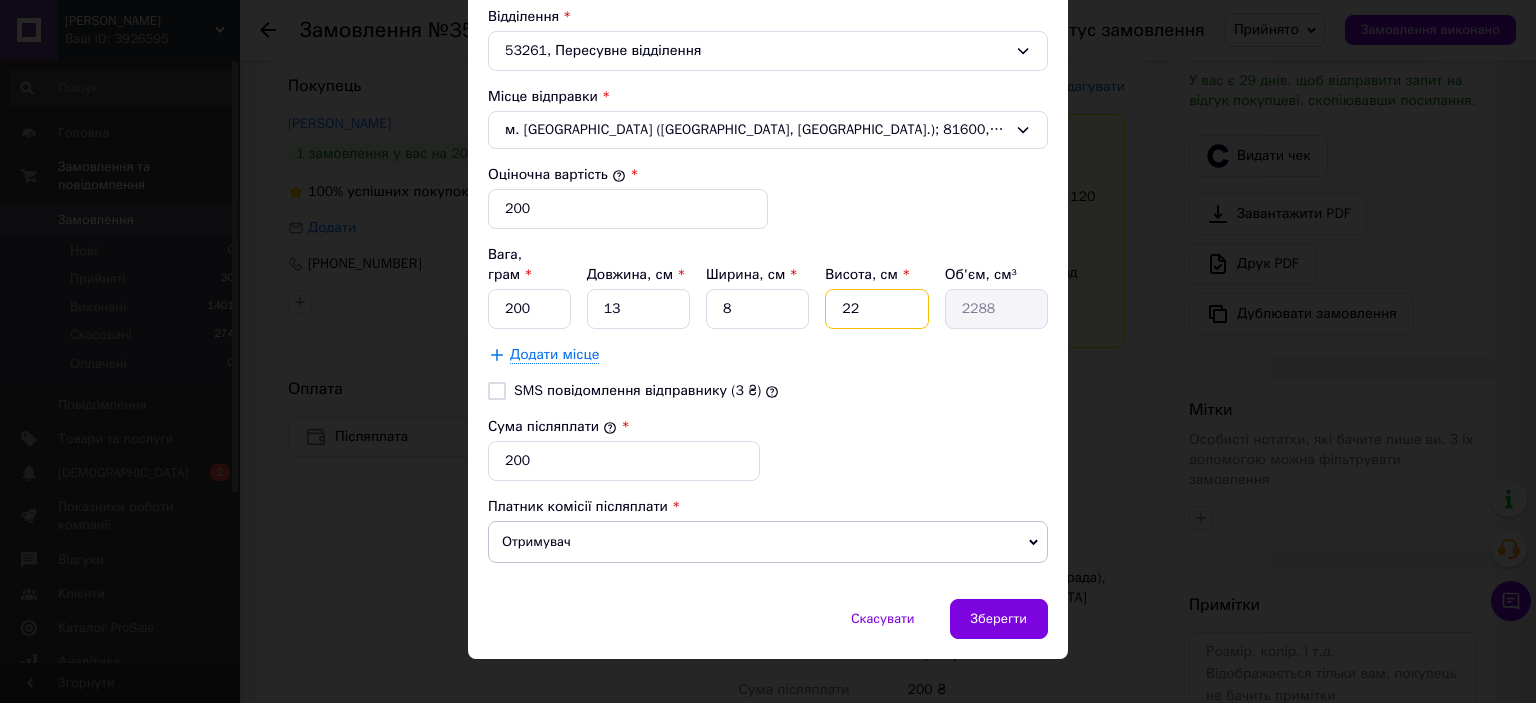 click on "22" at bounding box center [876, 309] 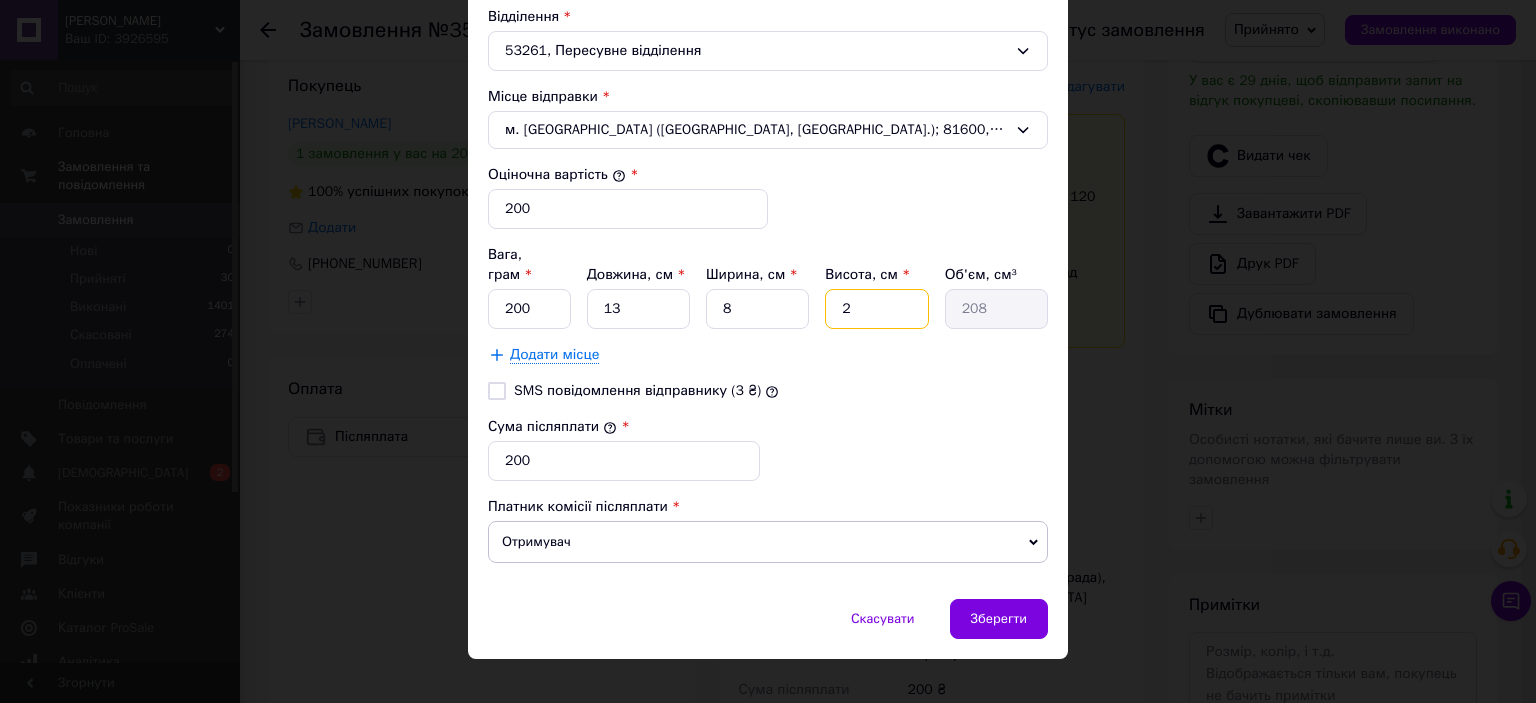type 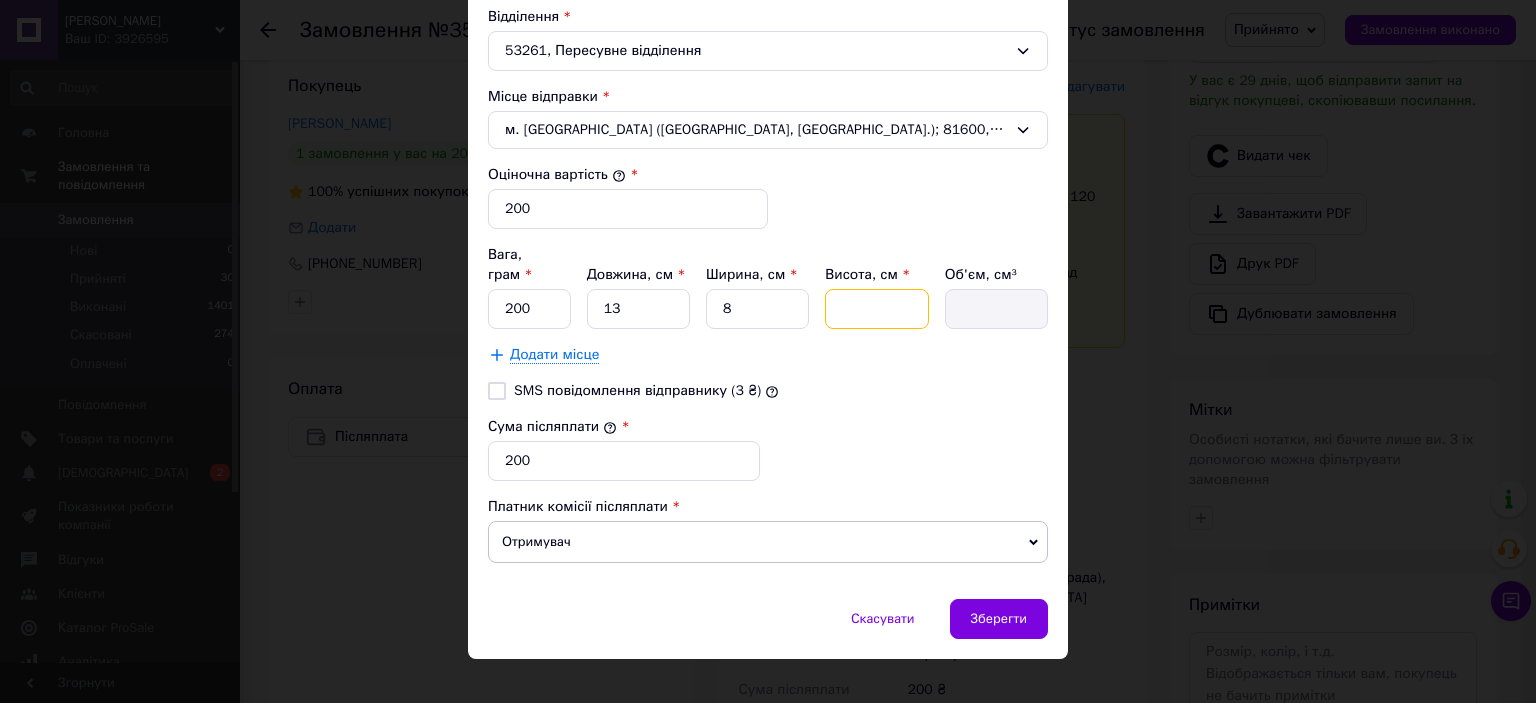 type on "5" 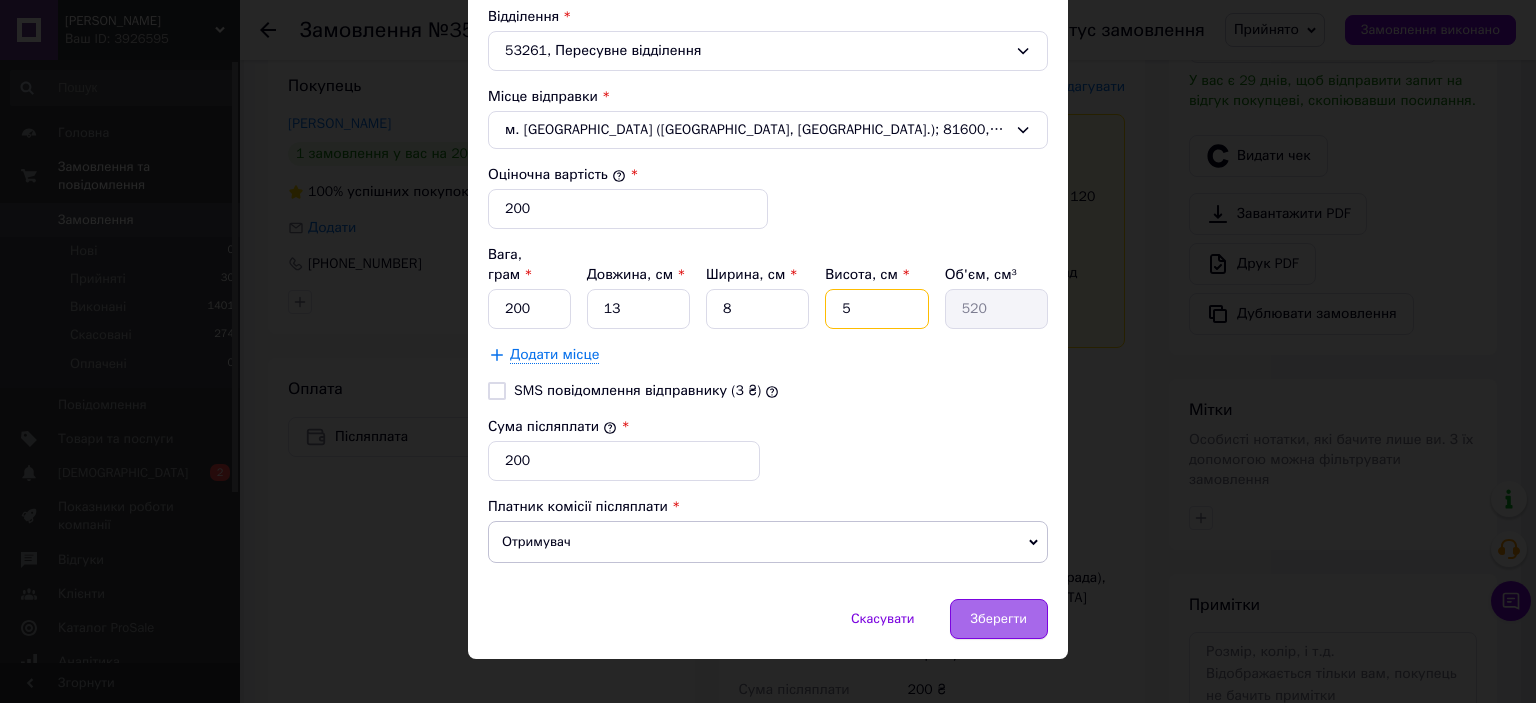 type on "5" 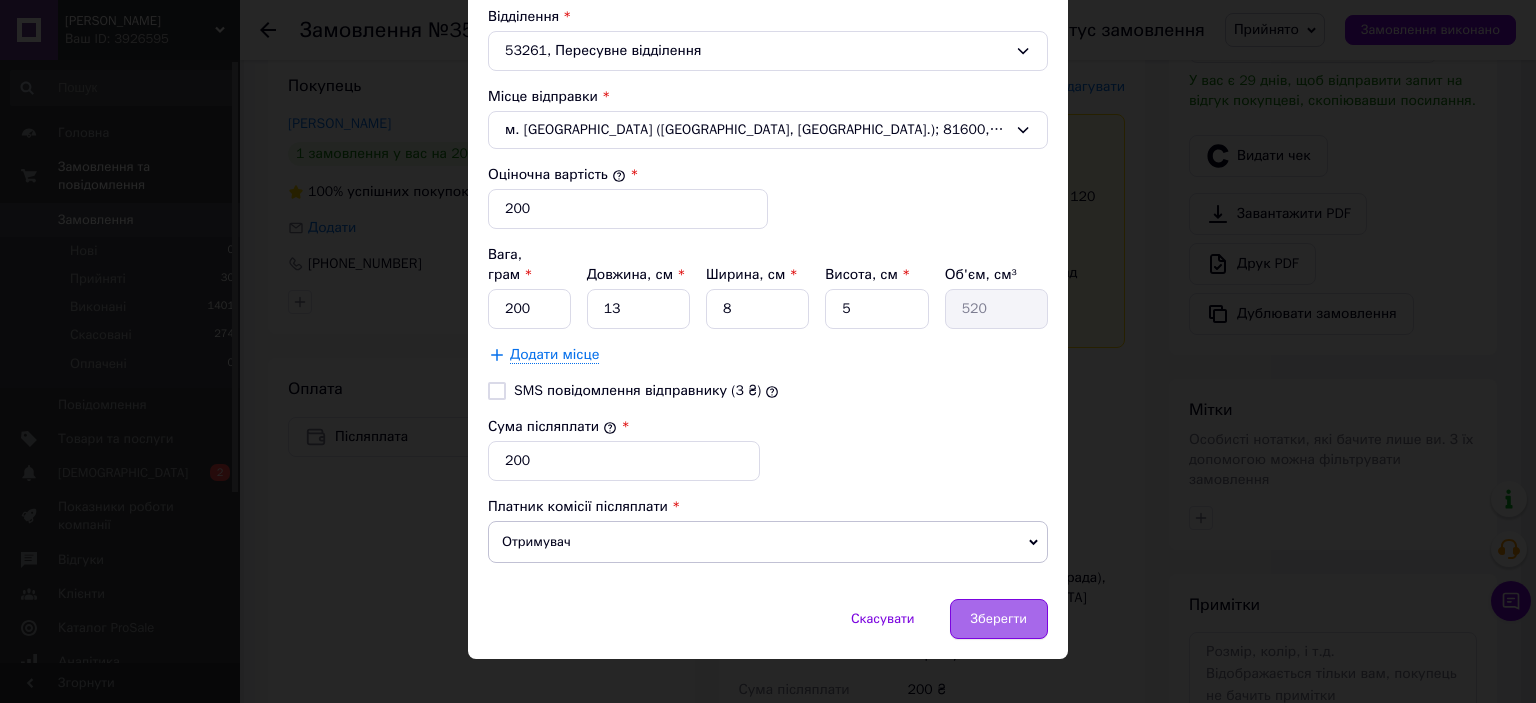 click on "Зберегти" at bounding box center (999, 619) 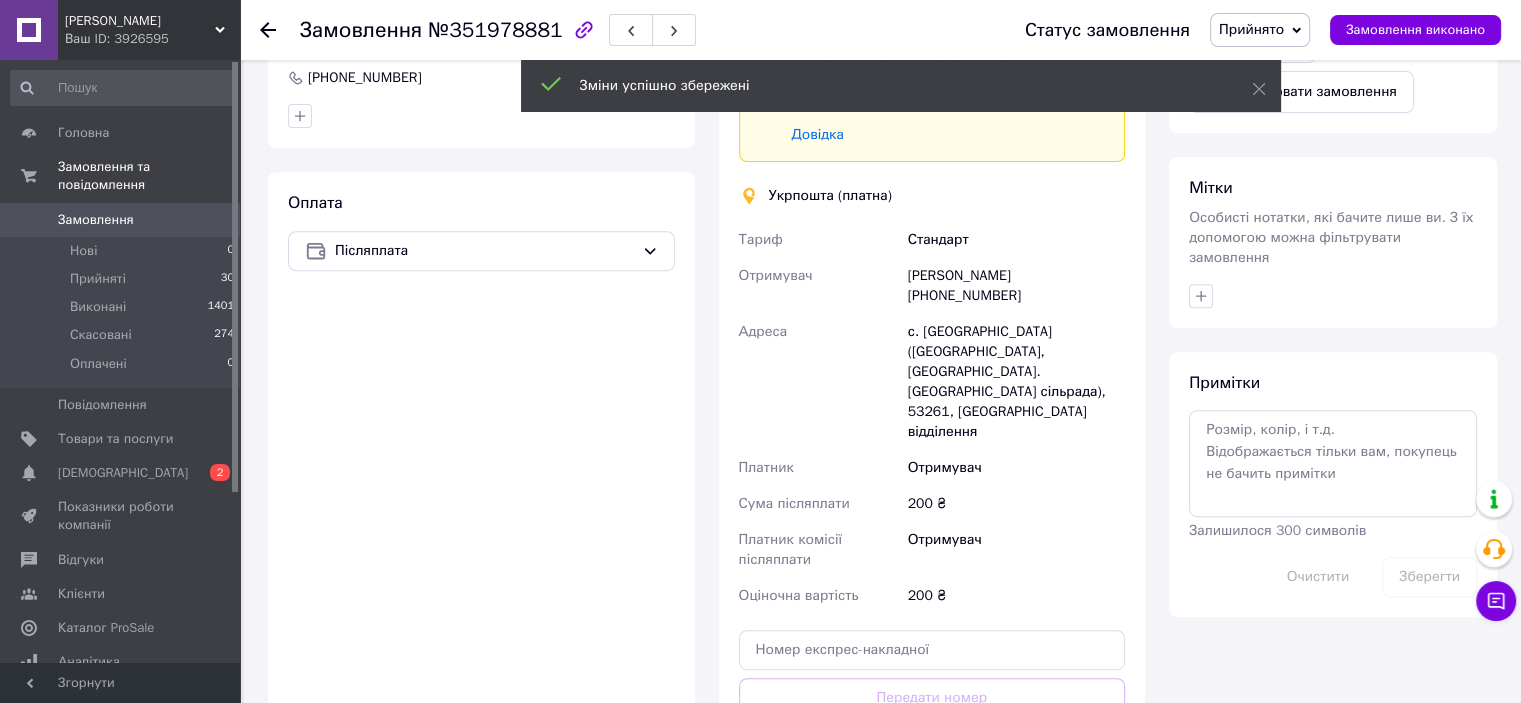 scroll, scrollTop: 900, scrollLeft: 0, axis: vertical 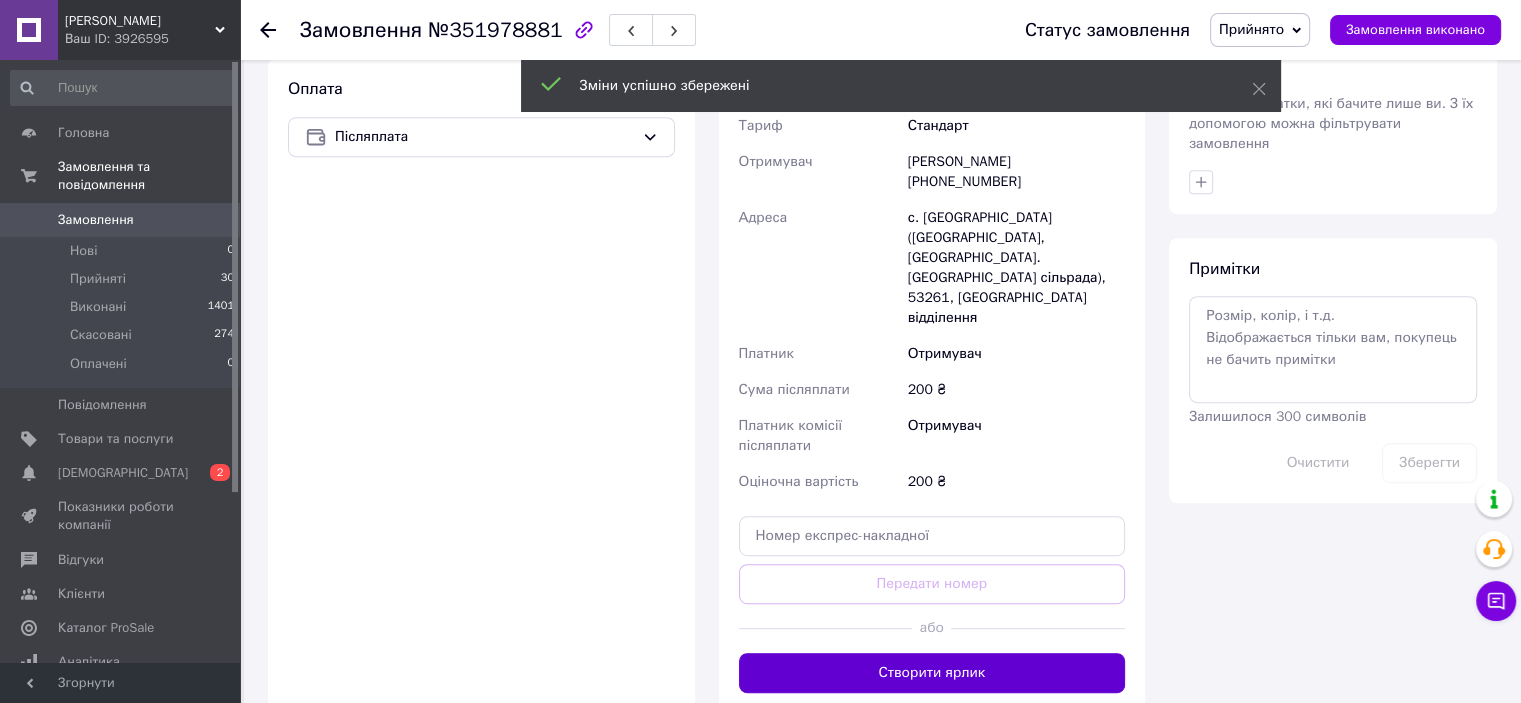 click on "Створити ярлик" at bounding box center (932, 673) 